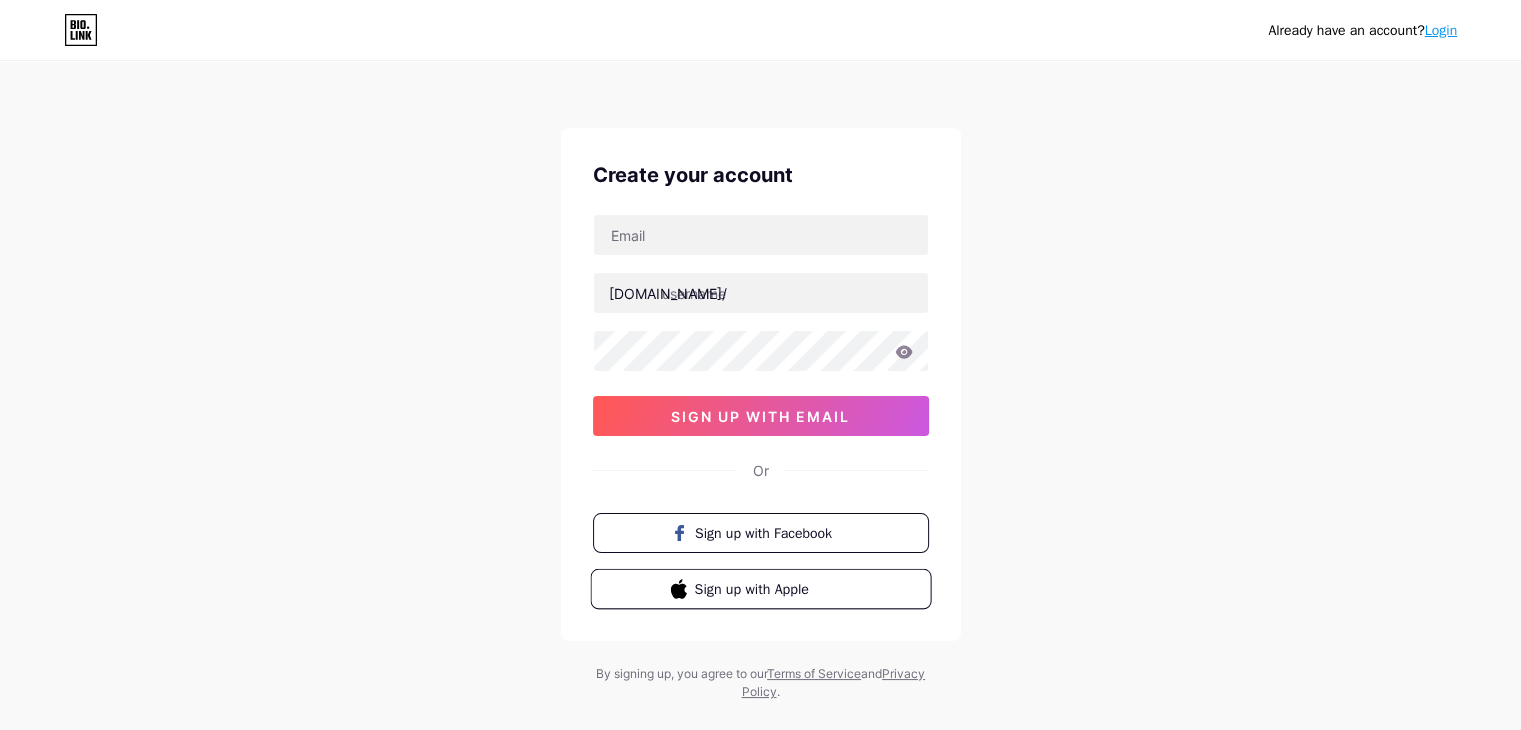 scroll, scrollTop: 0, scrollLeft: 0, axis: both 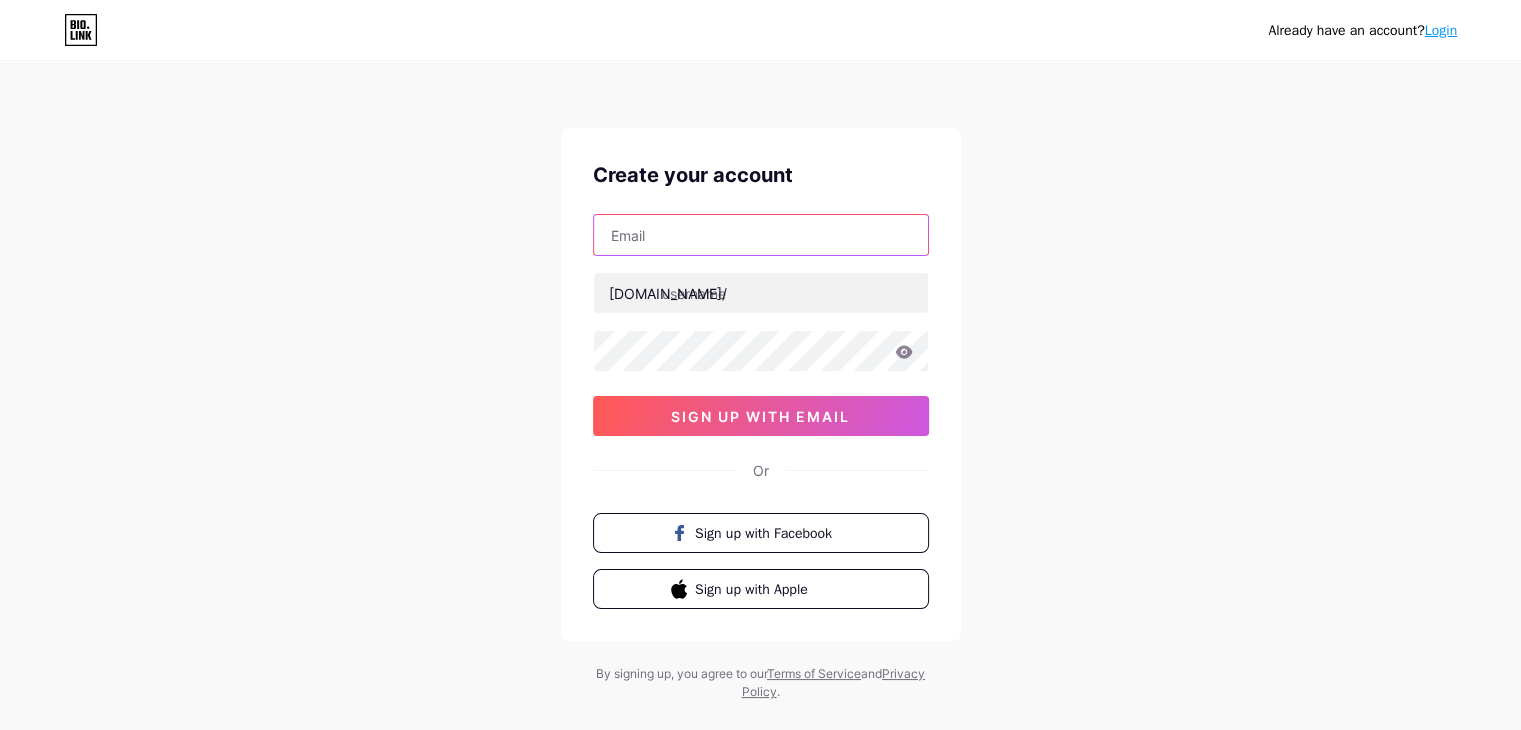 click at bounding box center [761, 235] 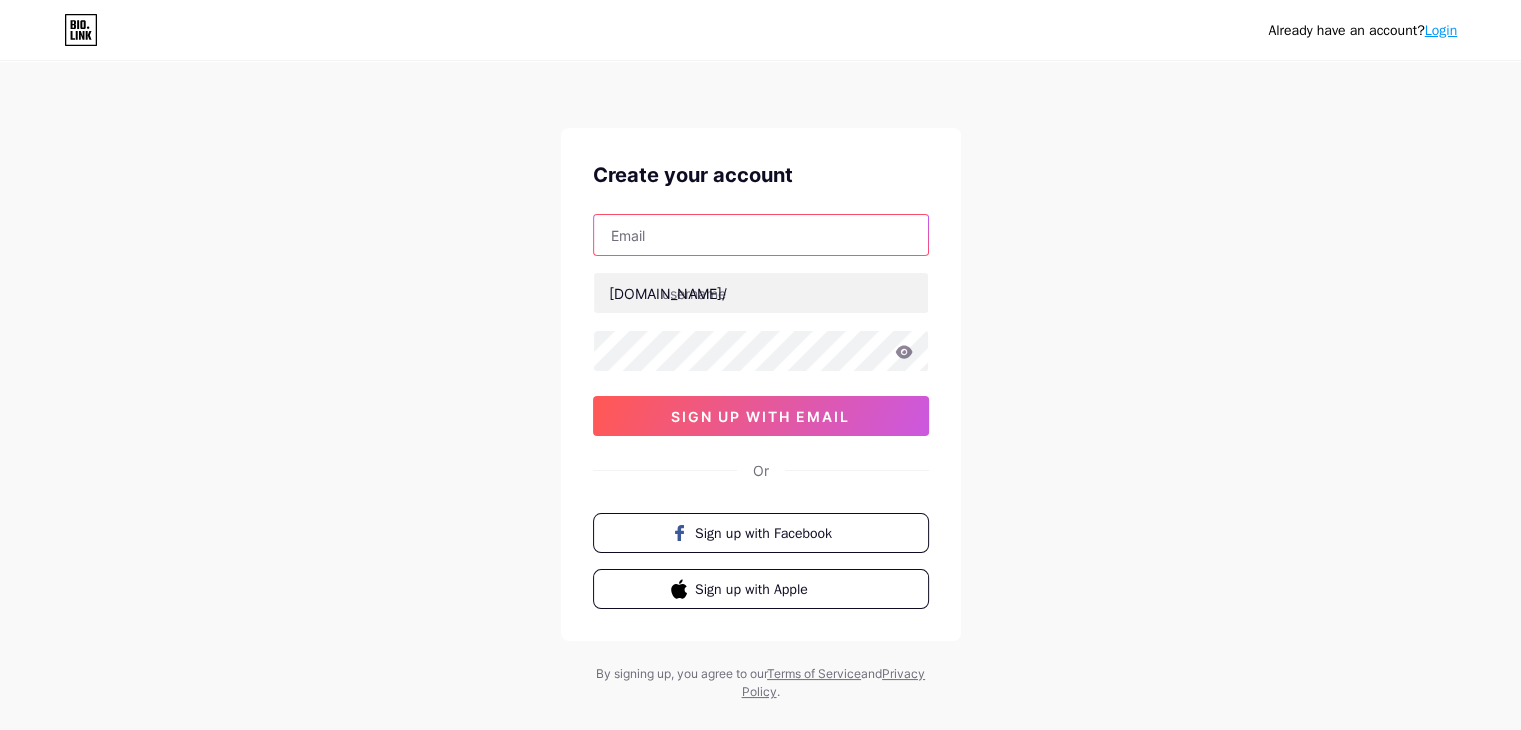 type on "[EMAIL_ADDRESS][DOMAIN_NAME]" 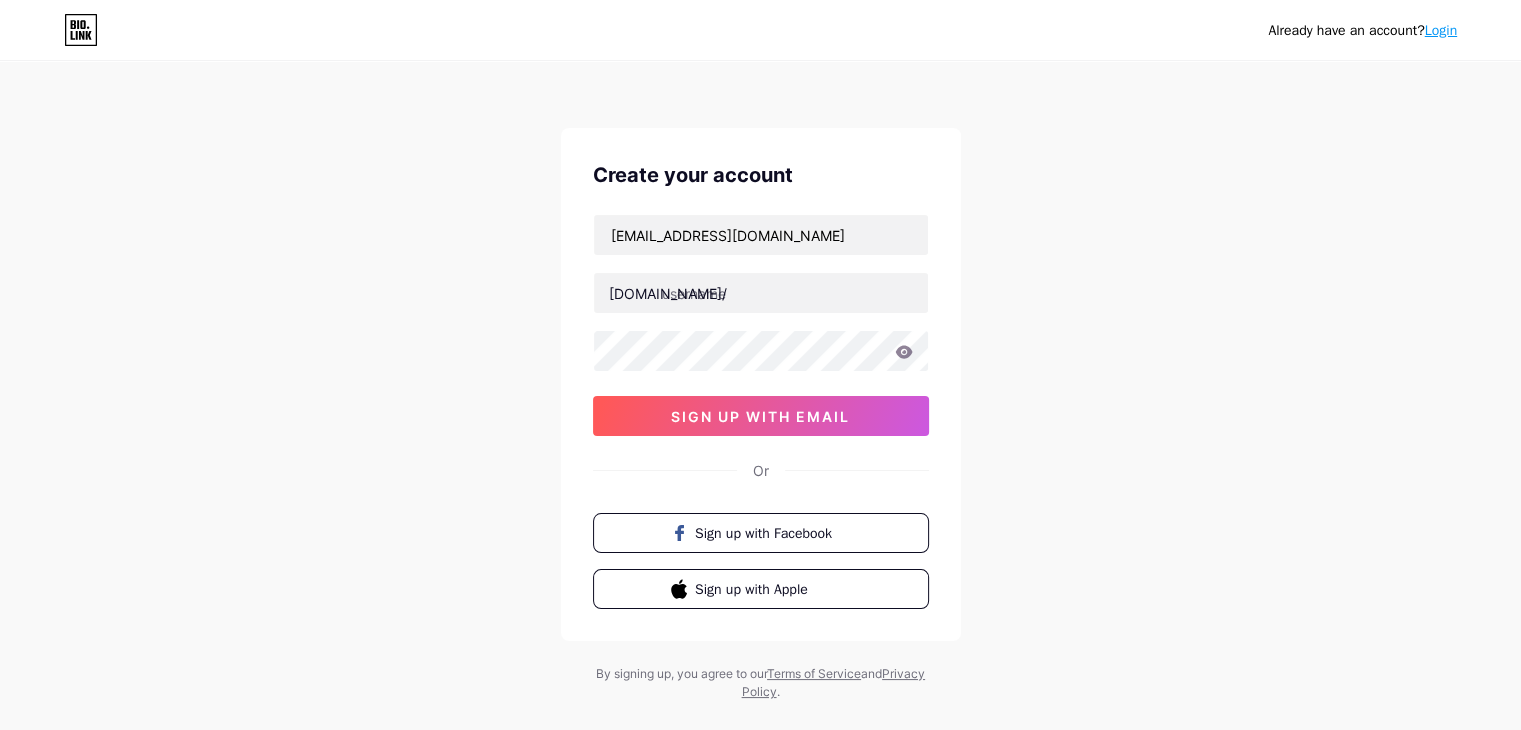 click on "[DOMAIN_NAME]/" at bounding box center (668, 293) 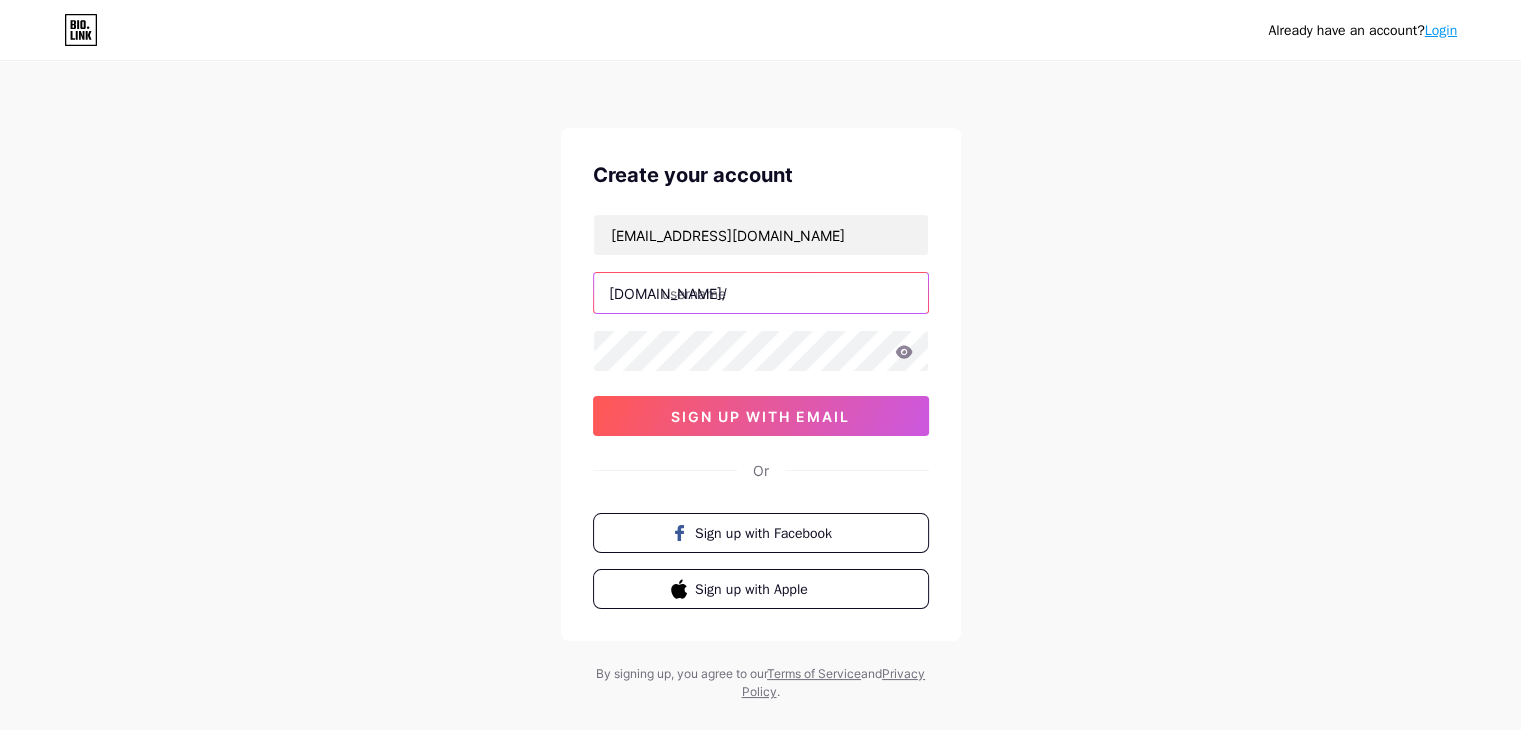 click at bounding box center (761, 293) 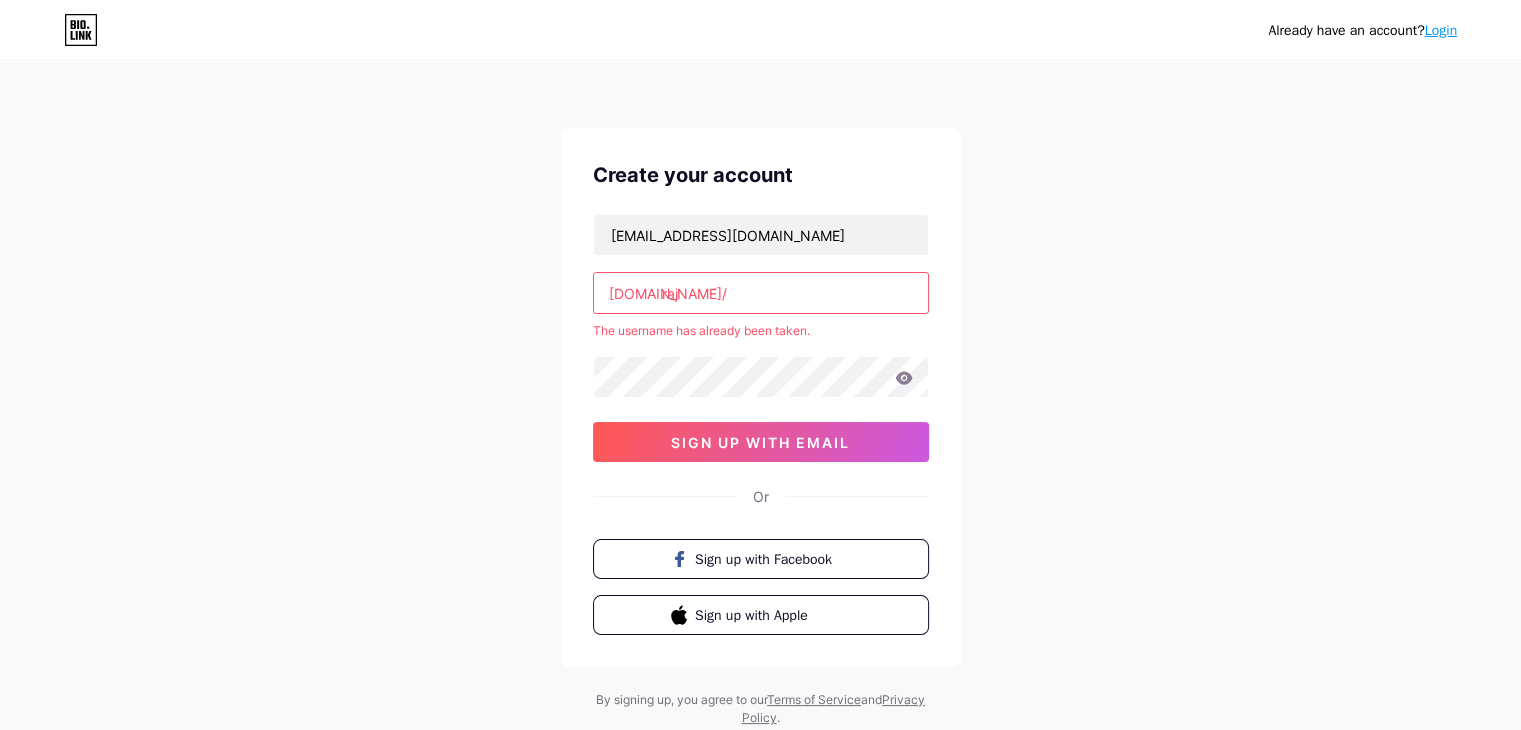 click on "raj" at bounding box center [761, 293] 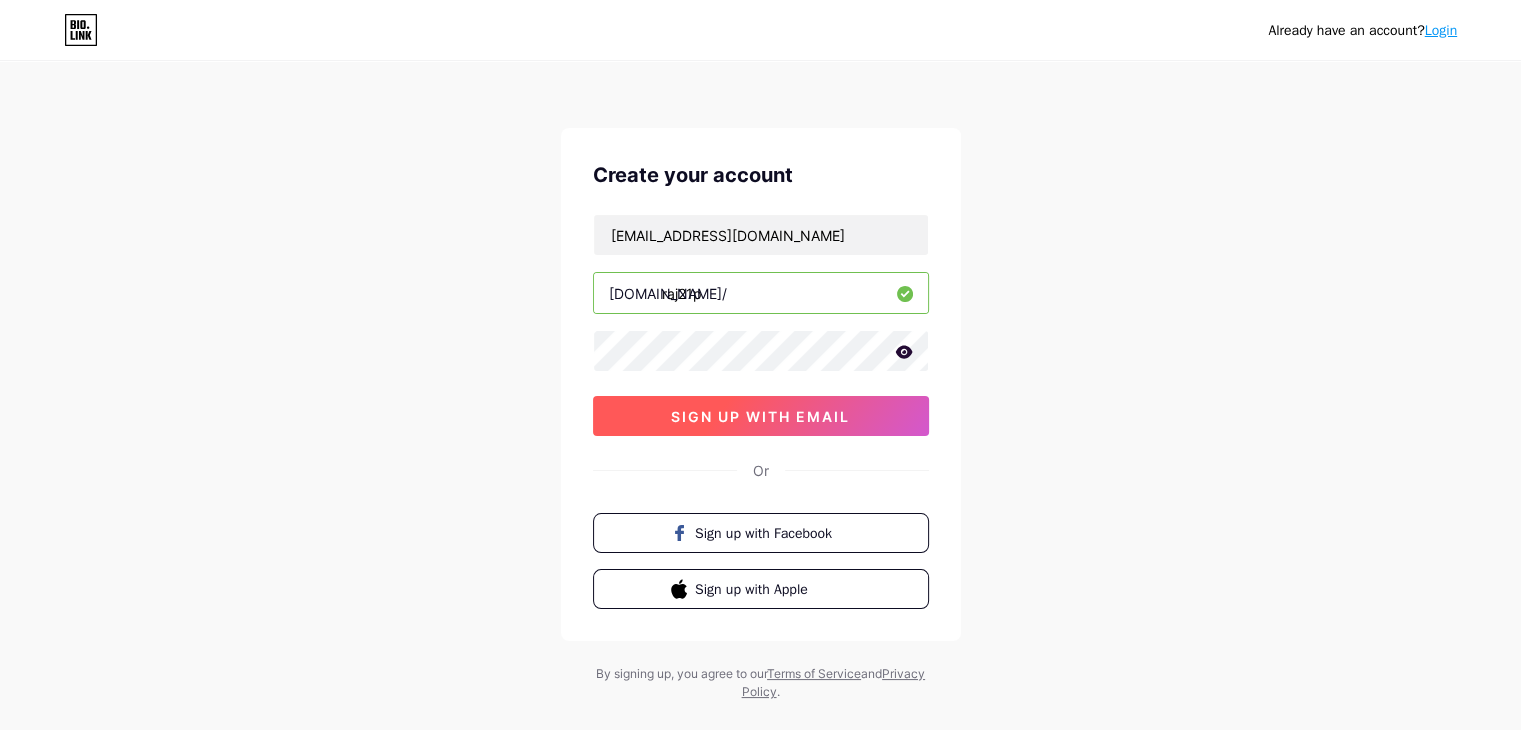 type on "raj21p" 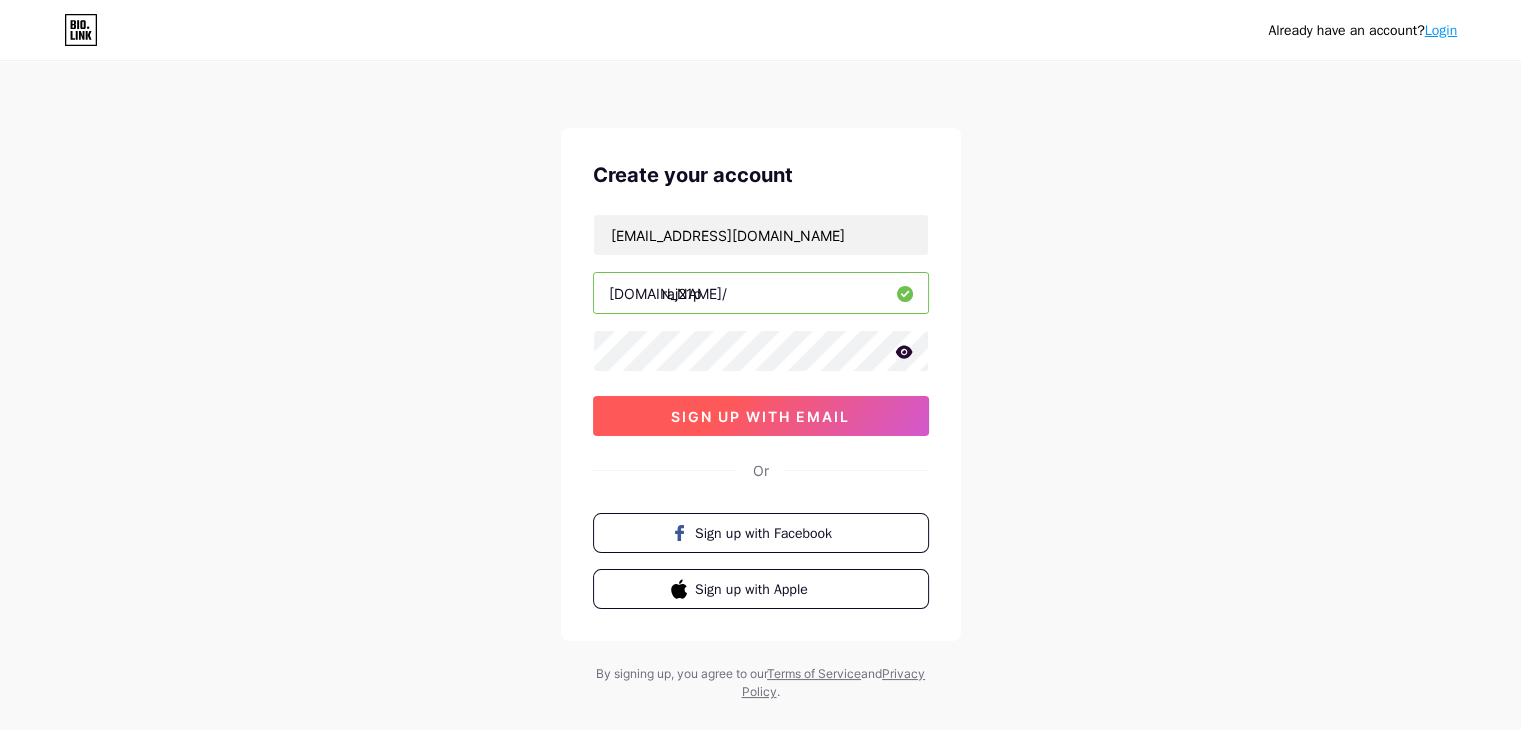 click on "sign up with email" at bounding box center (760, 416) 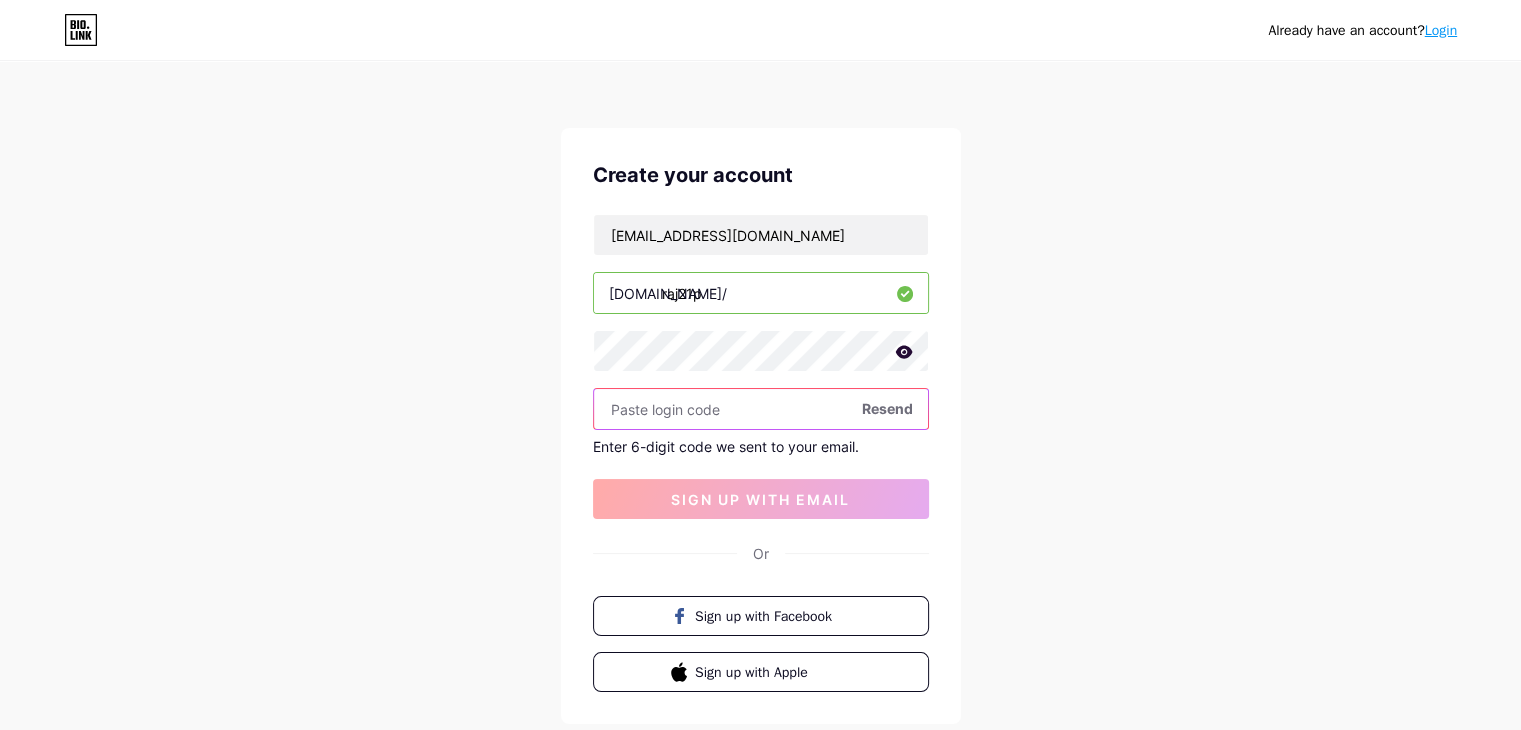 paste on "255819" 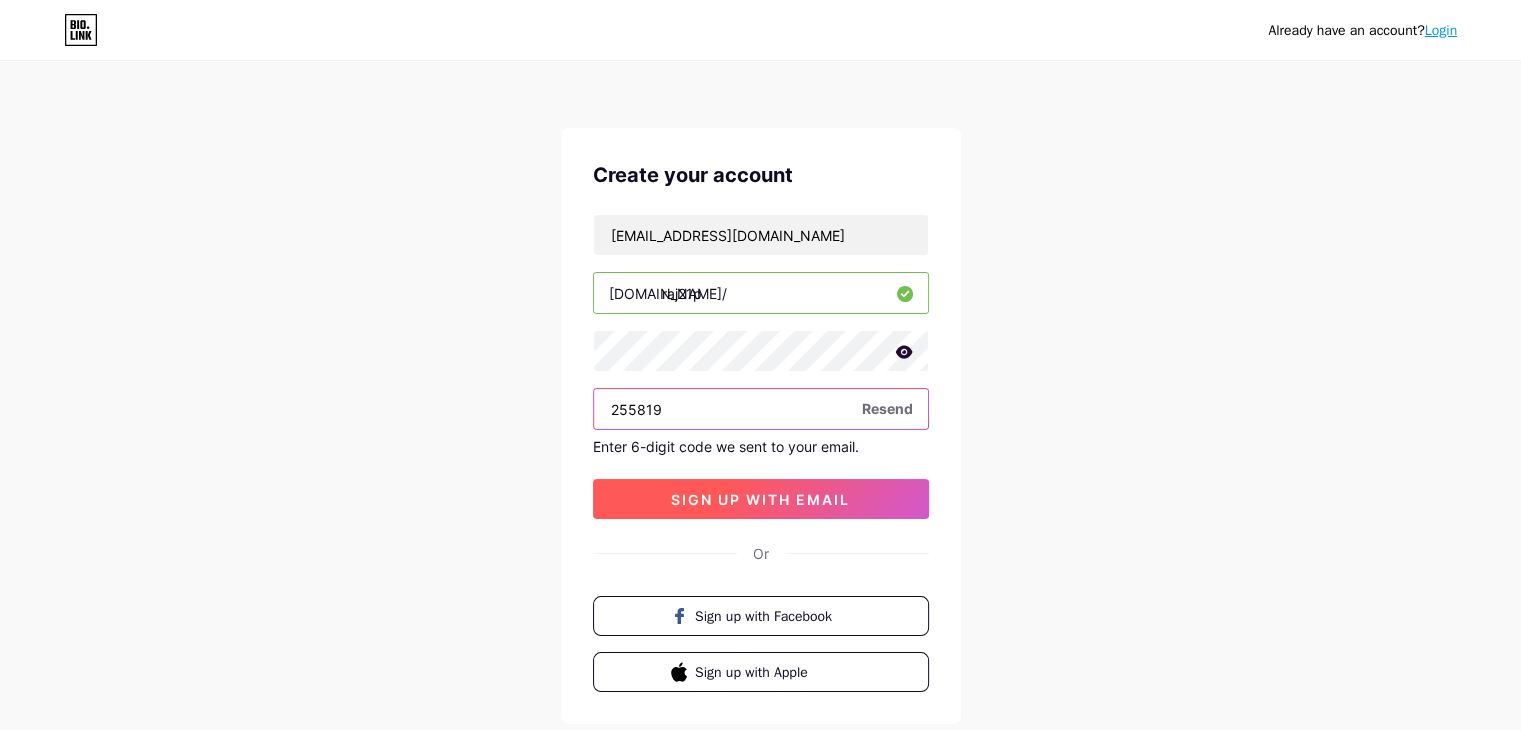 type on "255819" 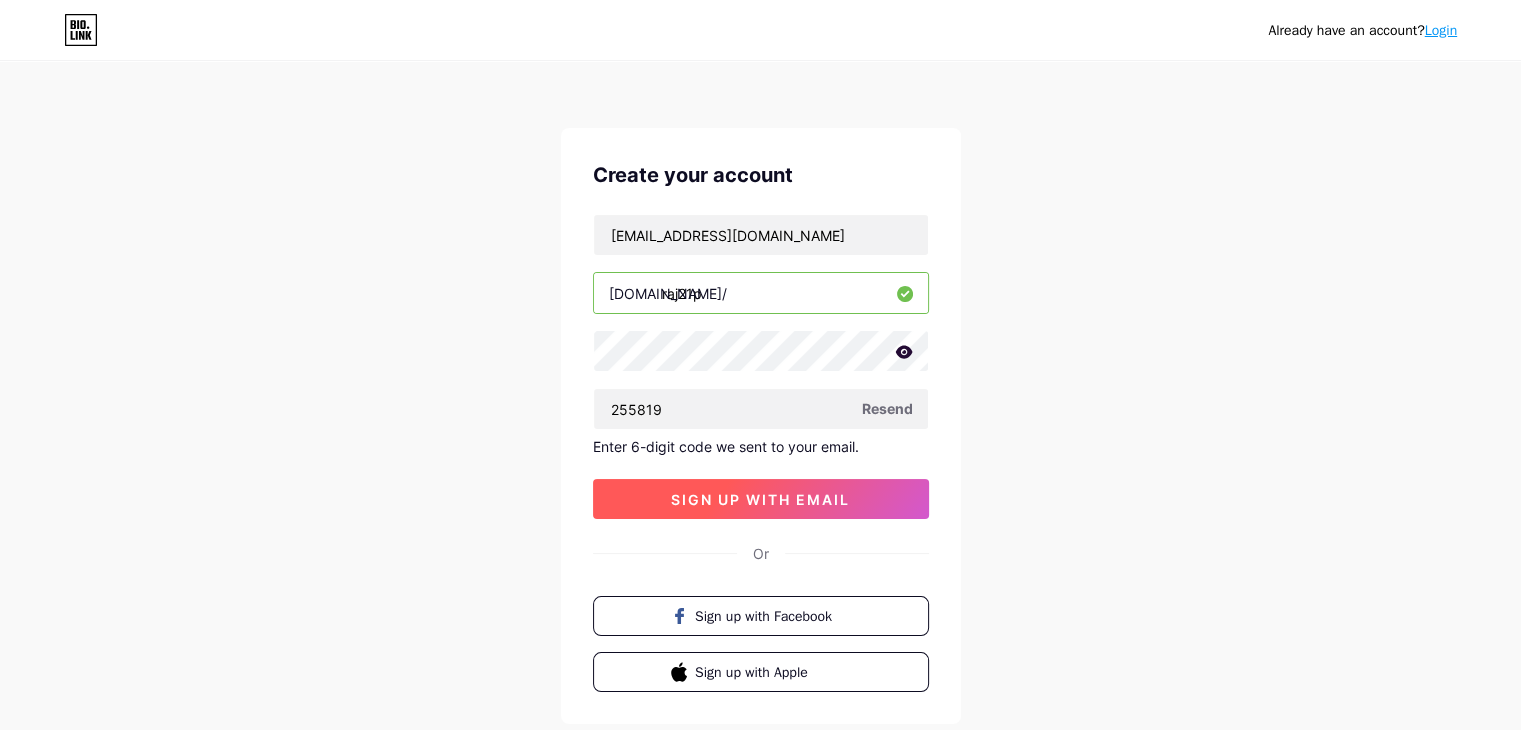 click on "sign up with email" at bounding box center [761, 499] 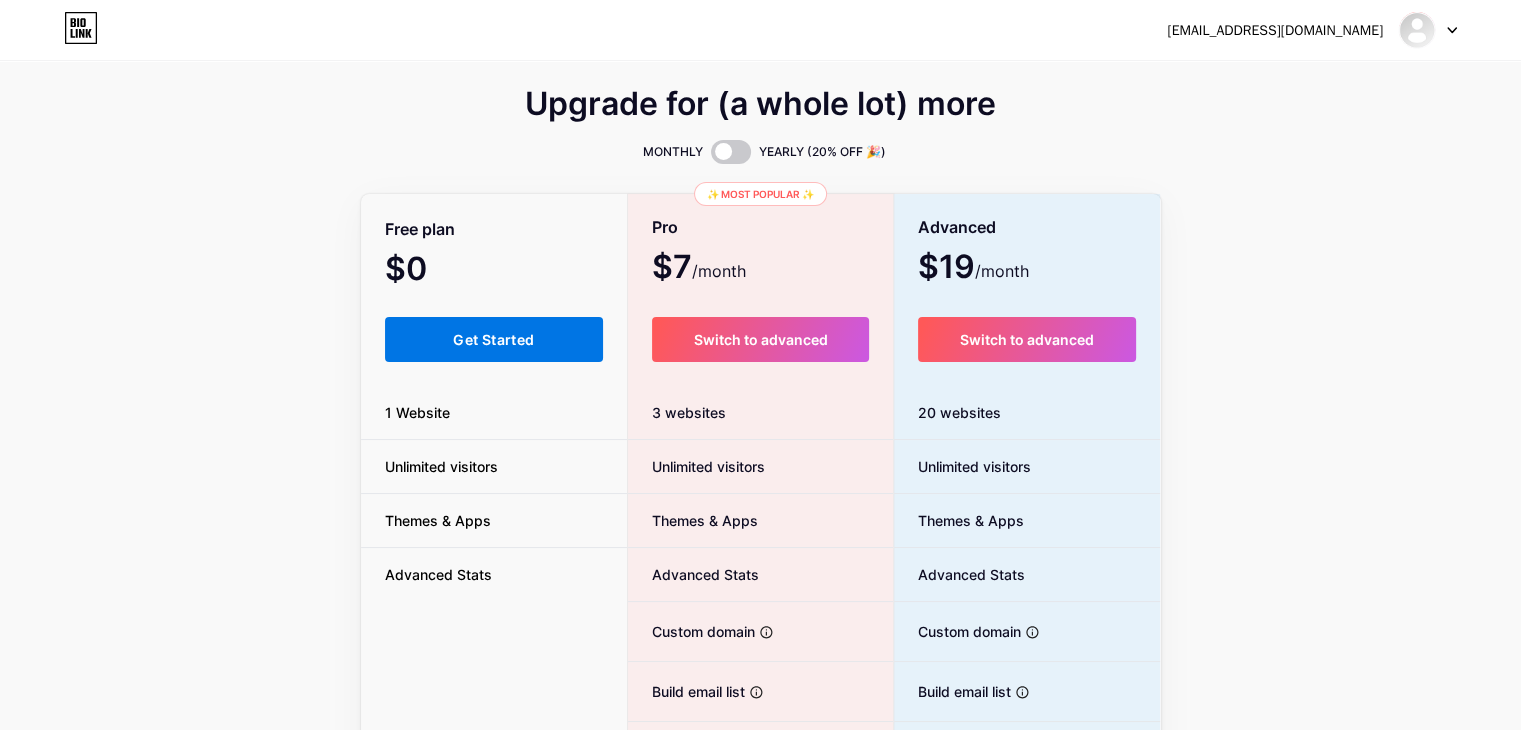 click on "Get Started" at bounding box center [494, 339] 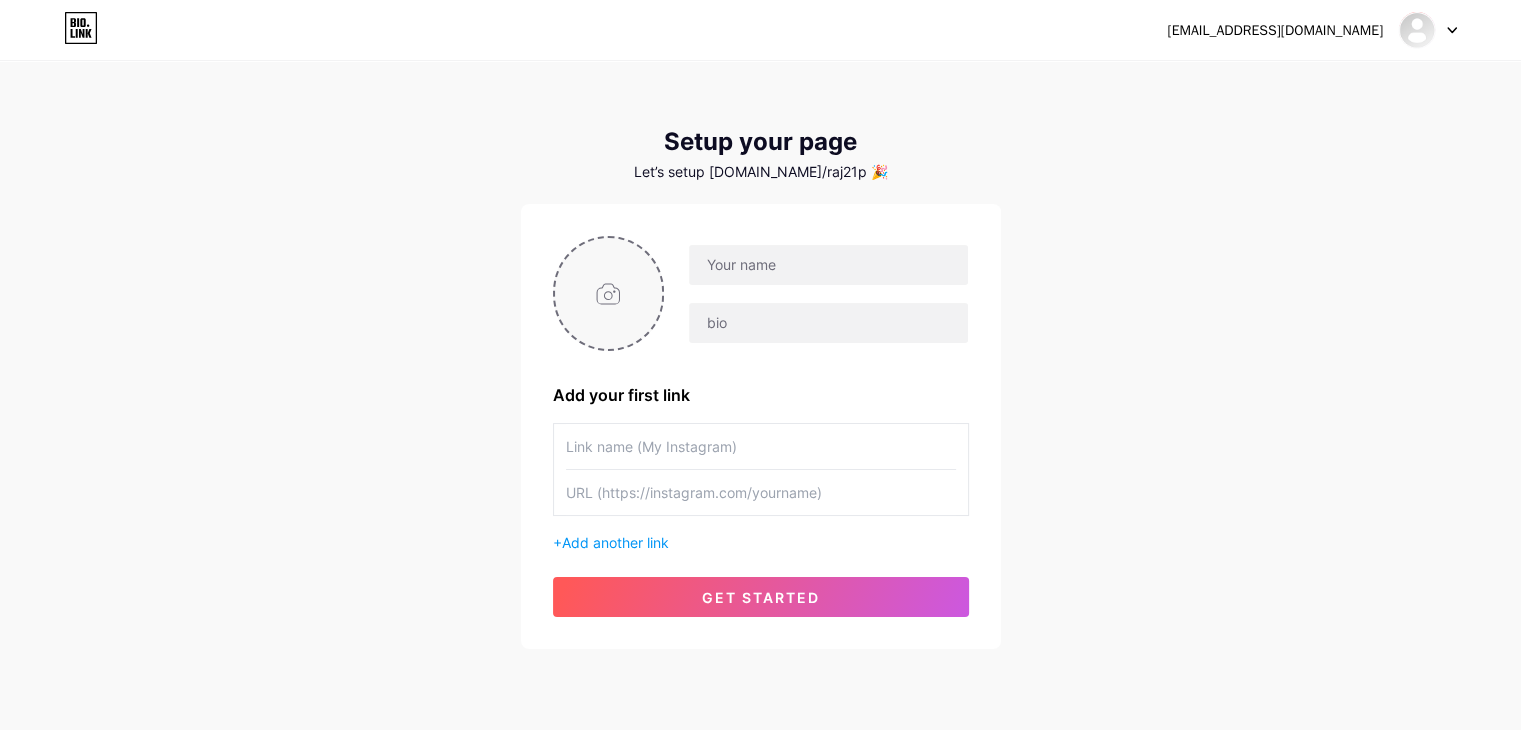 click at bounding box center [609, 293] 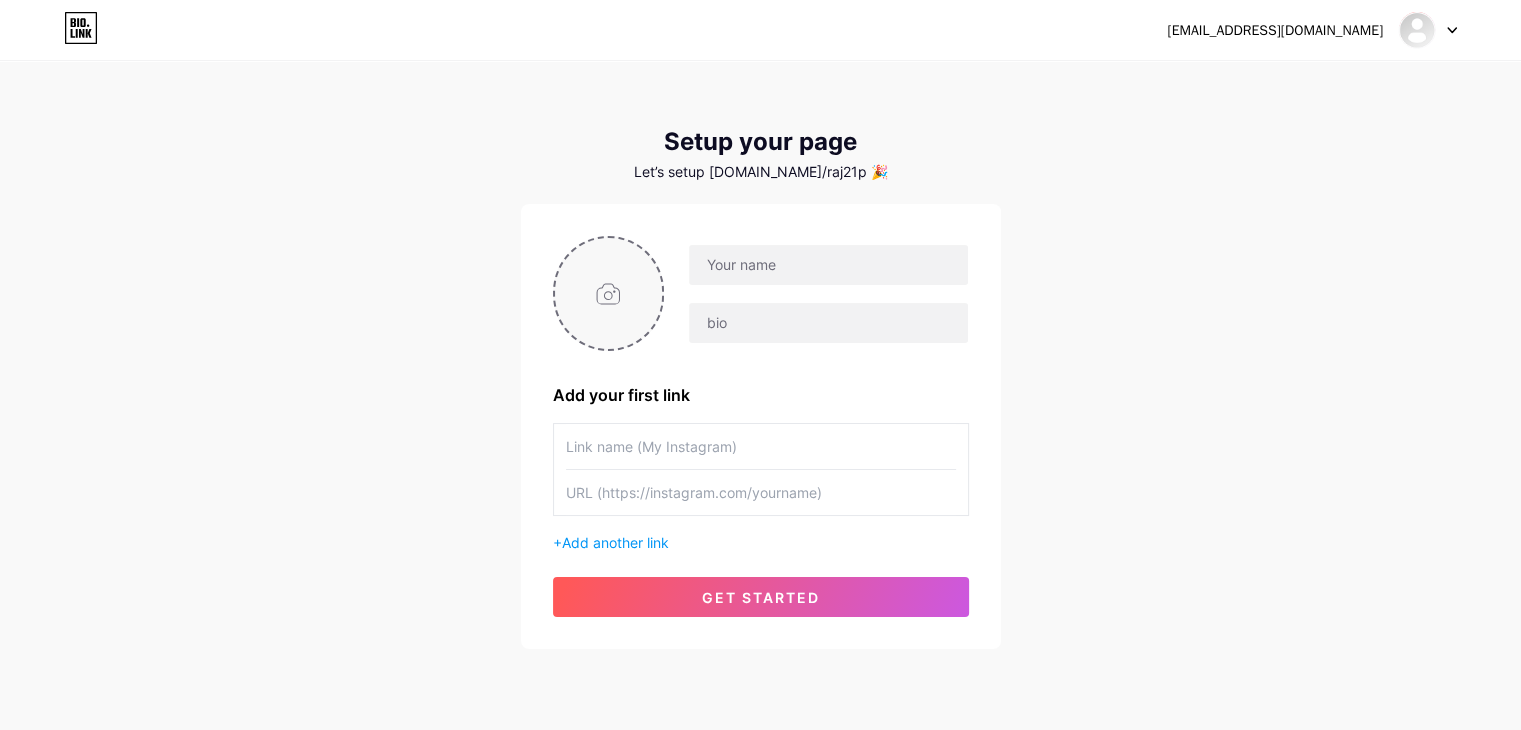 type on "C:\fakepath\Xavia-X-colored-Chat-logo.png" 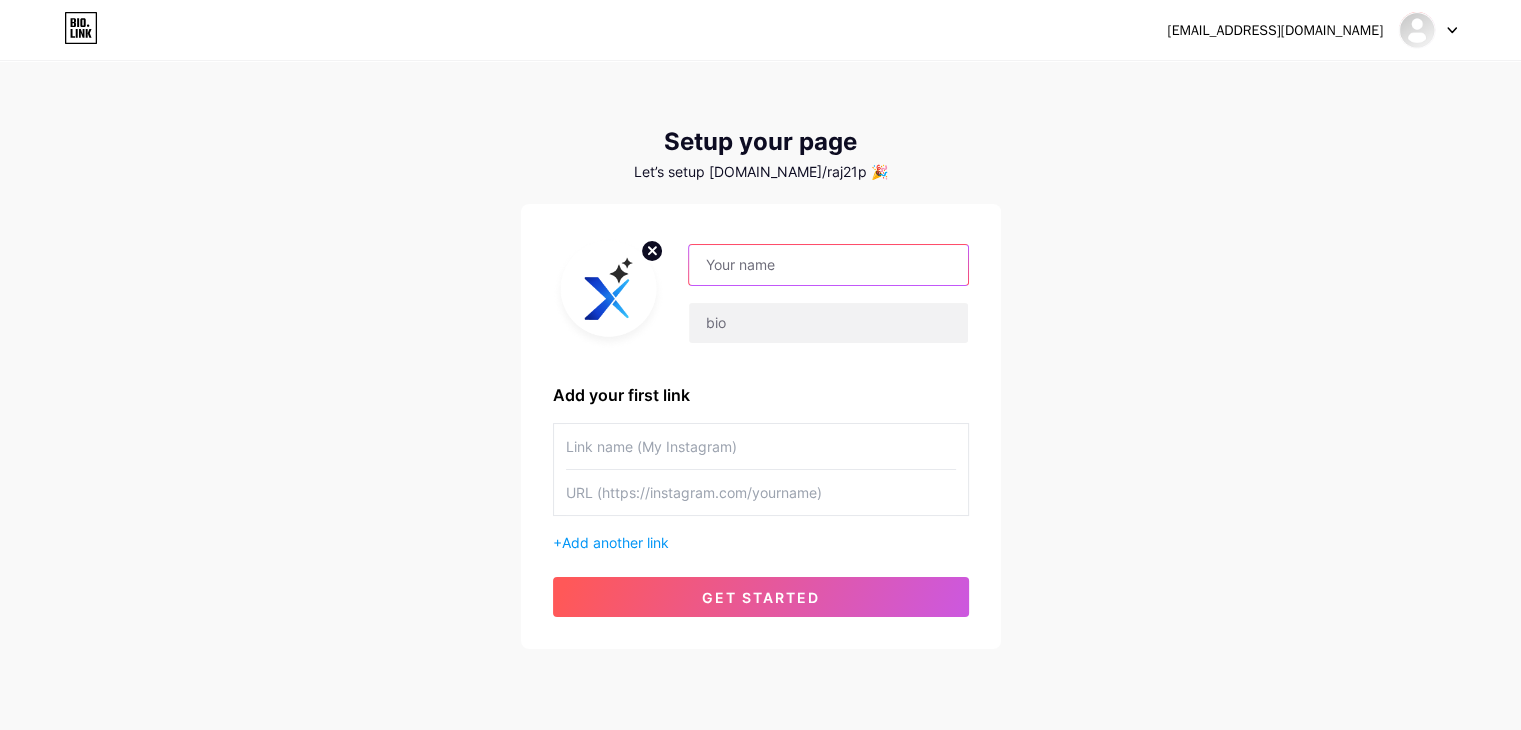 click at bounding box center [828, 265] 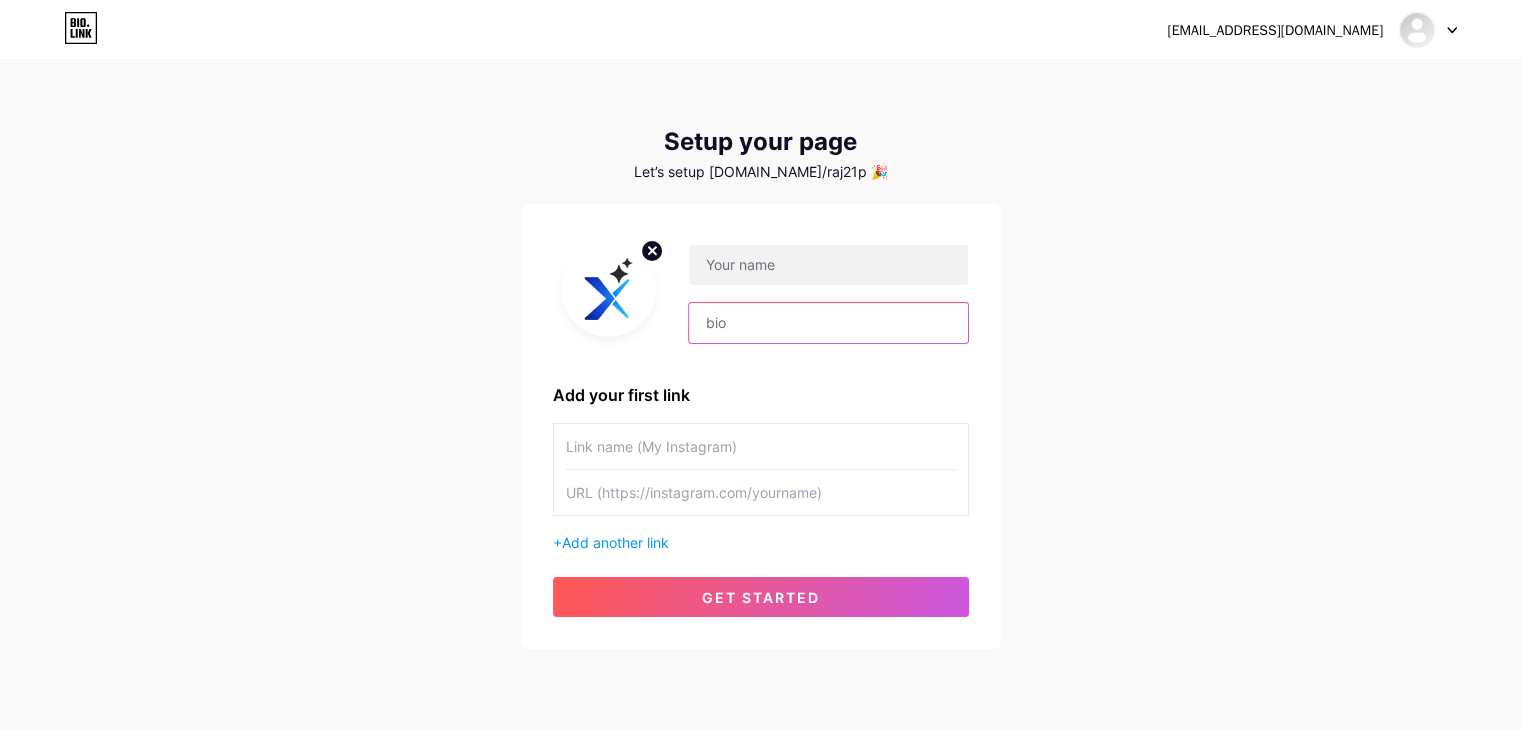 click at bounding box center [828, 323] 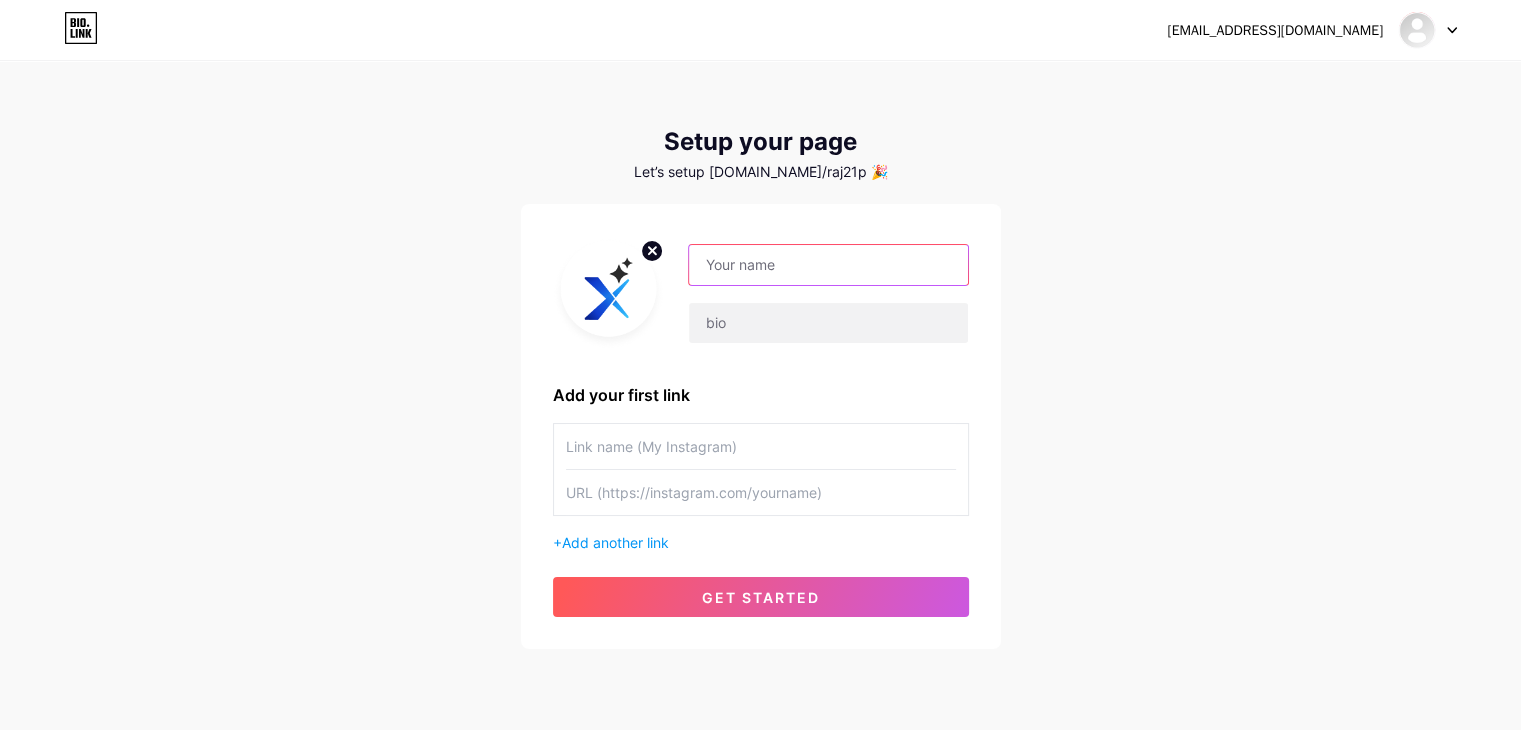 click at bounding box center [828, 265] 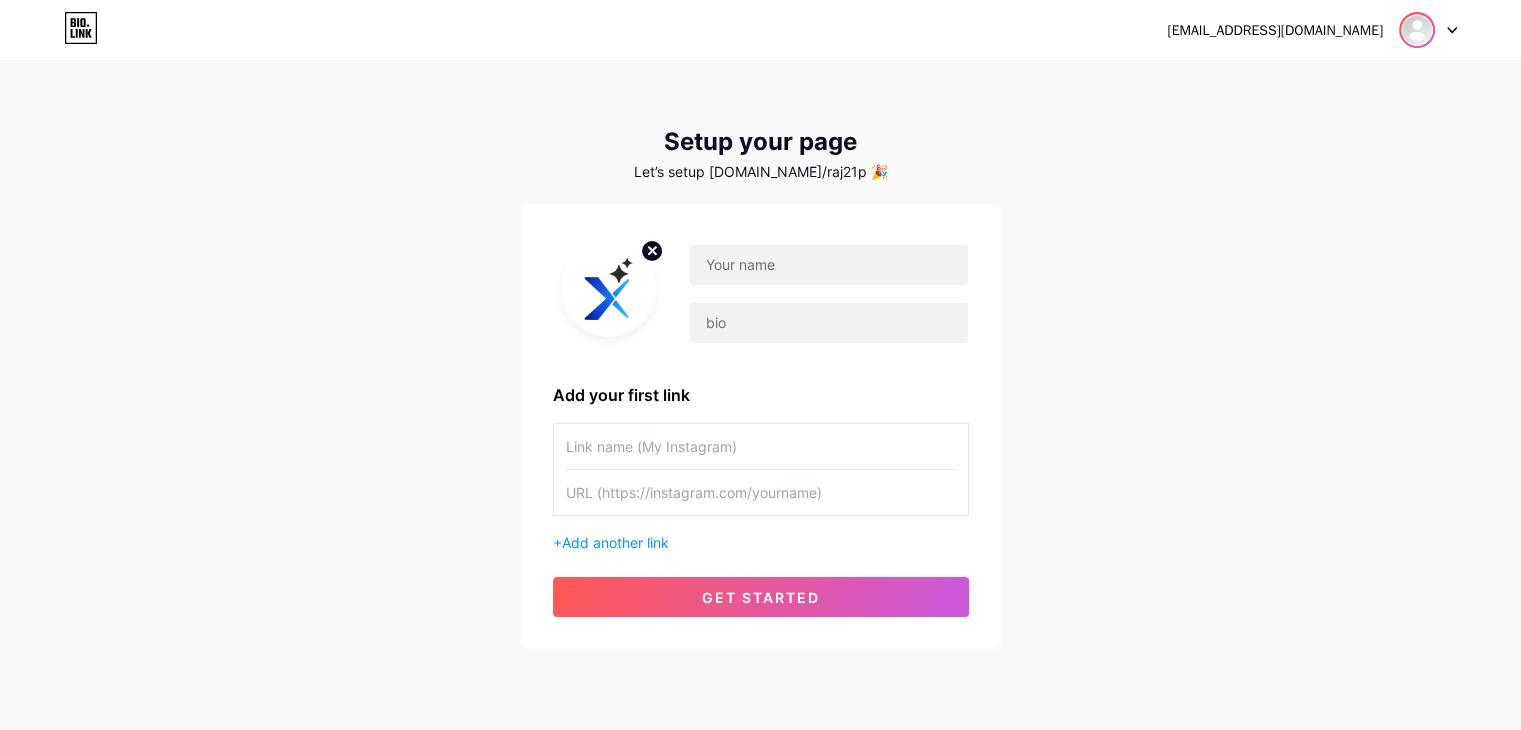 click at bounding box center [1417, 30] 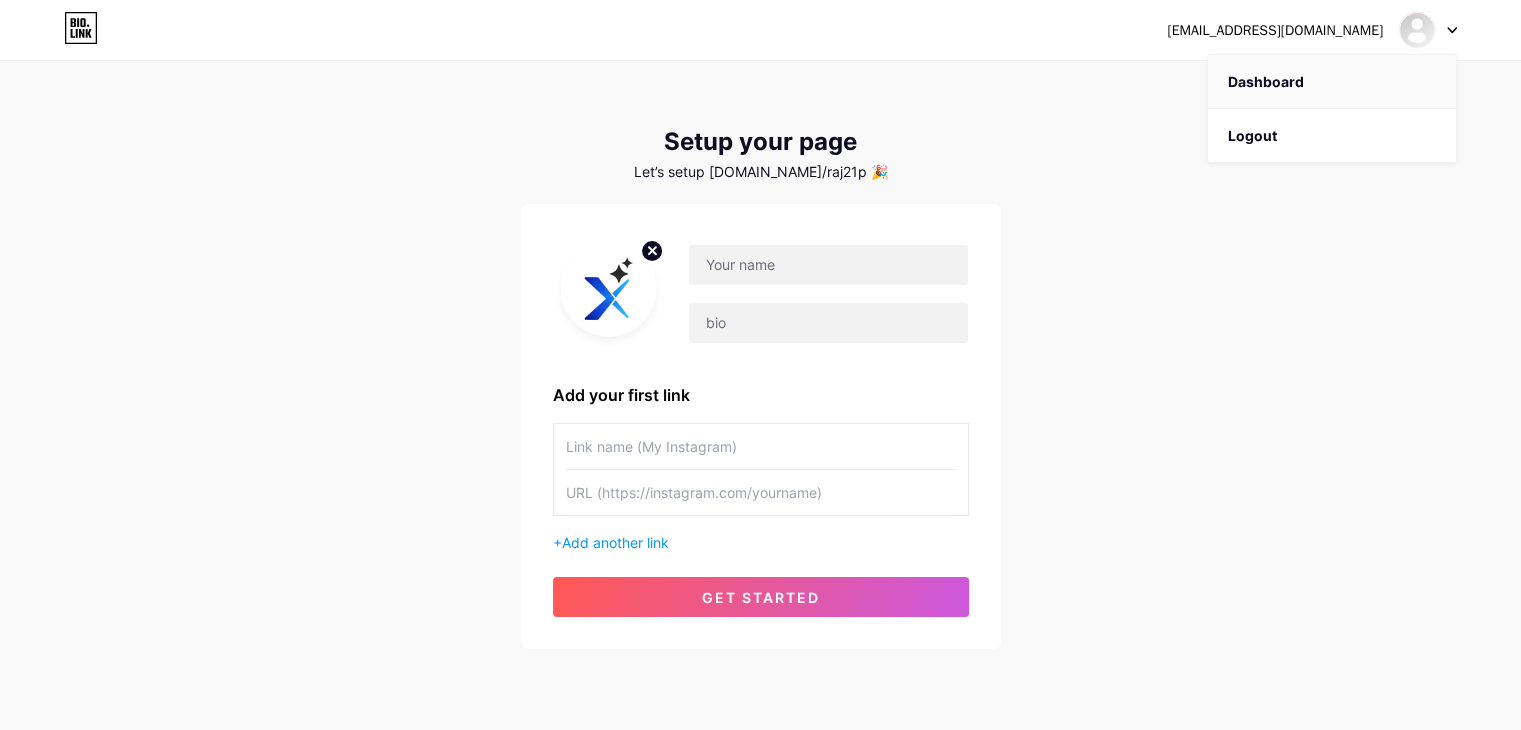 click on "Dashboard" at bounding box center (1332, 82) 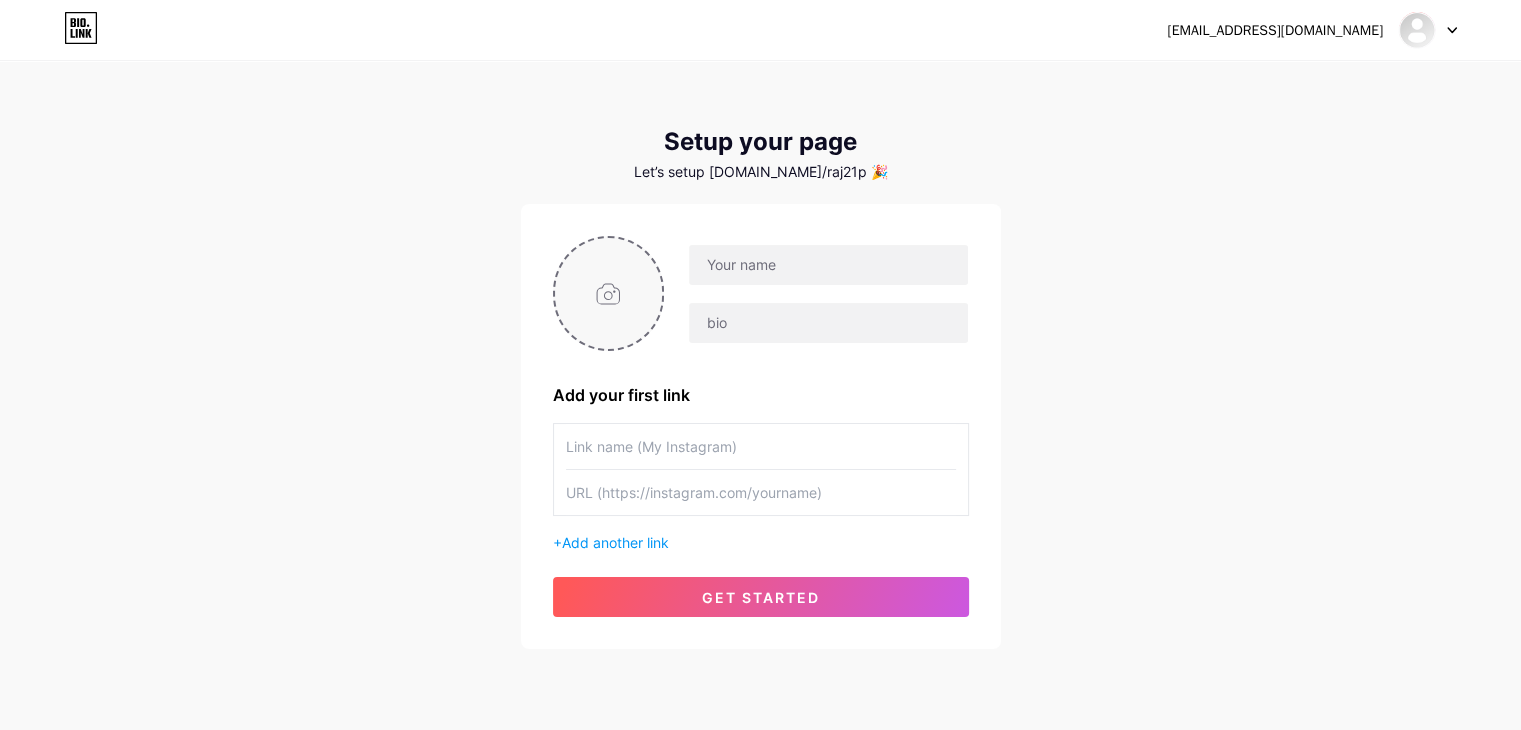 click at bounding box center (609, 293) 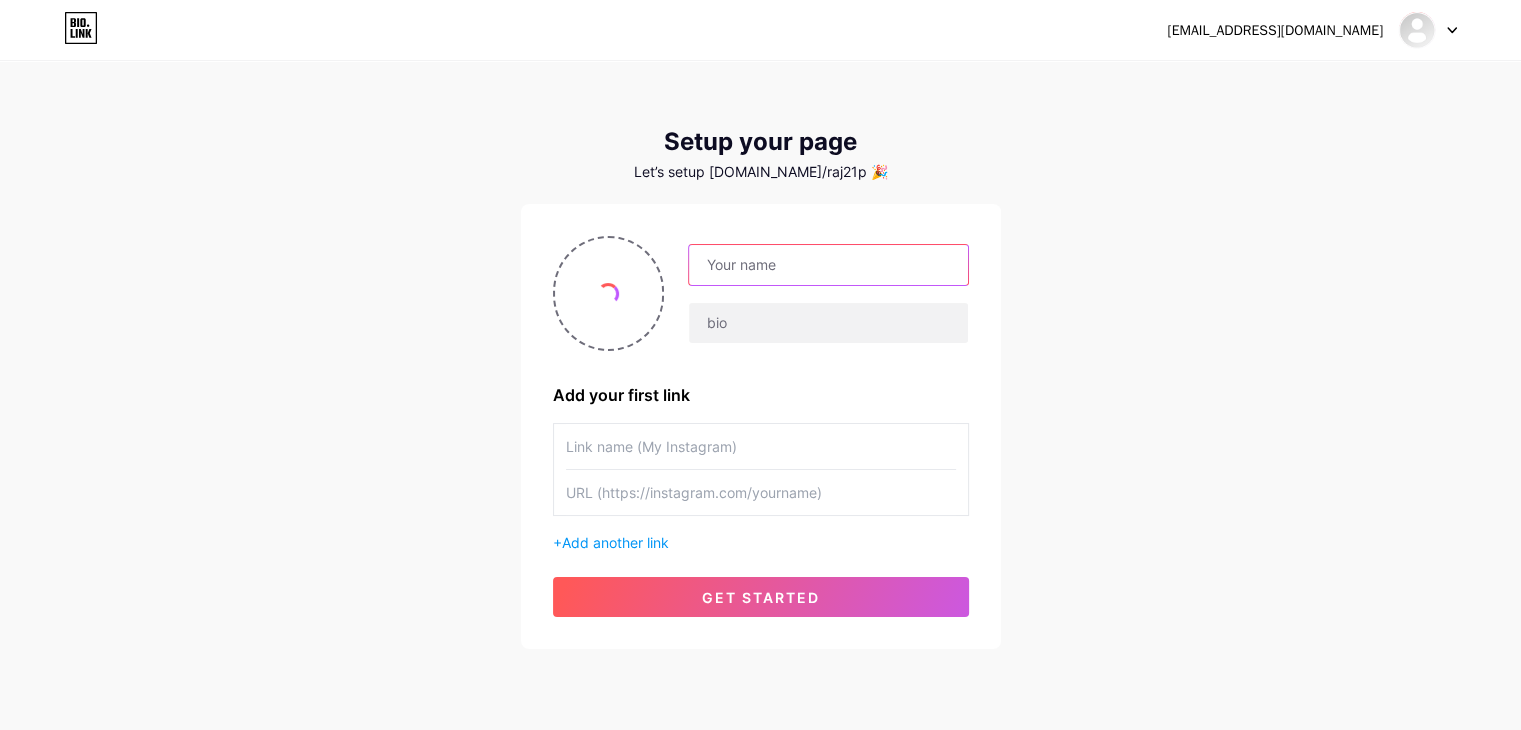 click at bounding box center (828, 265) 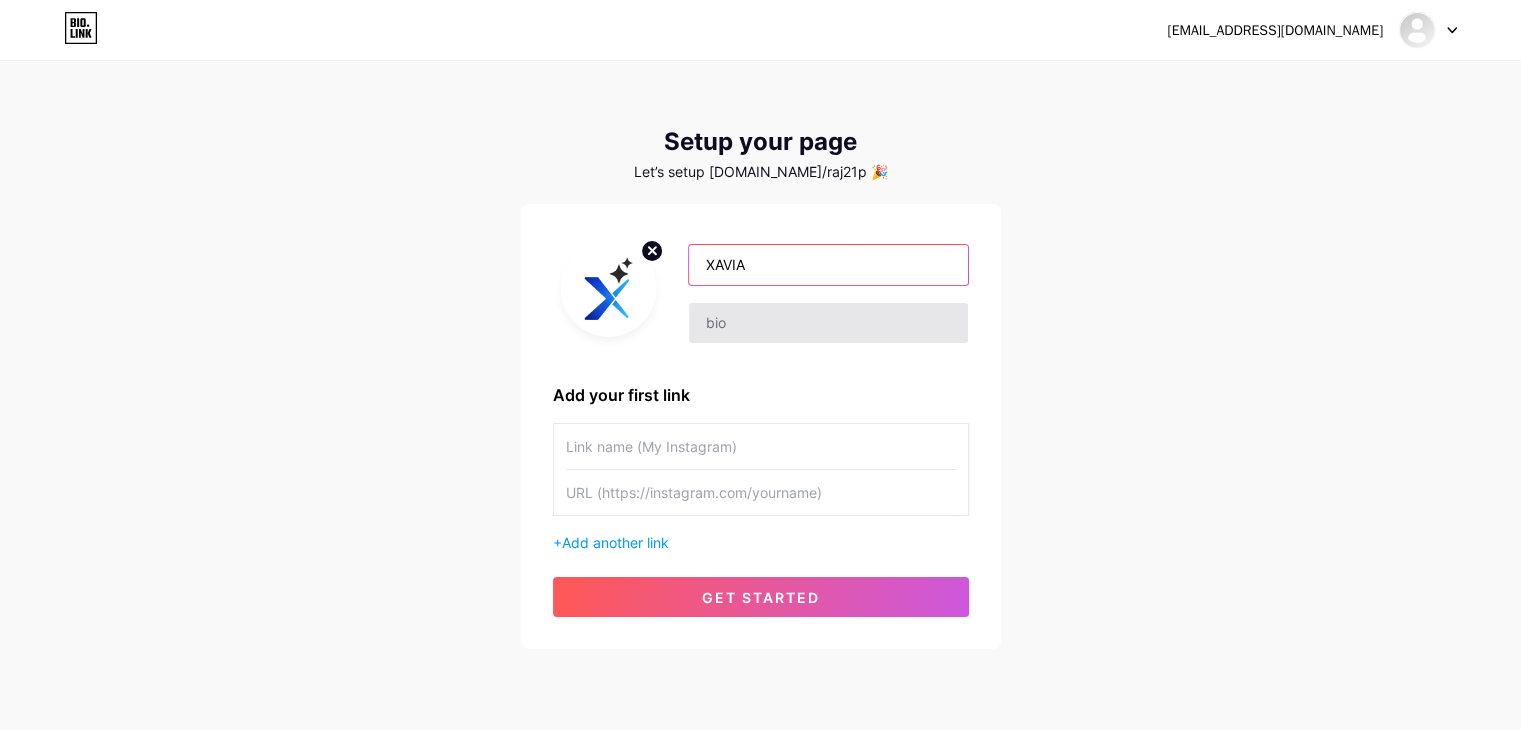 type on "XAVIA" 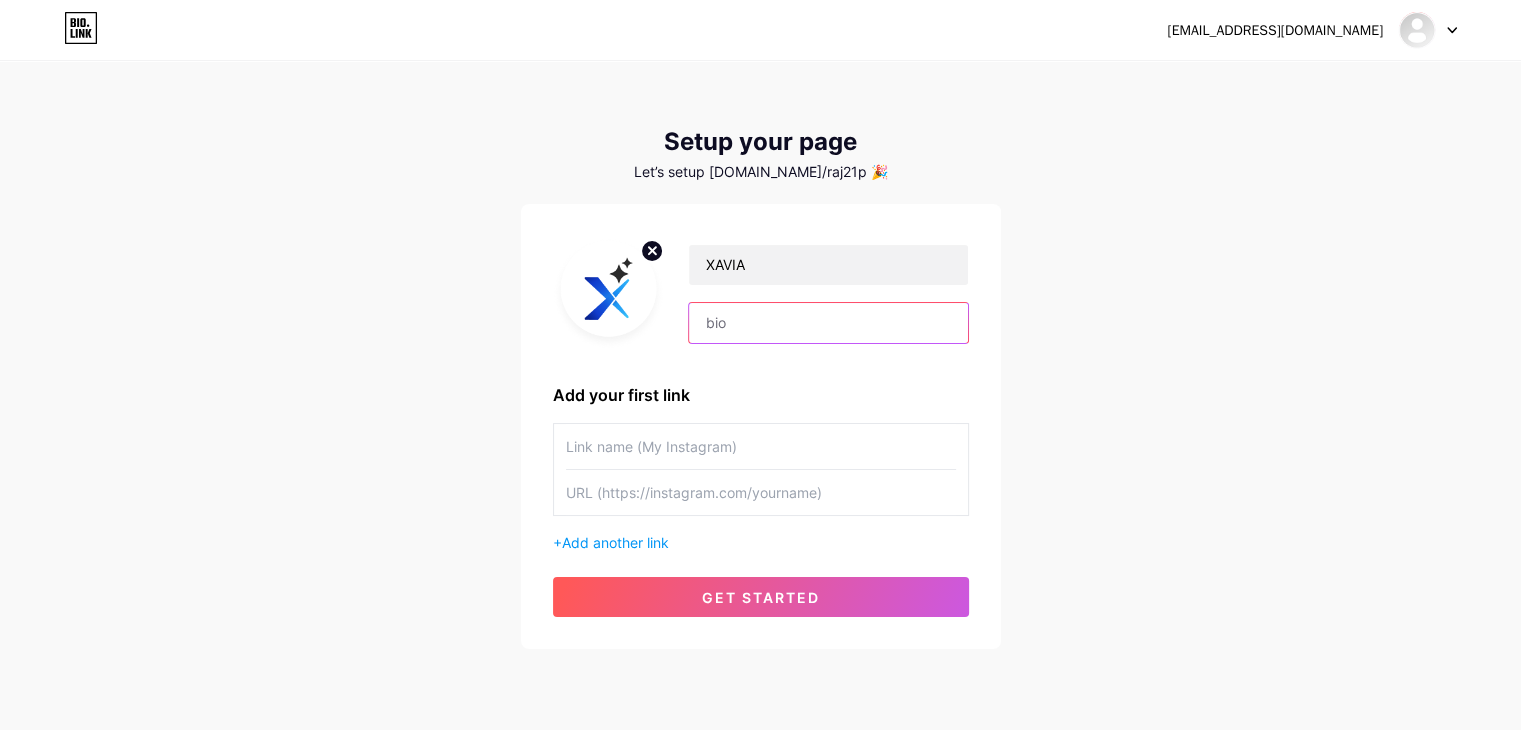 click at bounding box center (828, 323) 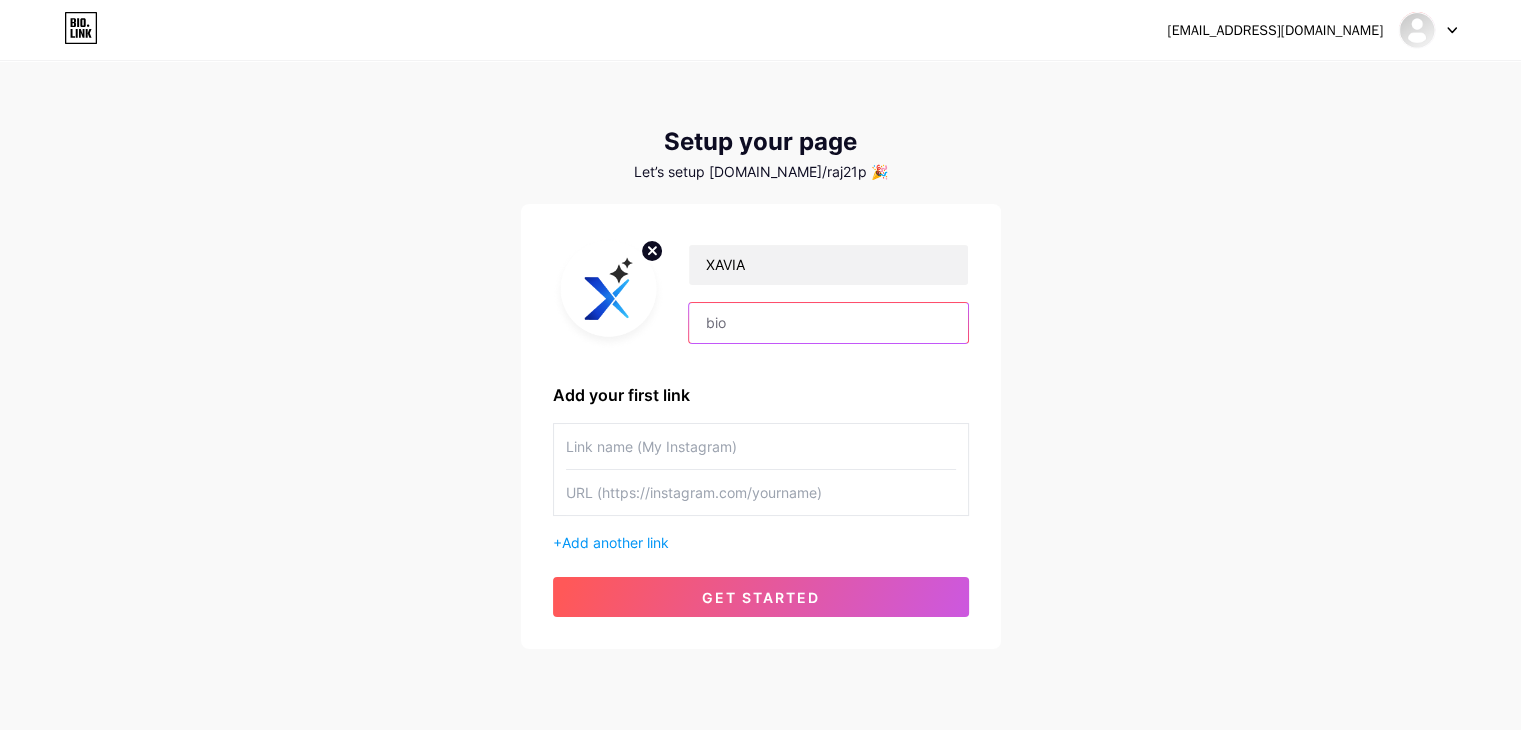 paste on "XTEN‑AV’s XAVIA is a groundbreaking conversational AI agent crafted specifically for audiovisual professionals. Uniquely designed to streamline every phase of AV projects, XAVIA brings intelligence and automation through simple voice or chat" 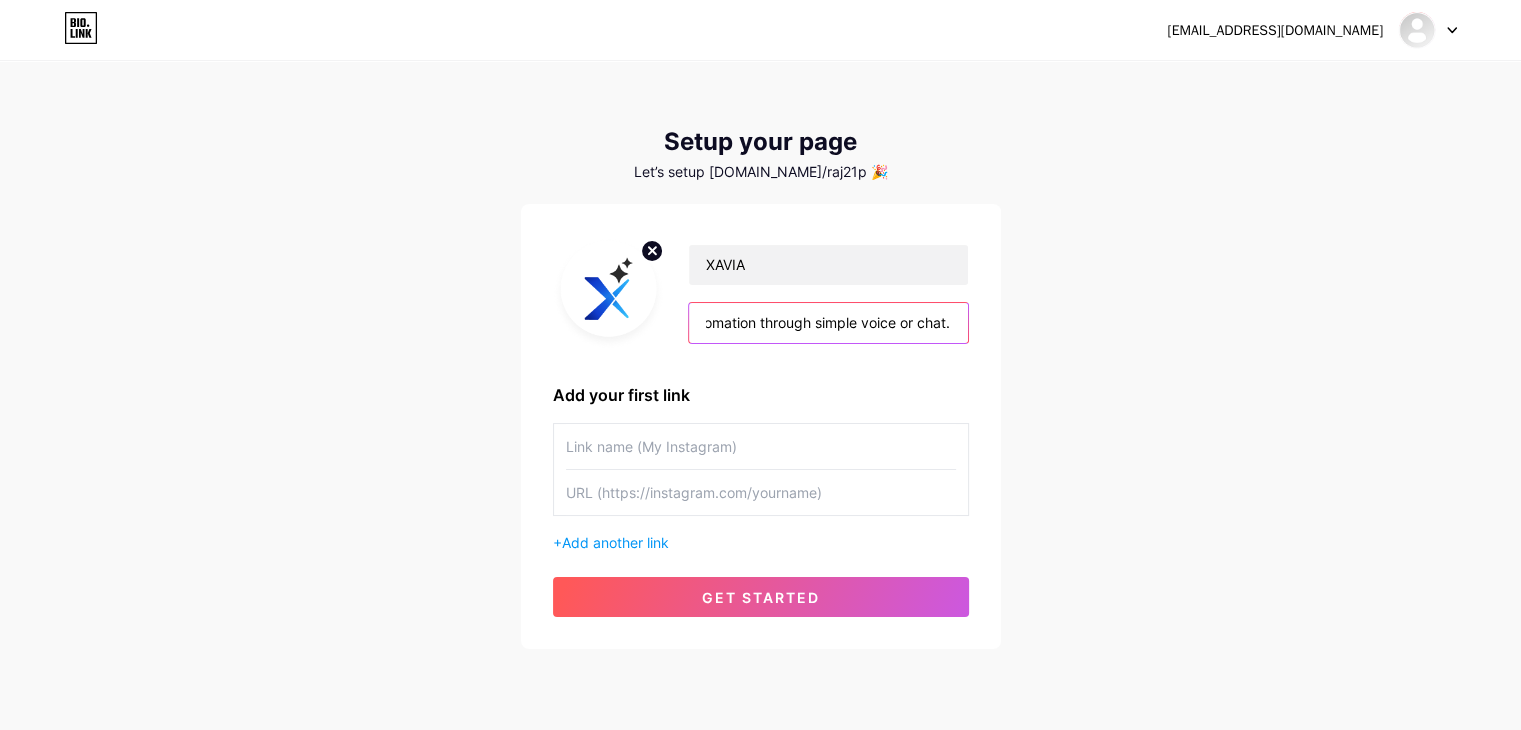 scroll, scrollTop: 0, scrollLeft: 1360, axis: horizontal 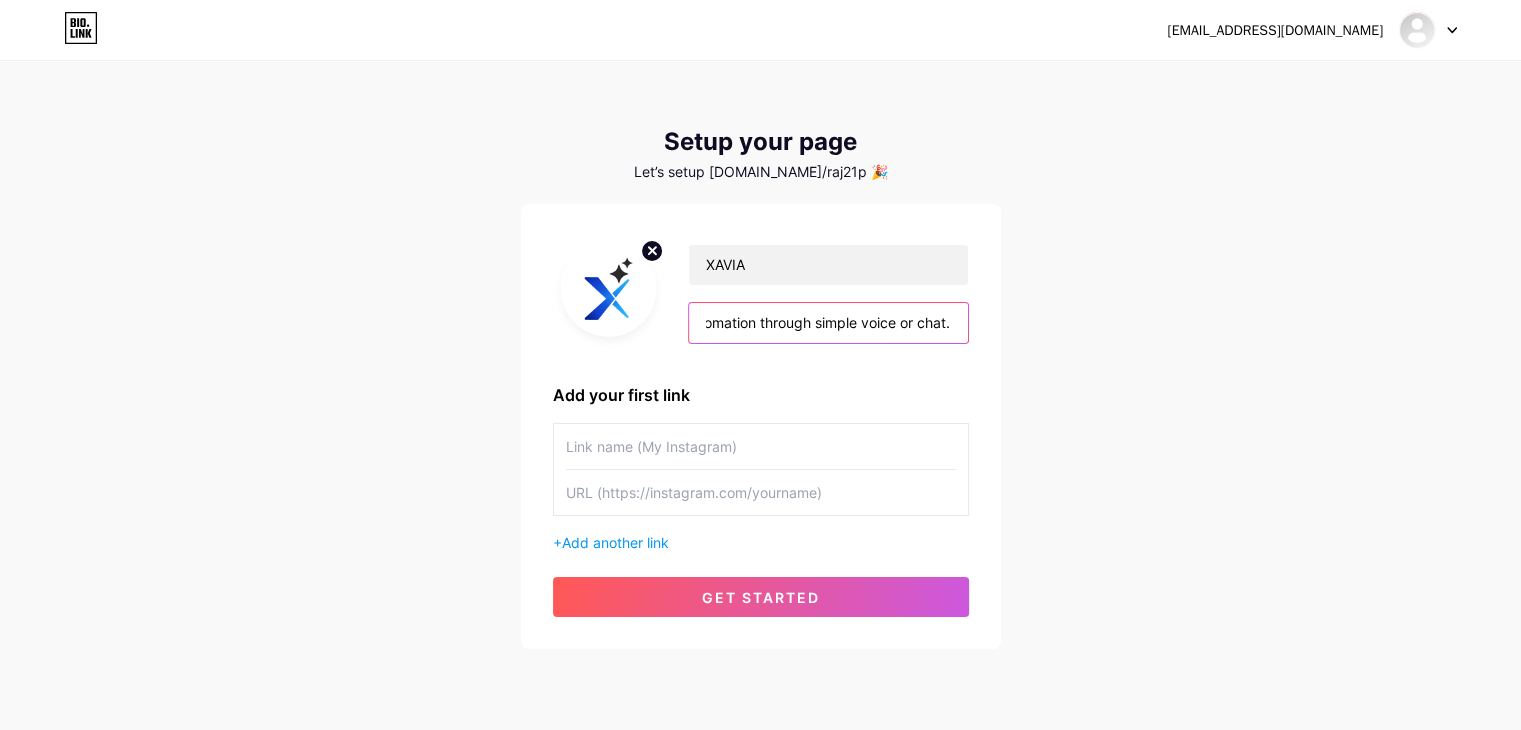 type on "XTEN‑AV’s XAVIA is a groundbreaking conversational AI agent crafted specifically for audiovisual professionals. Uniquely designed to streamline every phase of AV projects, XAVIA brings intelligence and automation through simple voice or chat." 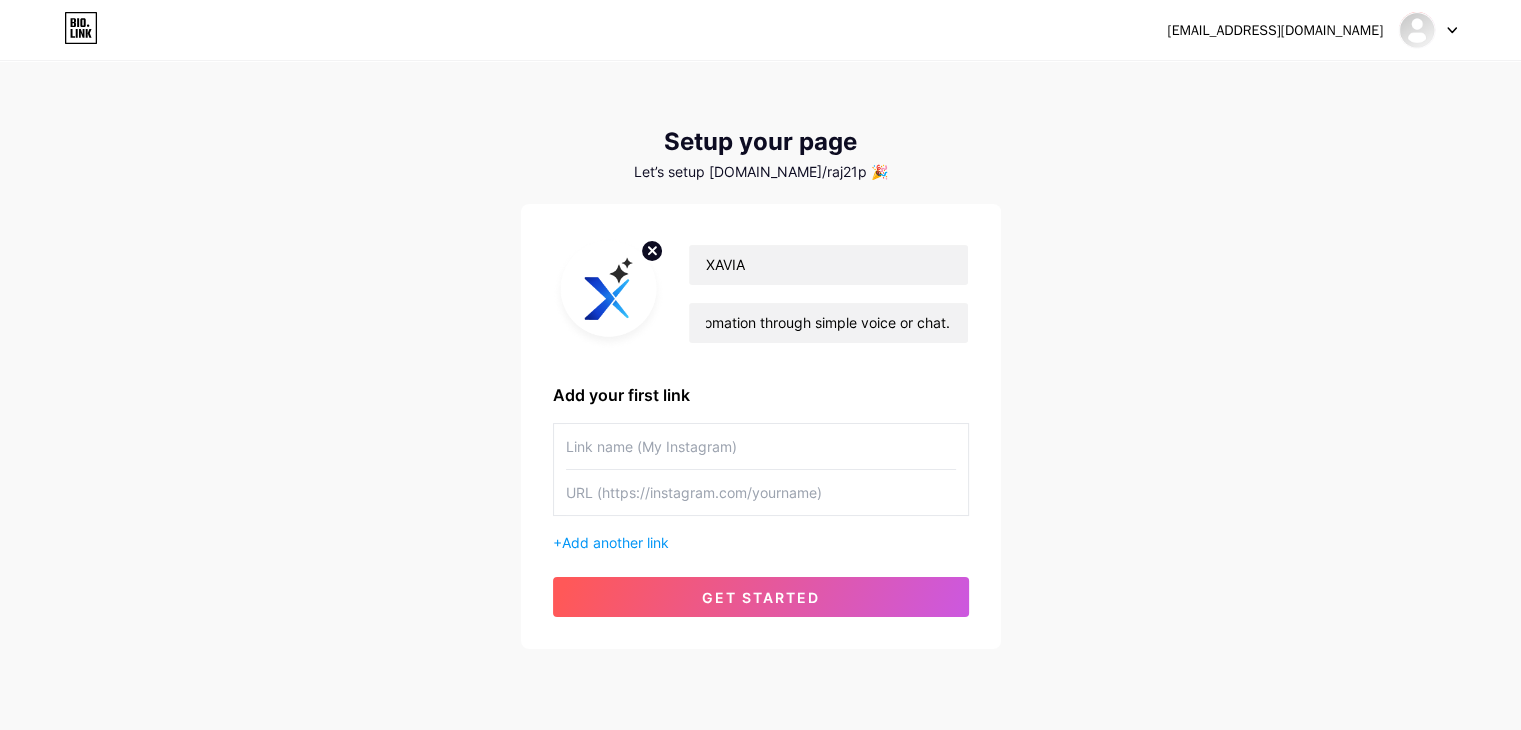 click at bounding box center [761, 446] 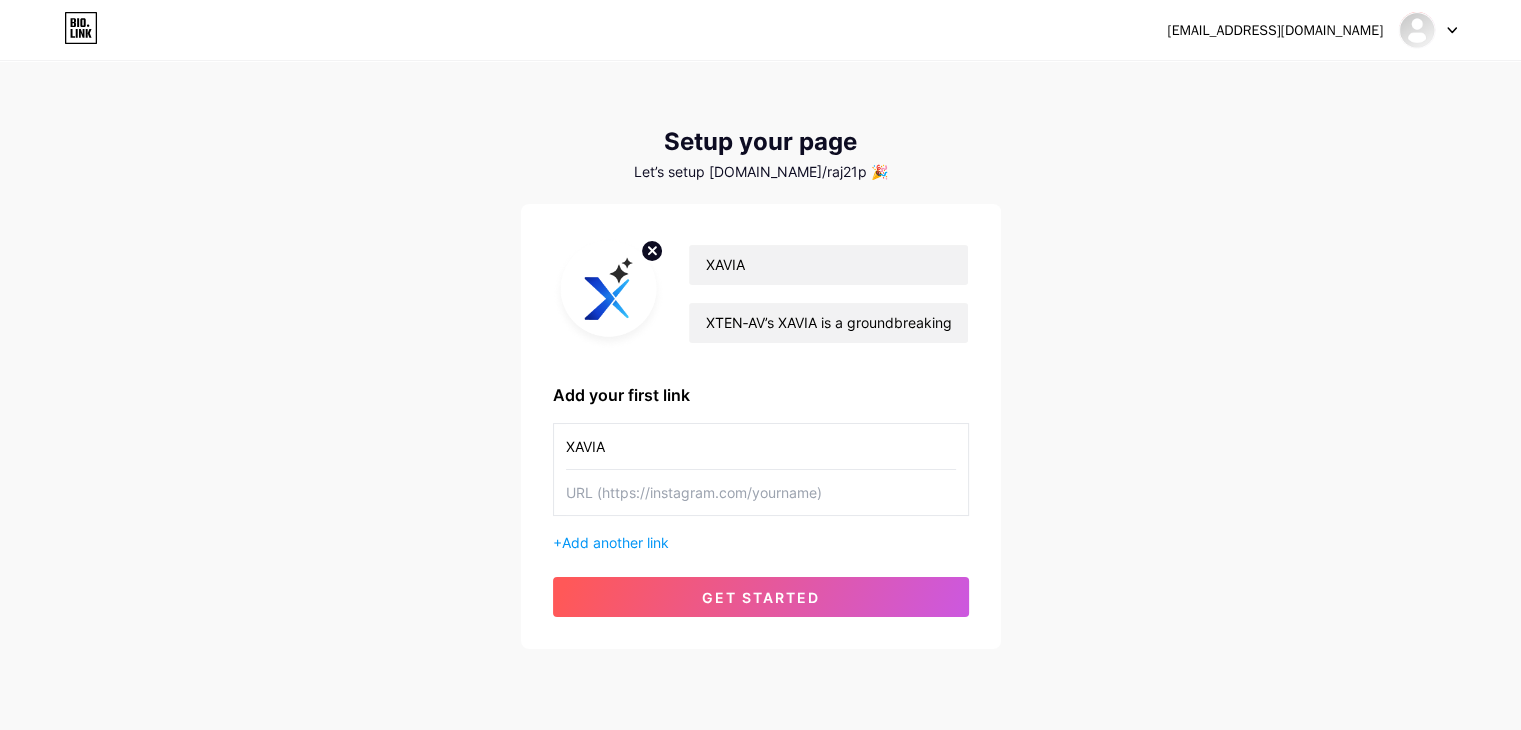 type on "XAVIA" 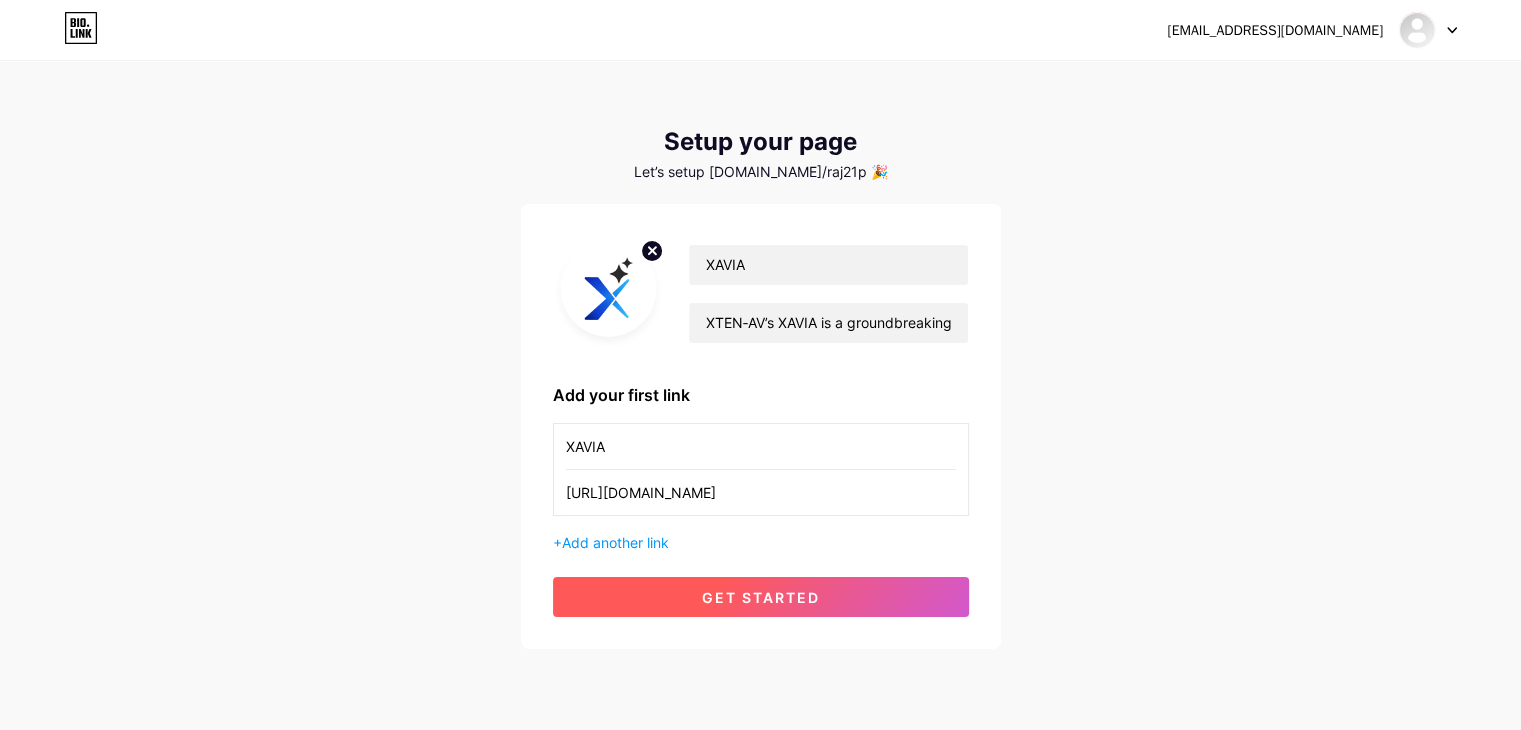 type on "[URL][DOMAIN_NAME]" 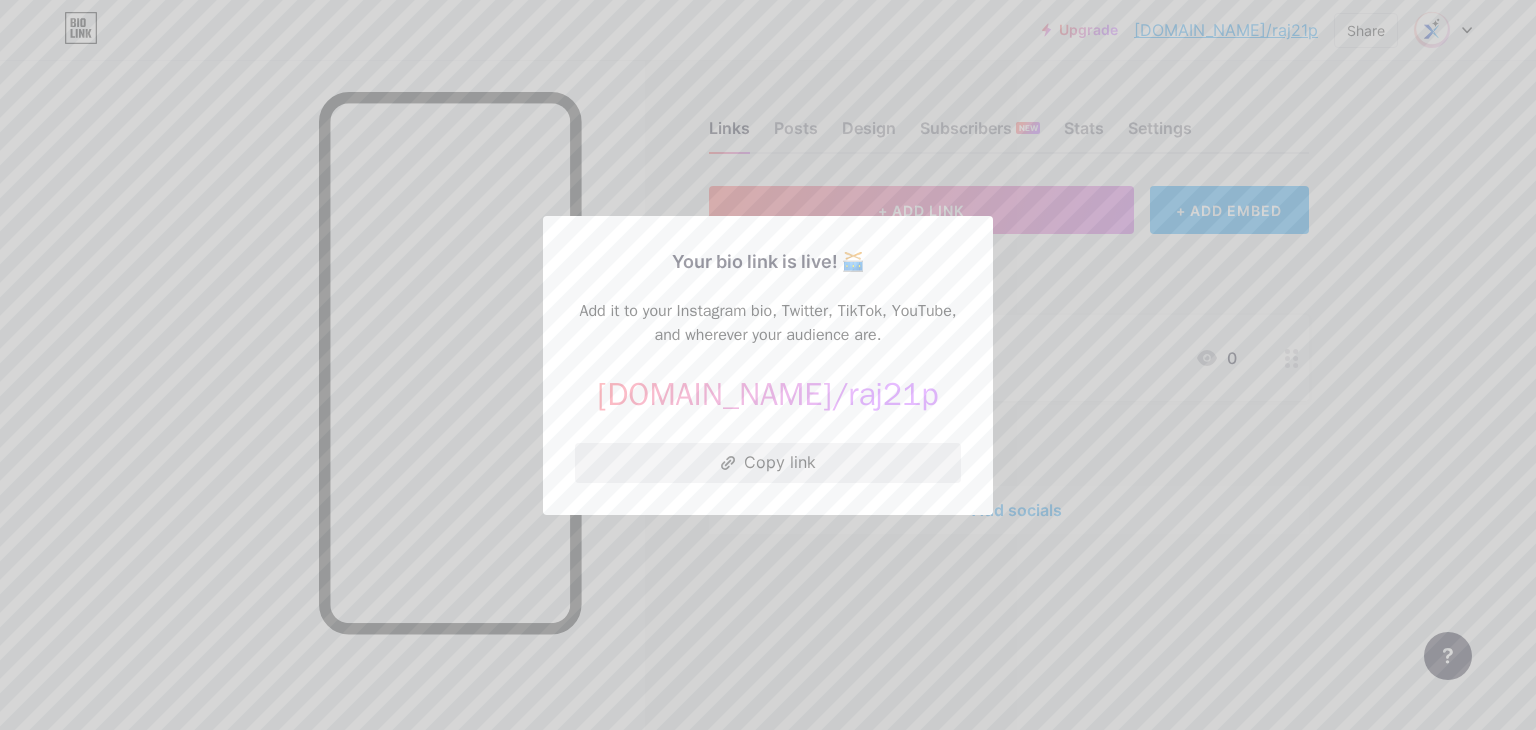 click on "Copy link" at bounding box center [768, 463] 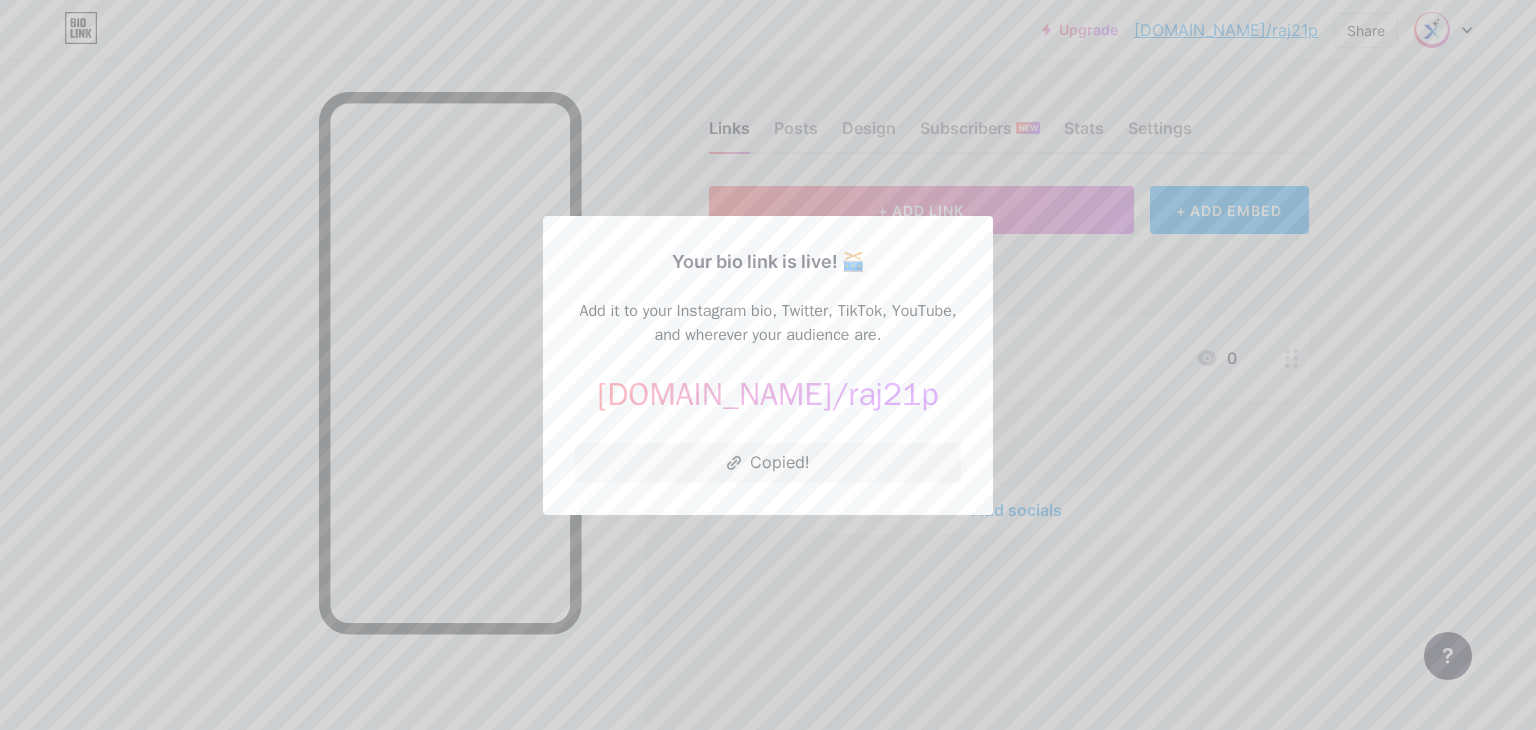 click at bounding box center (768, 365) 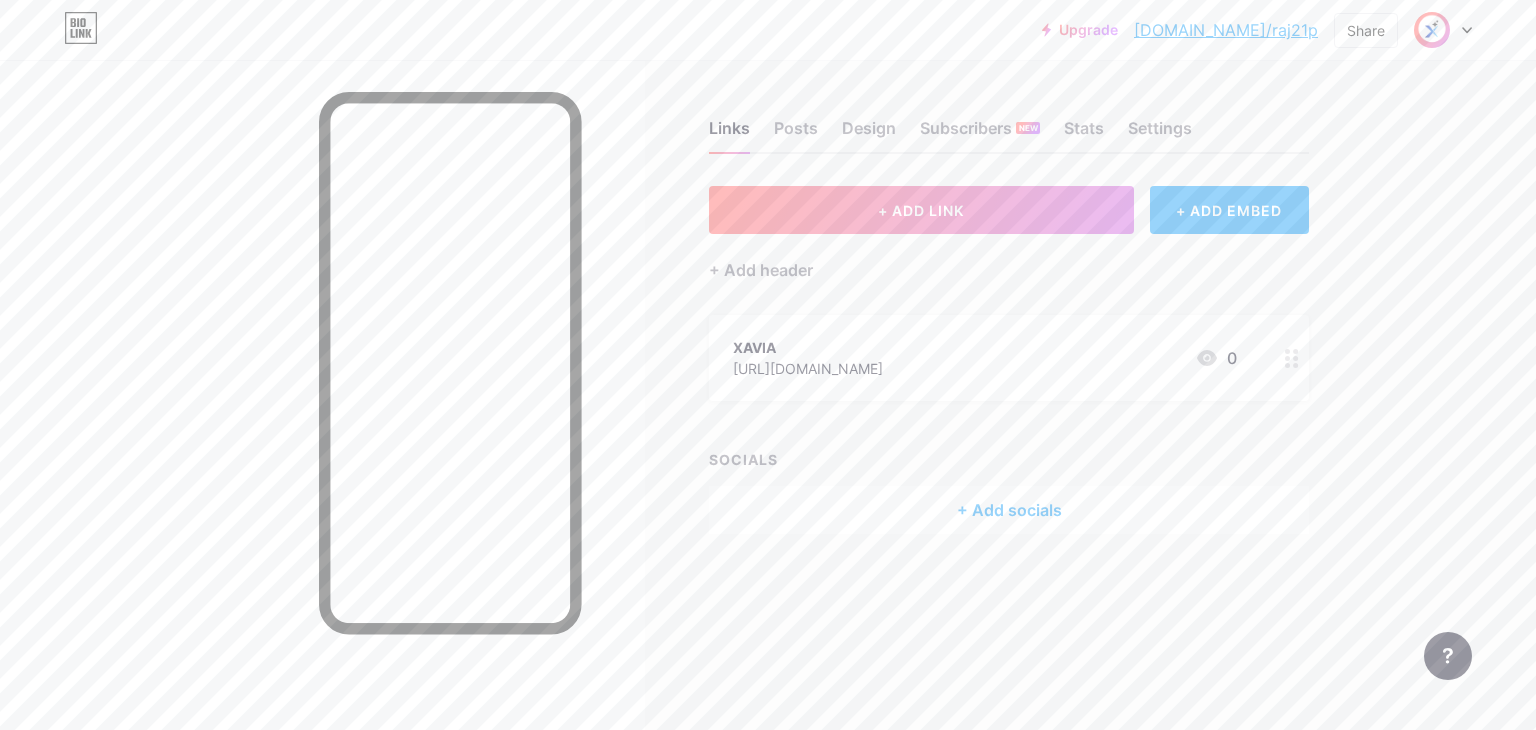 click at bounding box center [1432, 30] 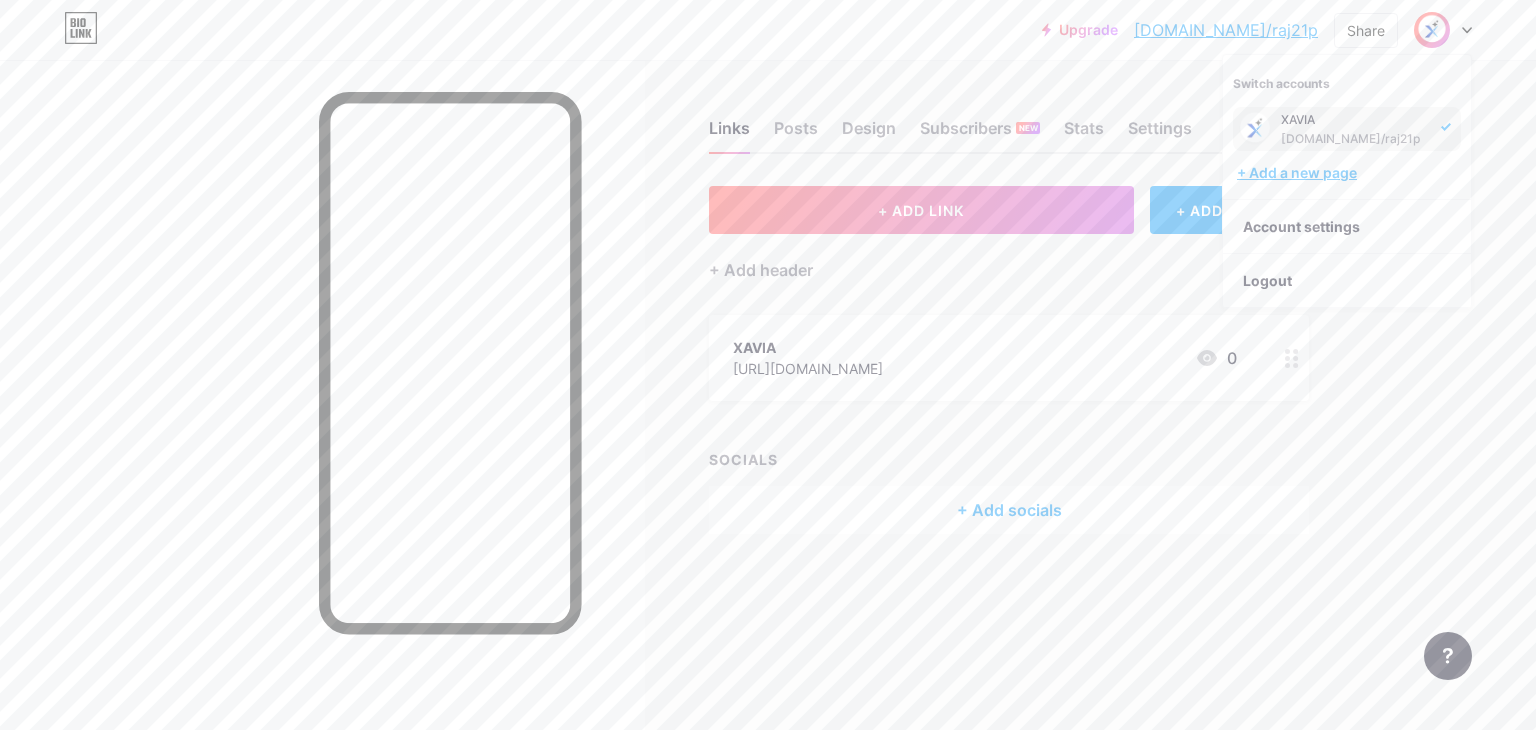 click on "+ Add a new page" at bounding box center [1349, 173] 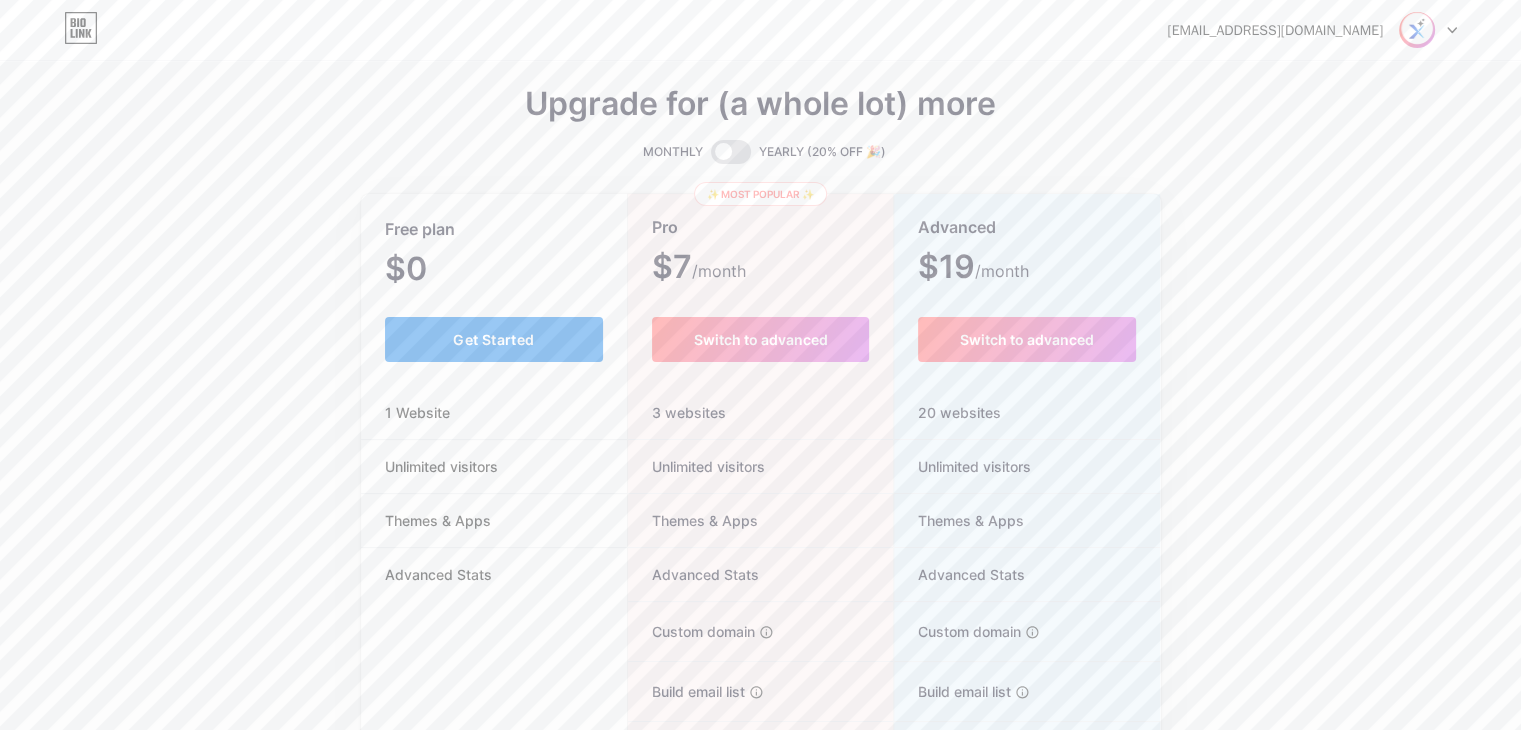 click on "Get Started" at bounding box center (493, 339) 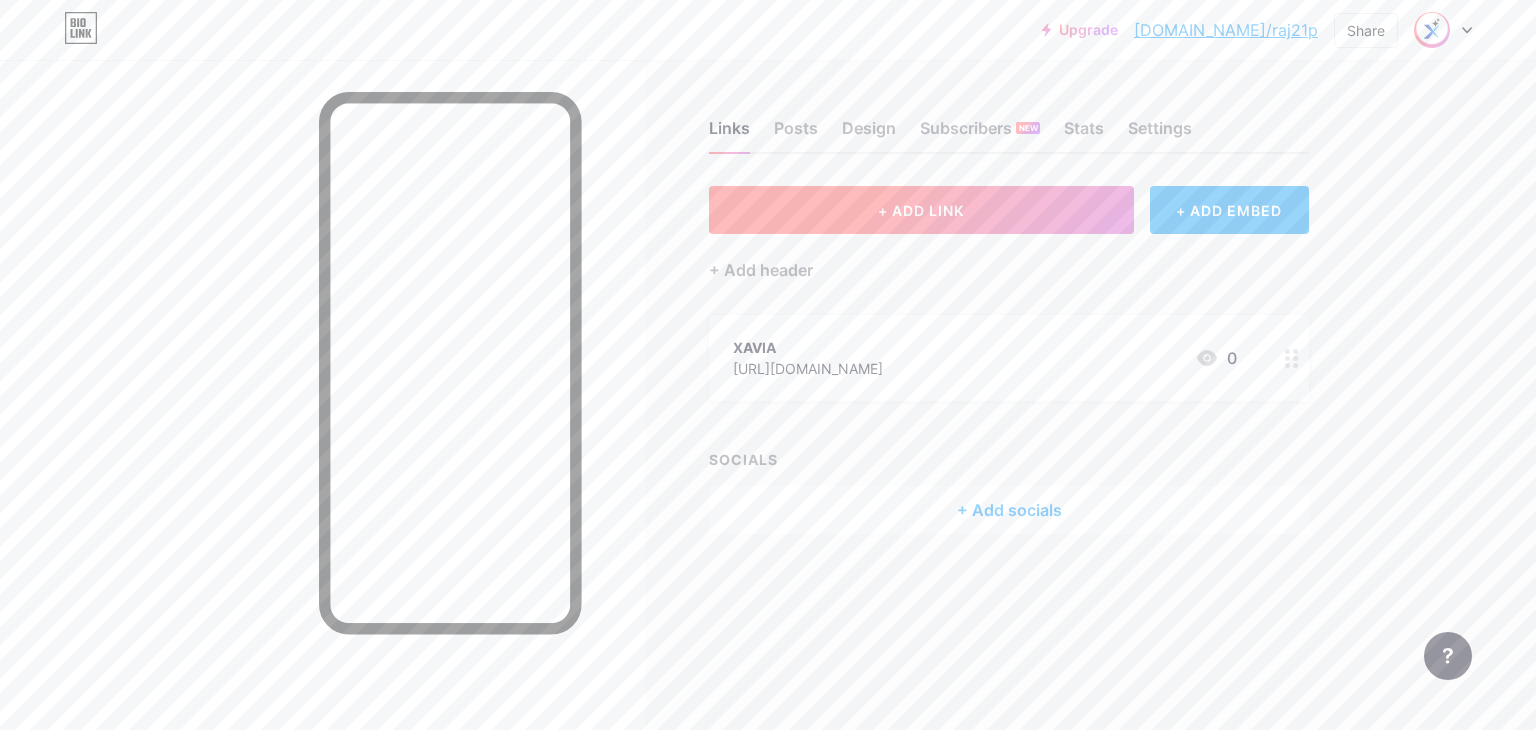 click on "+ ADD LINK" at bounding box center [921, 210] 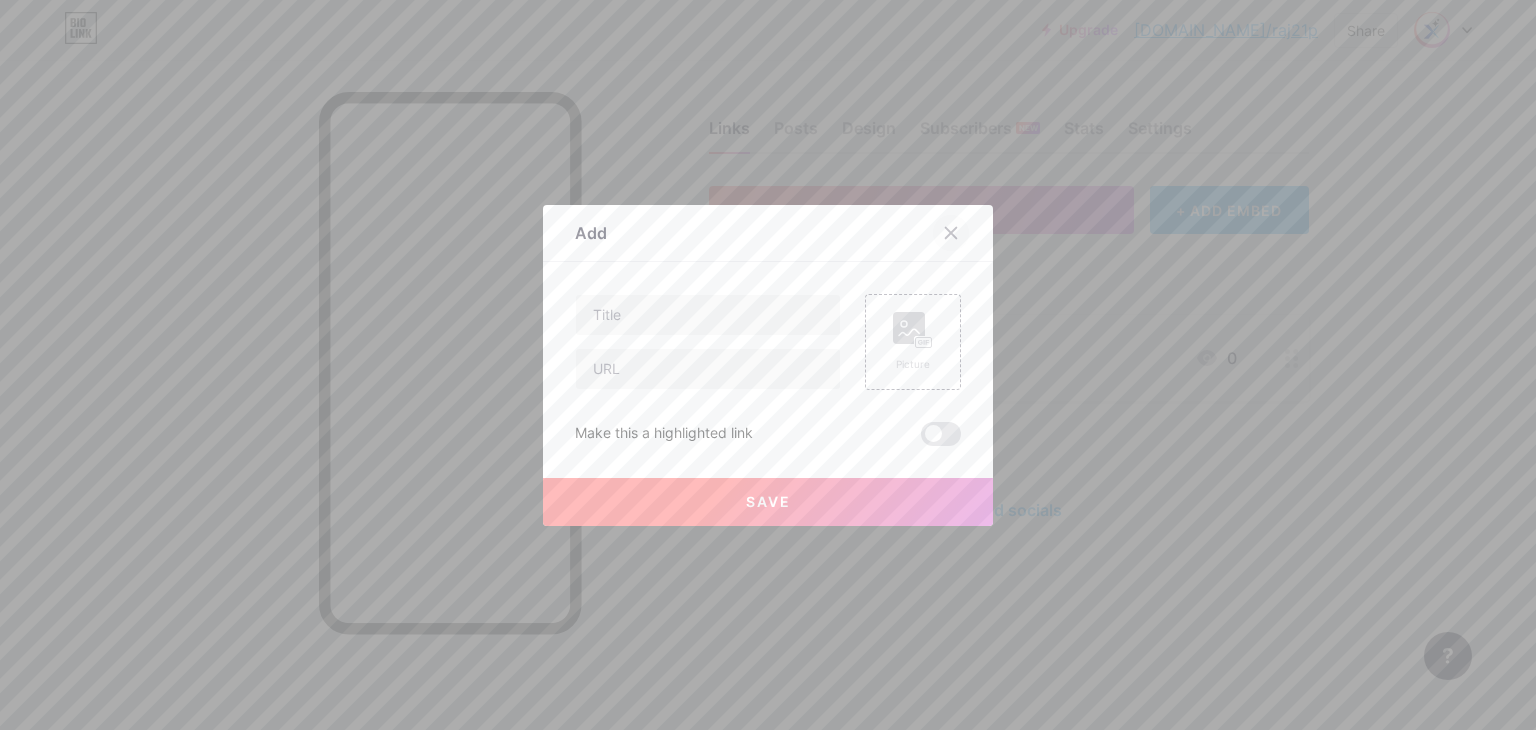 click at bounding box center (951, 233) 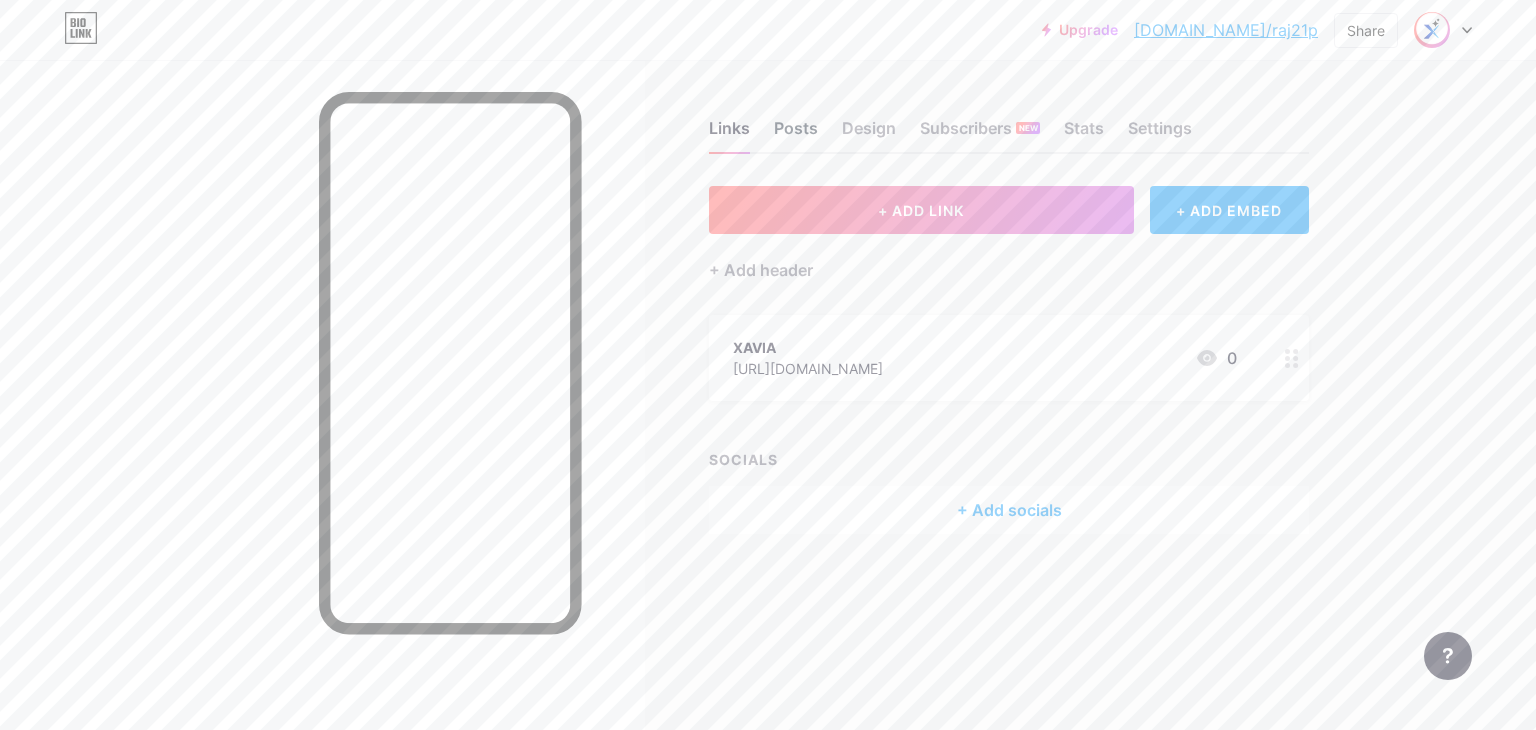 click on "Posts" at bounding box center [796, 134] 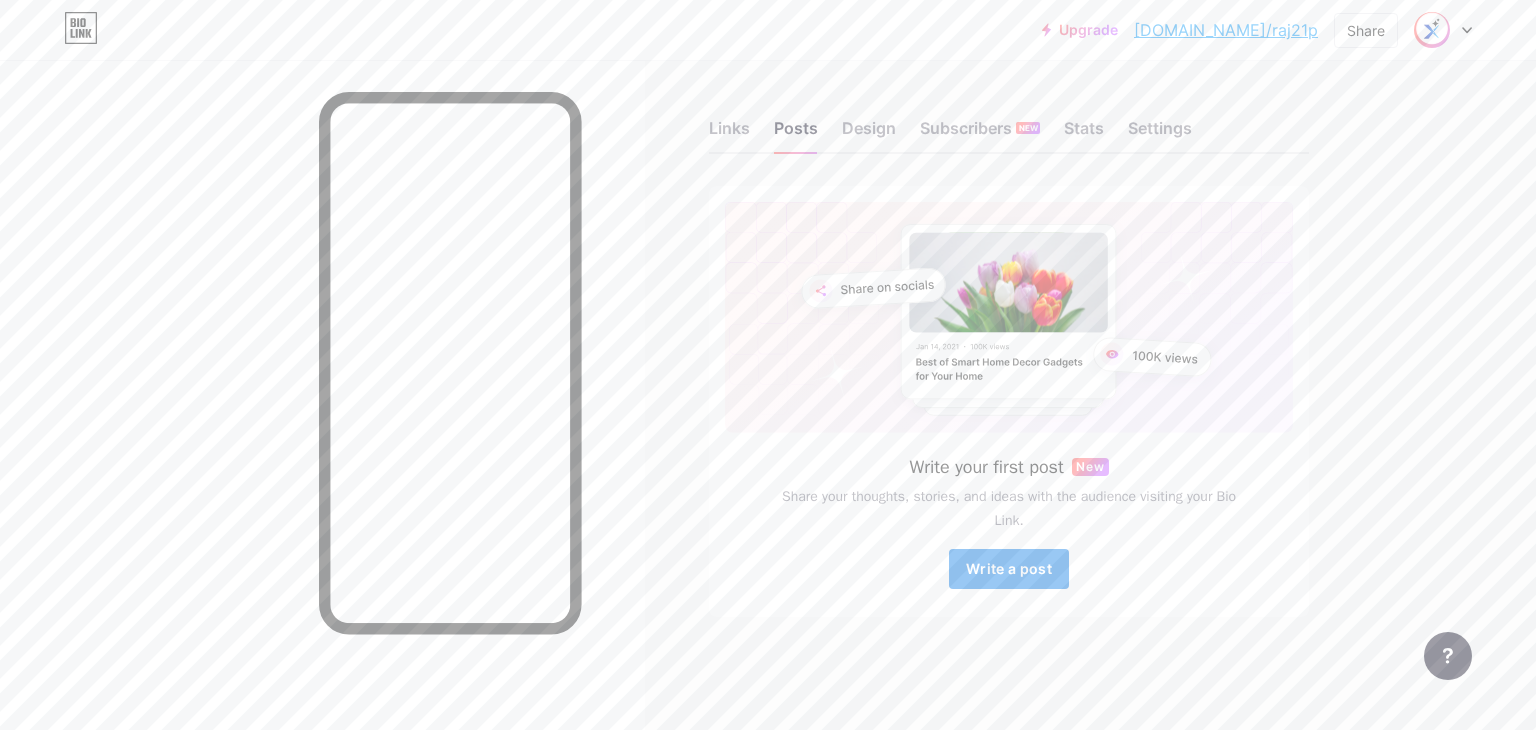 click on "Write a post" at bounding box center [1009, 568] 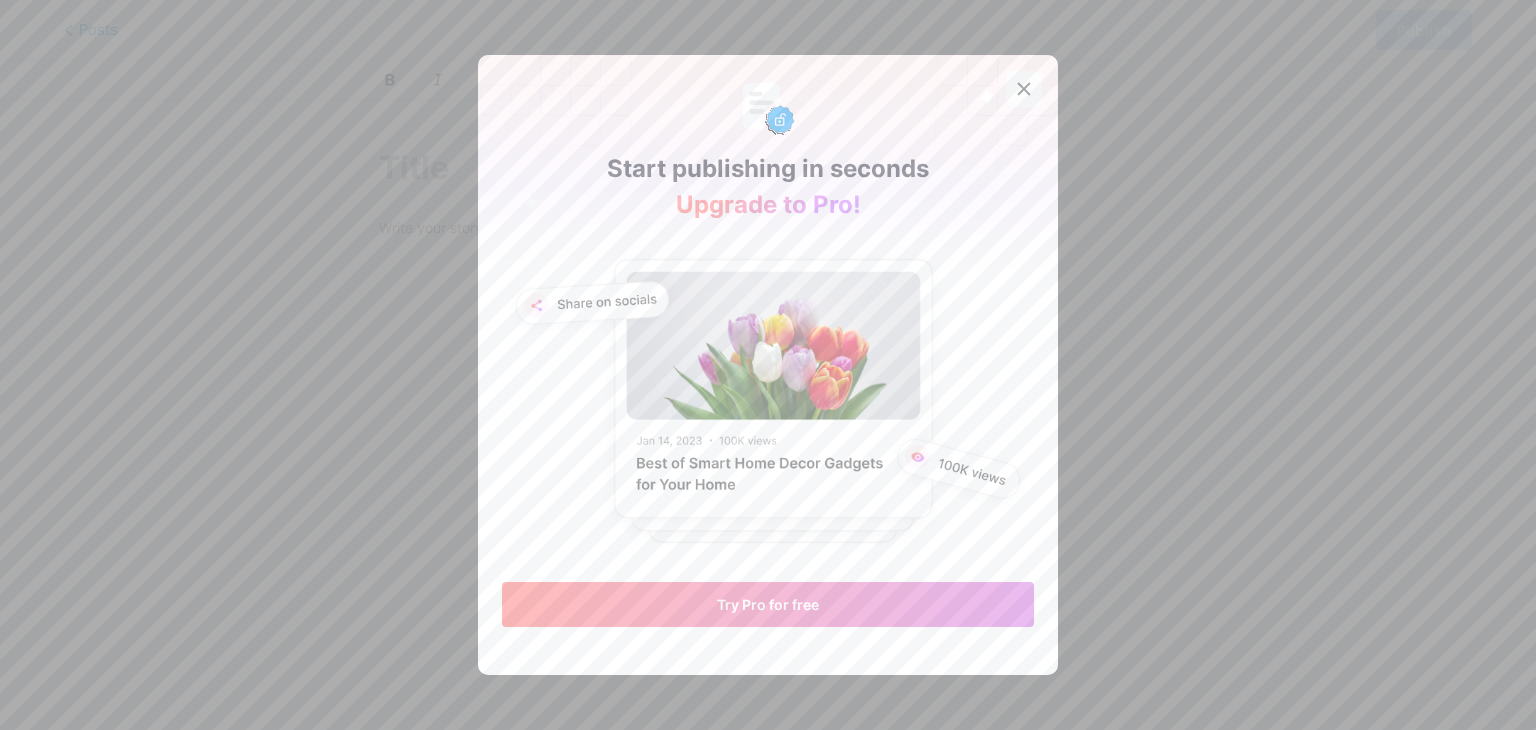 click 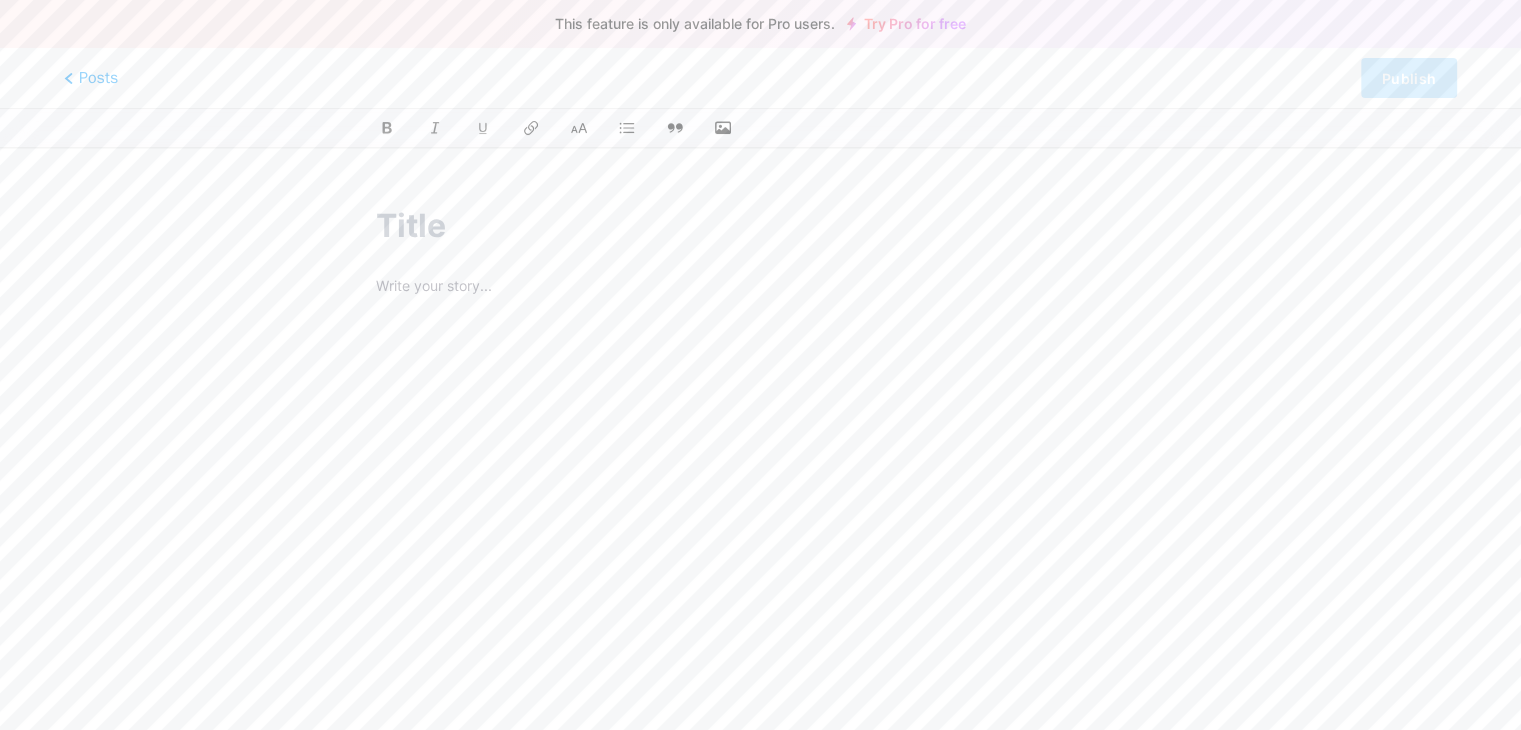 click at bounding box center (760, 226) 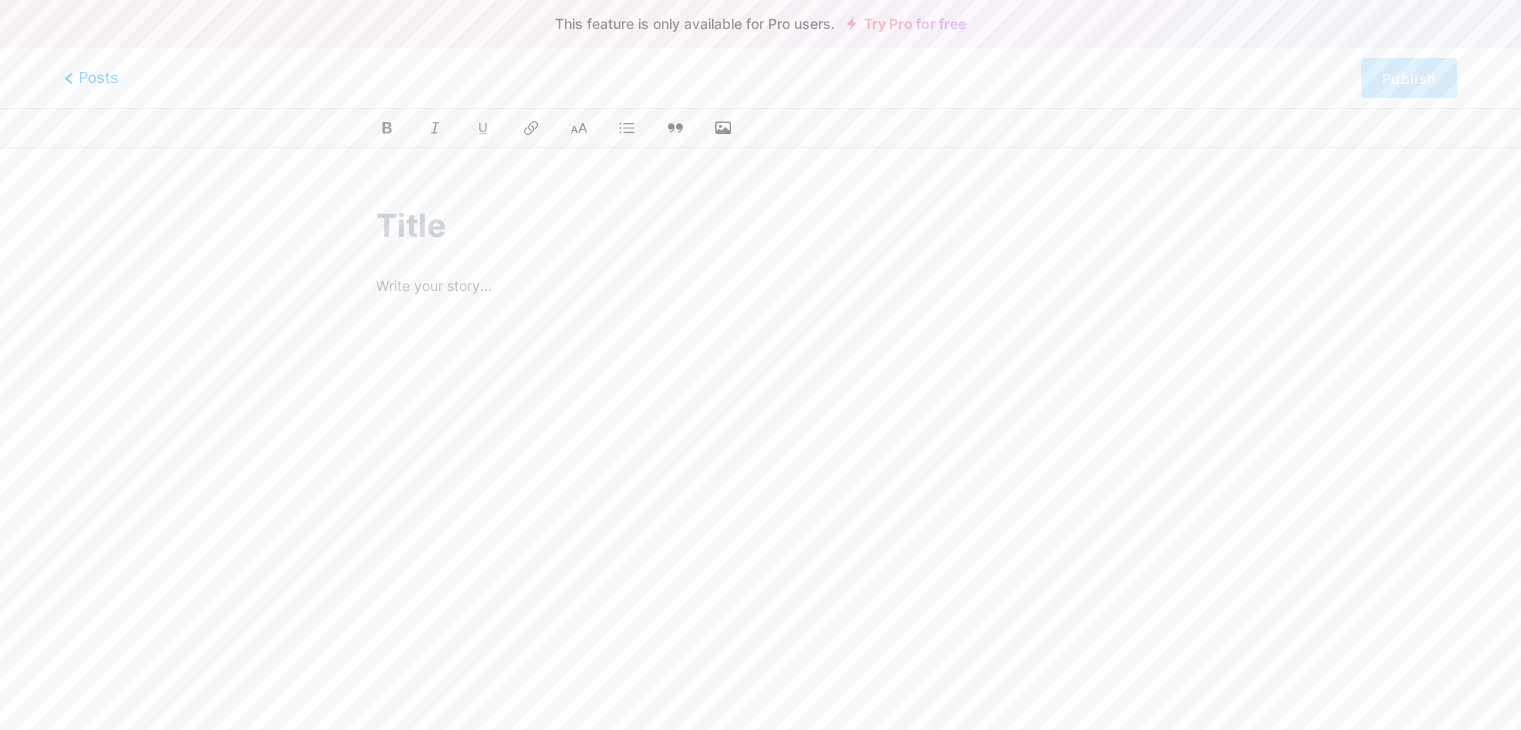 paste on "XTEN-AV XAVIA" 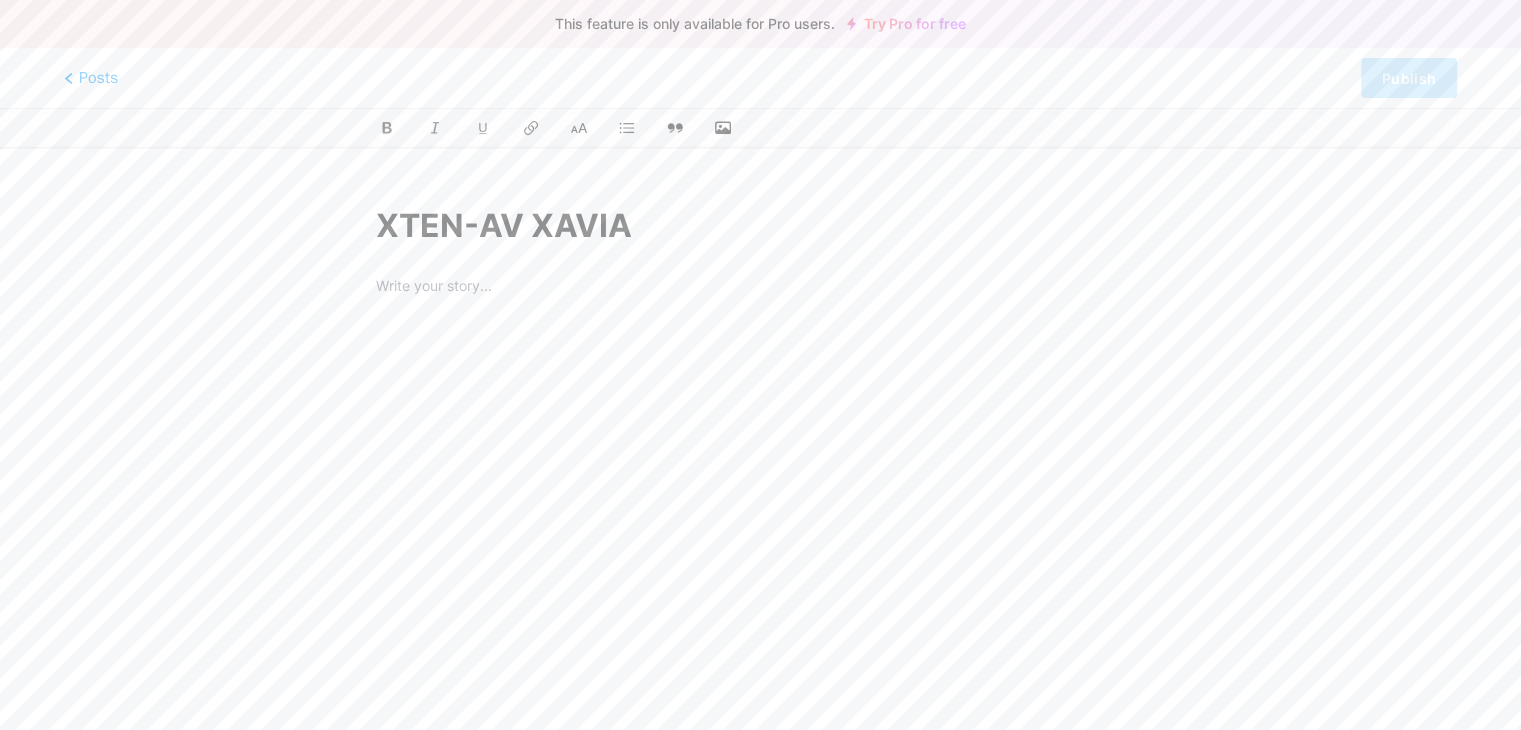 type on "XTEN-AV XAVIA" 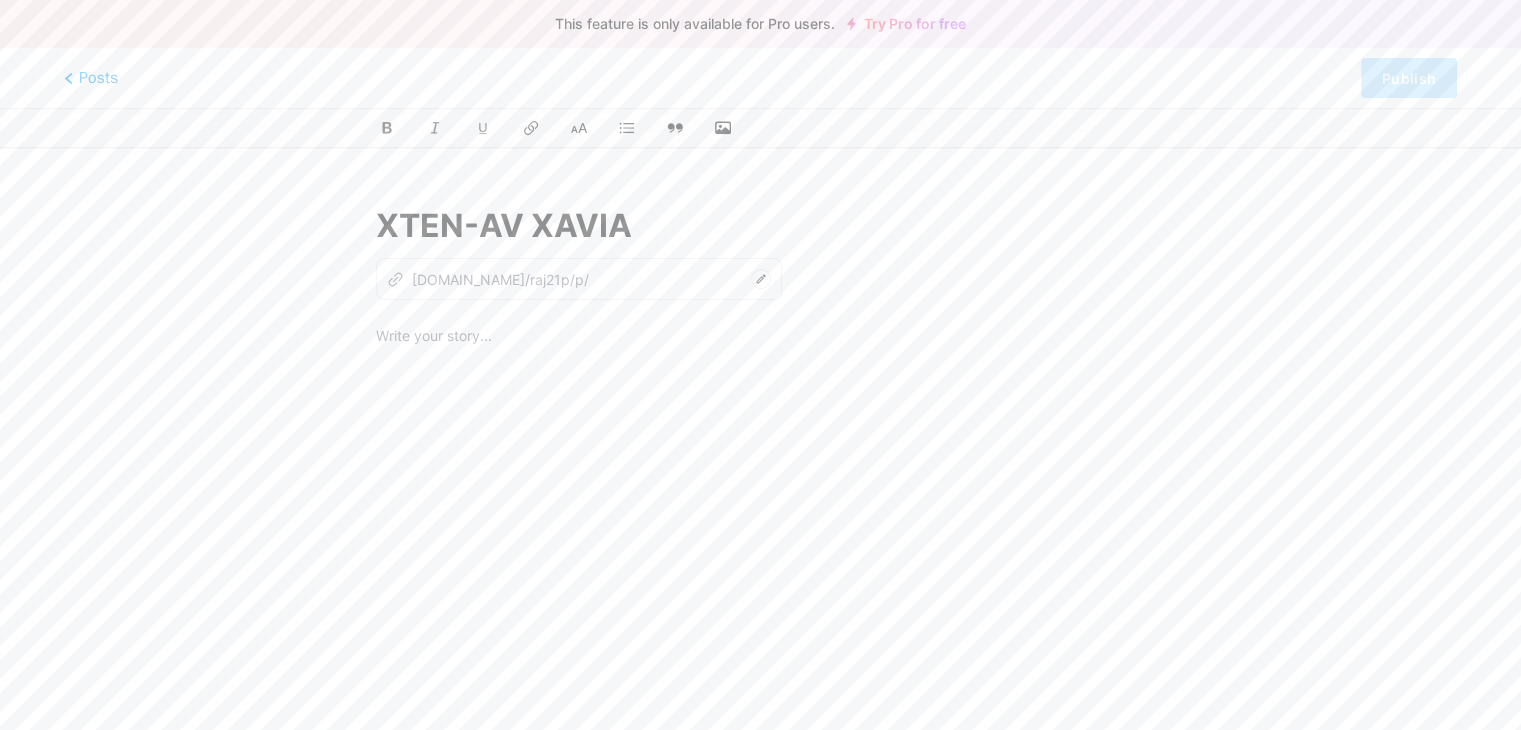 type on "xten-av-xavia" 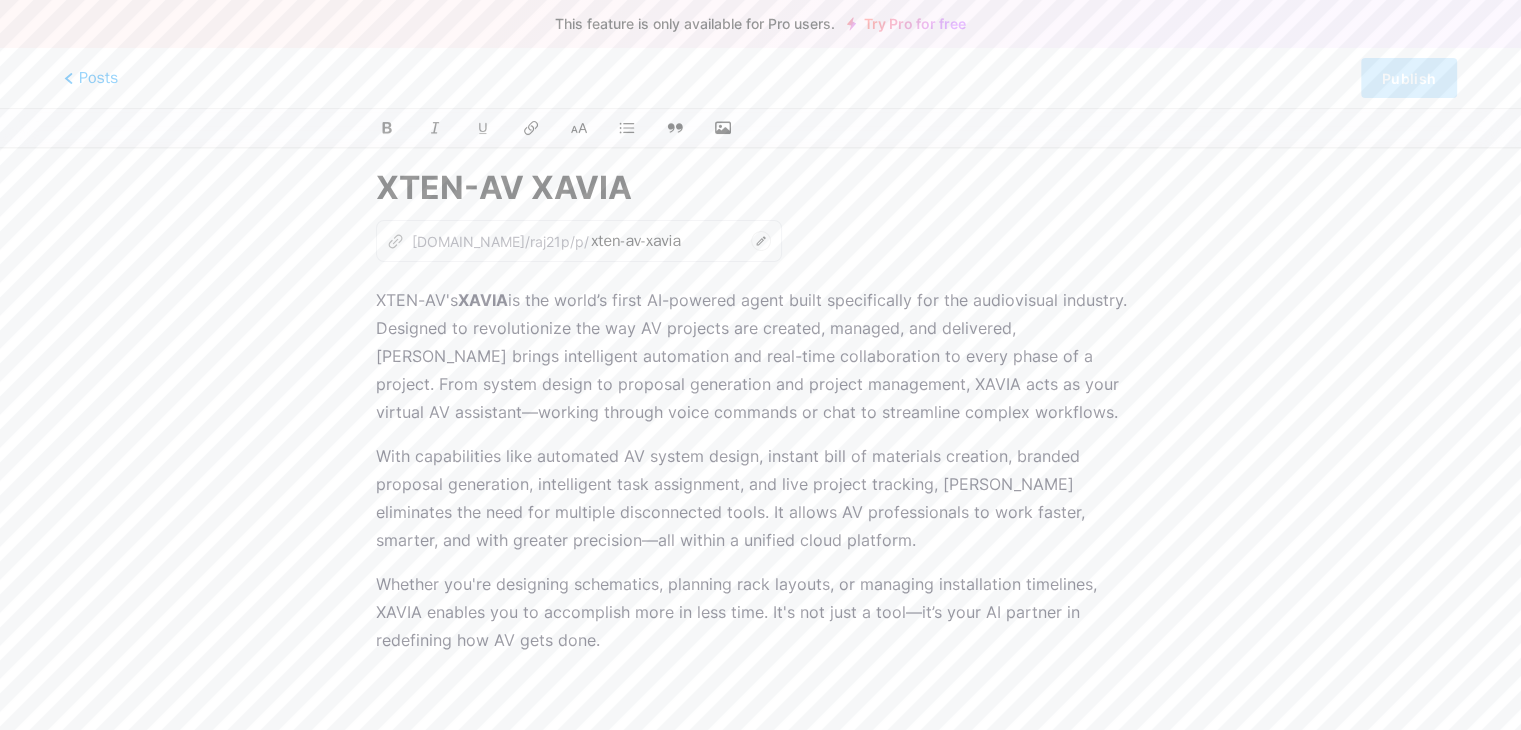 scroll, scrollTop: 0, scrollLeft: 0, axis: both 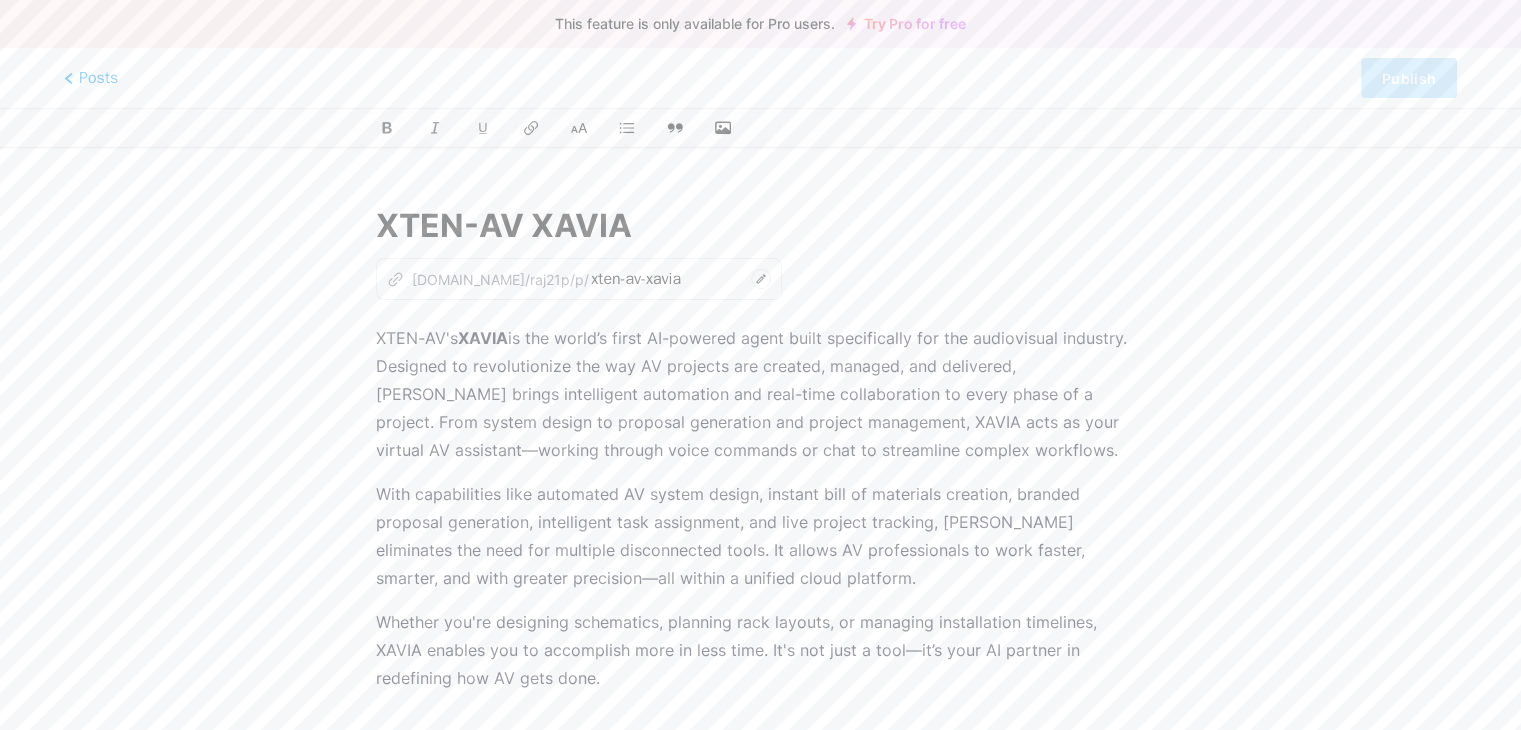 click on "XAVIA" at bounding box center (483, 338) 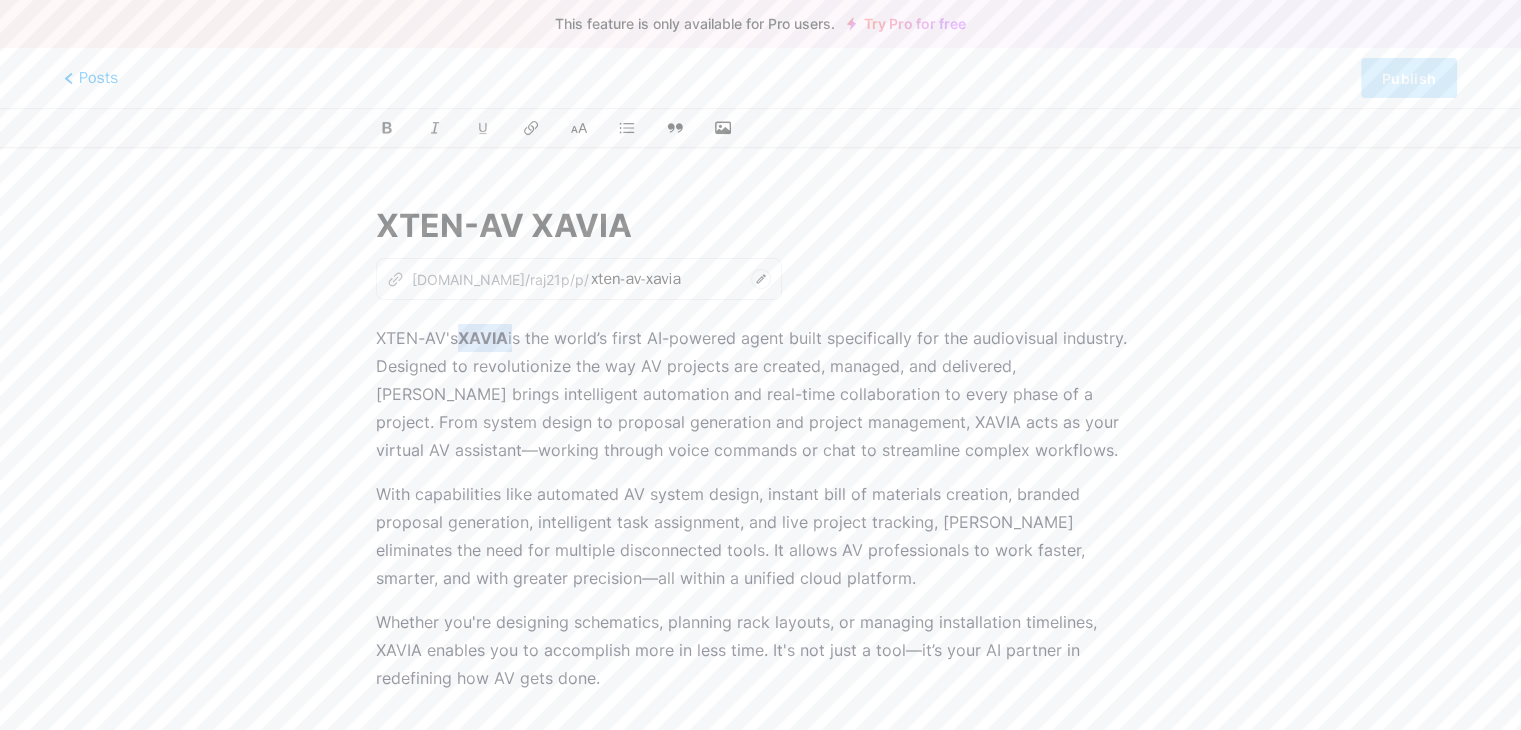 click on "XAVIA" at bounding box center (483, 338) 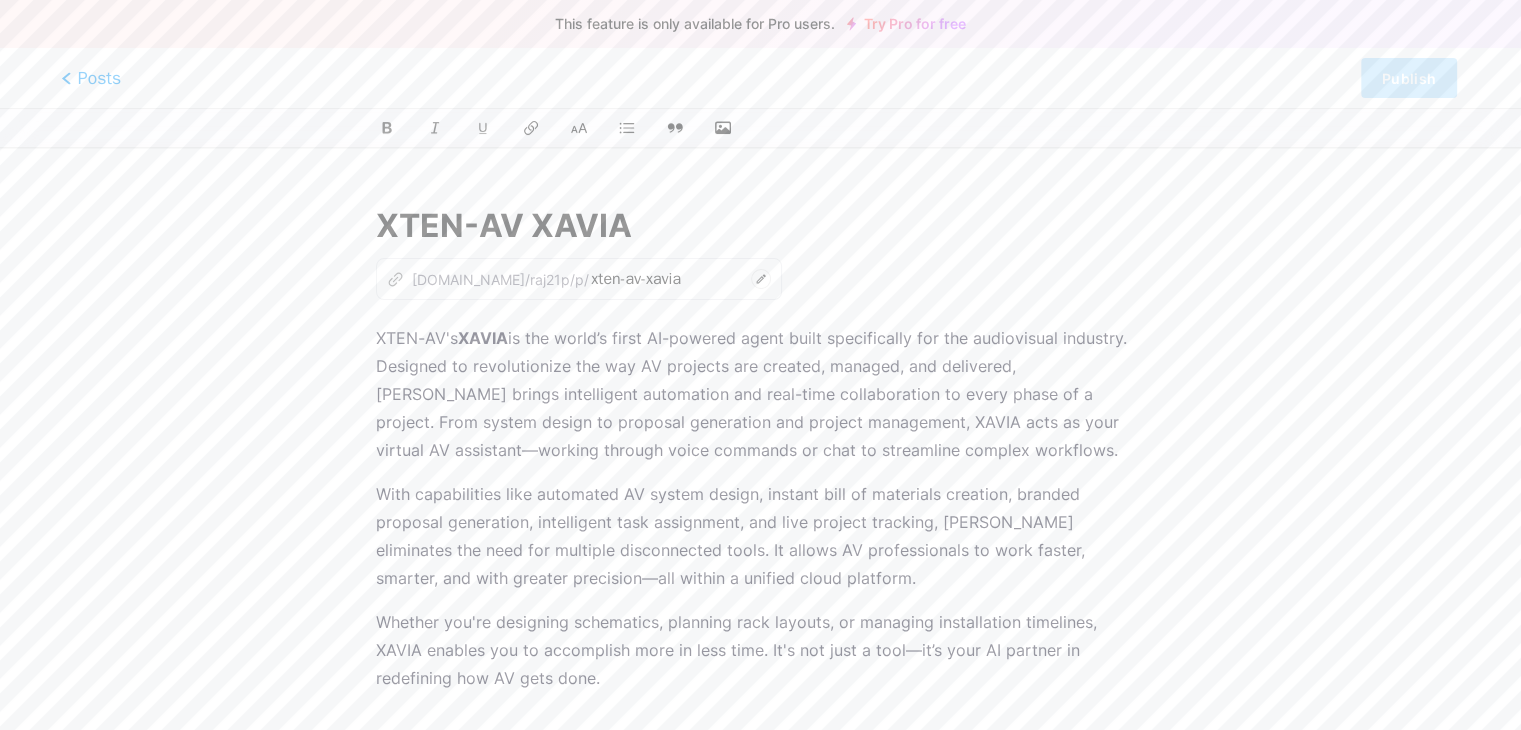 click on "Posts" at bounding box center (91, 78) 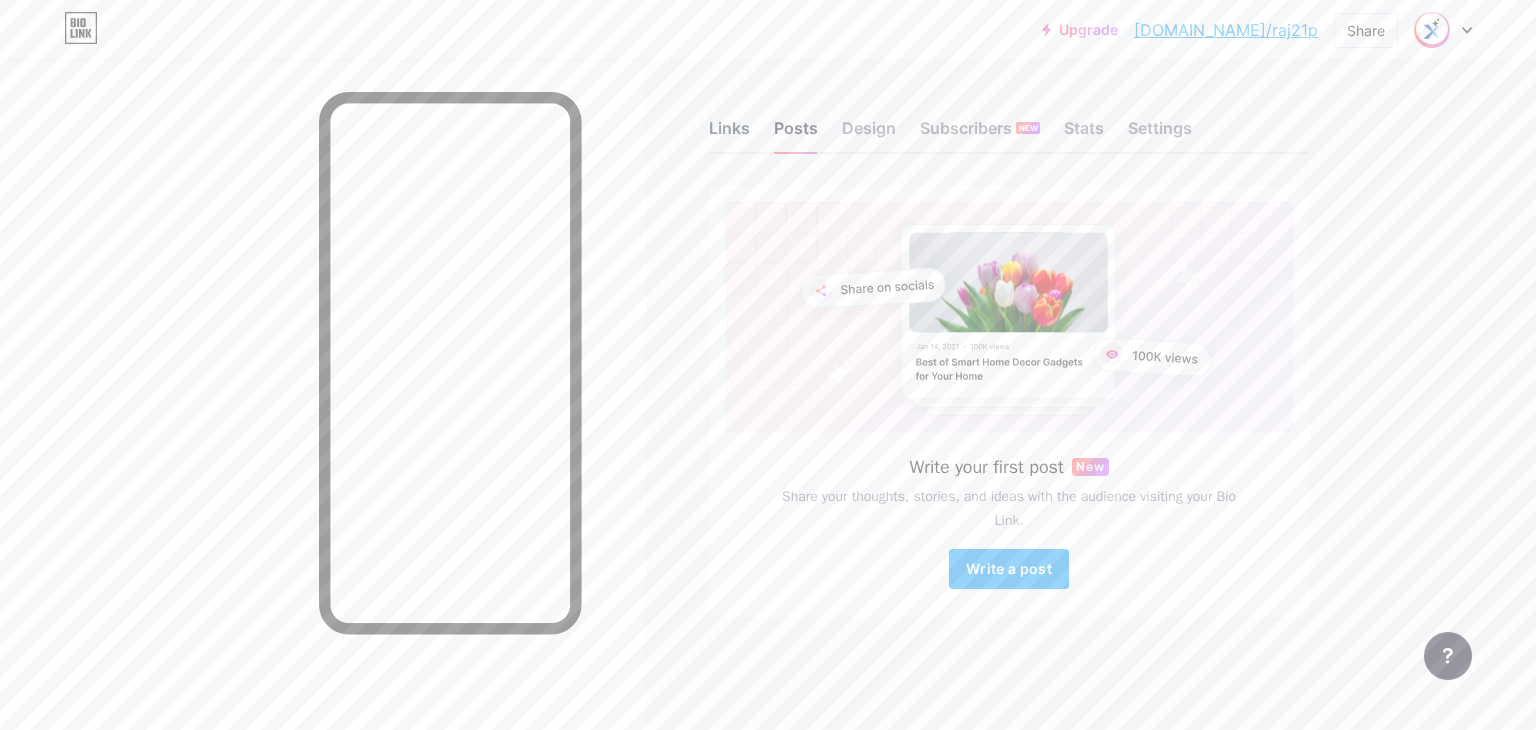 click on "Links" at bounding box center [729, 134] 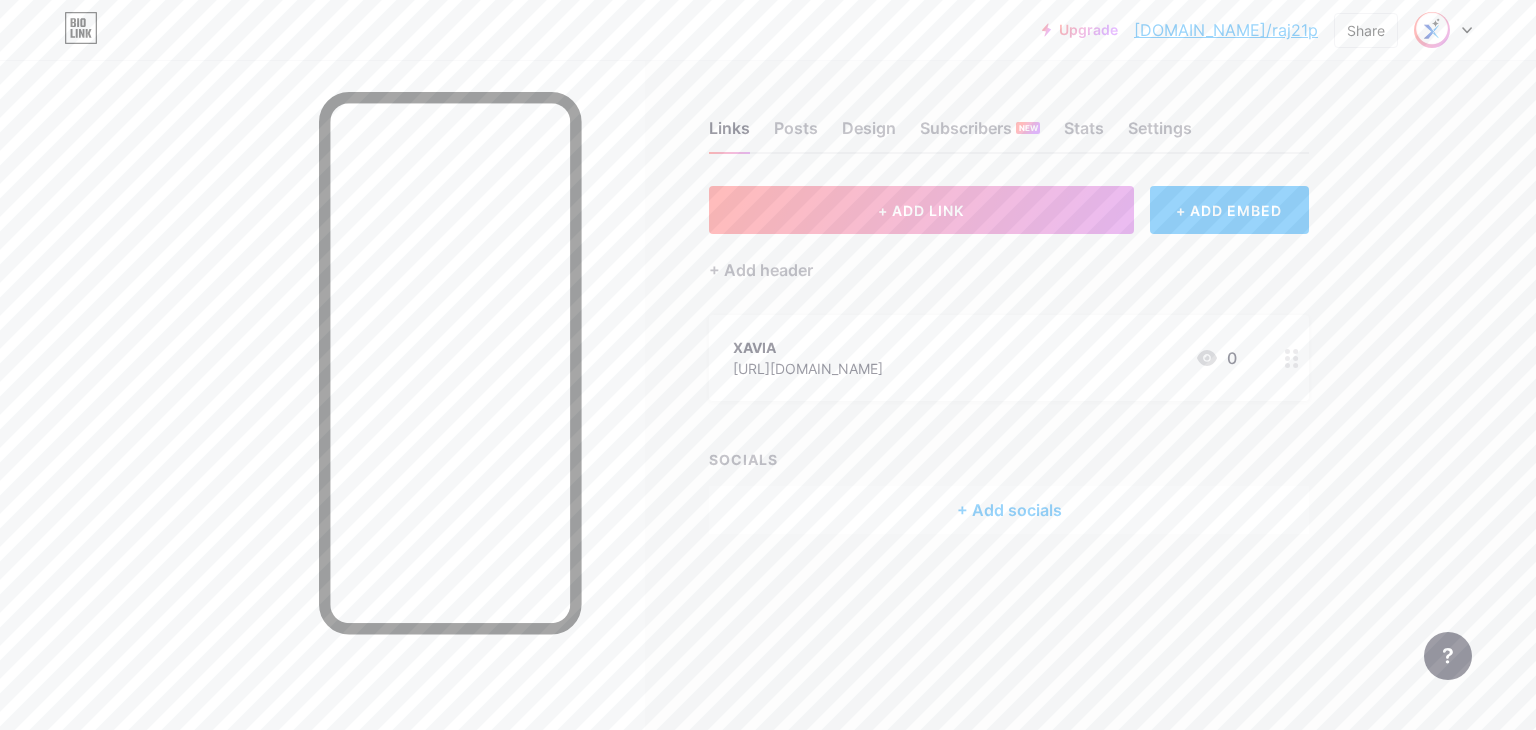 click on "+ Add socials" at bounding box center (1009, 510) 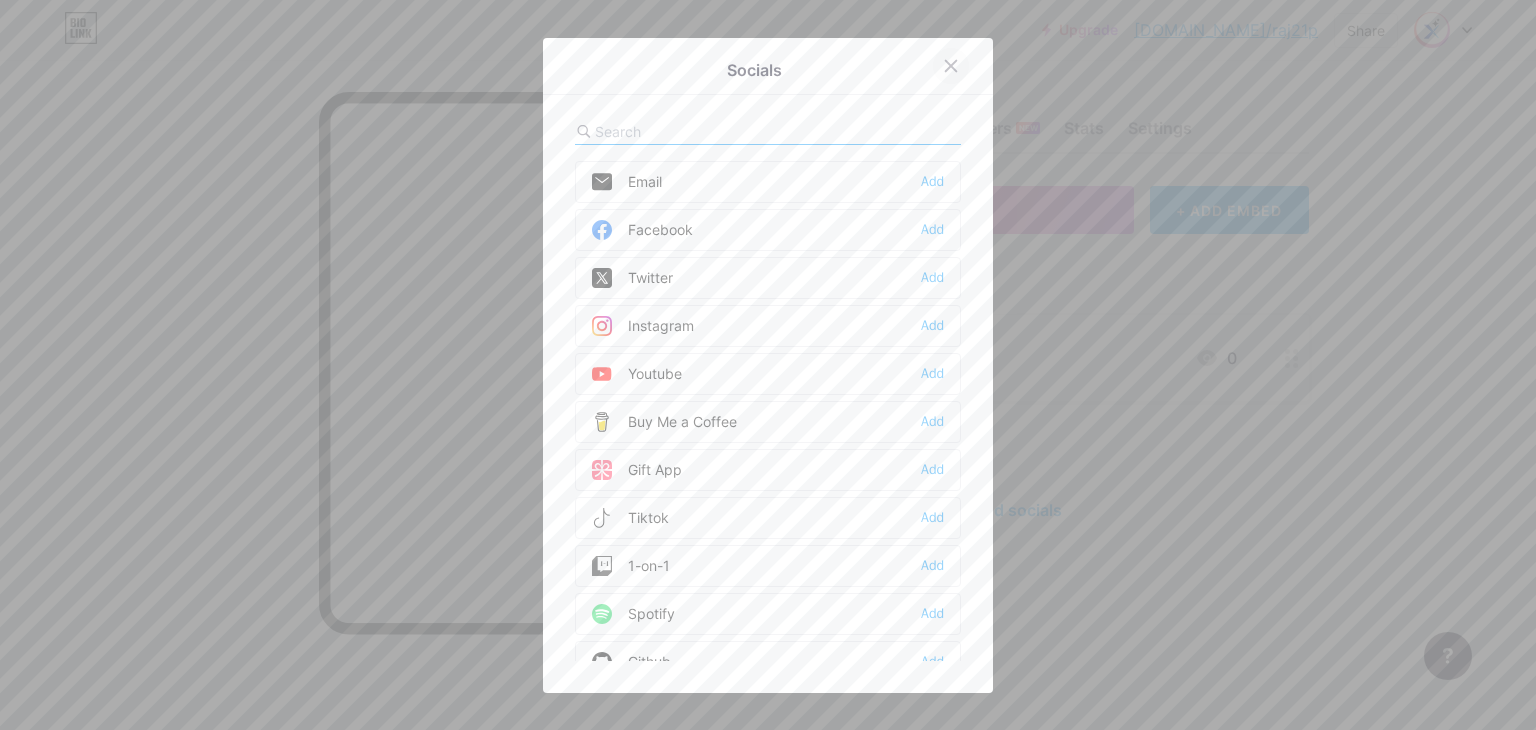 click 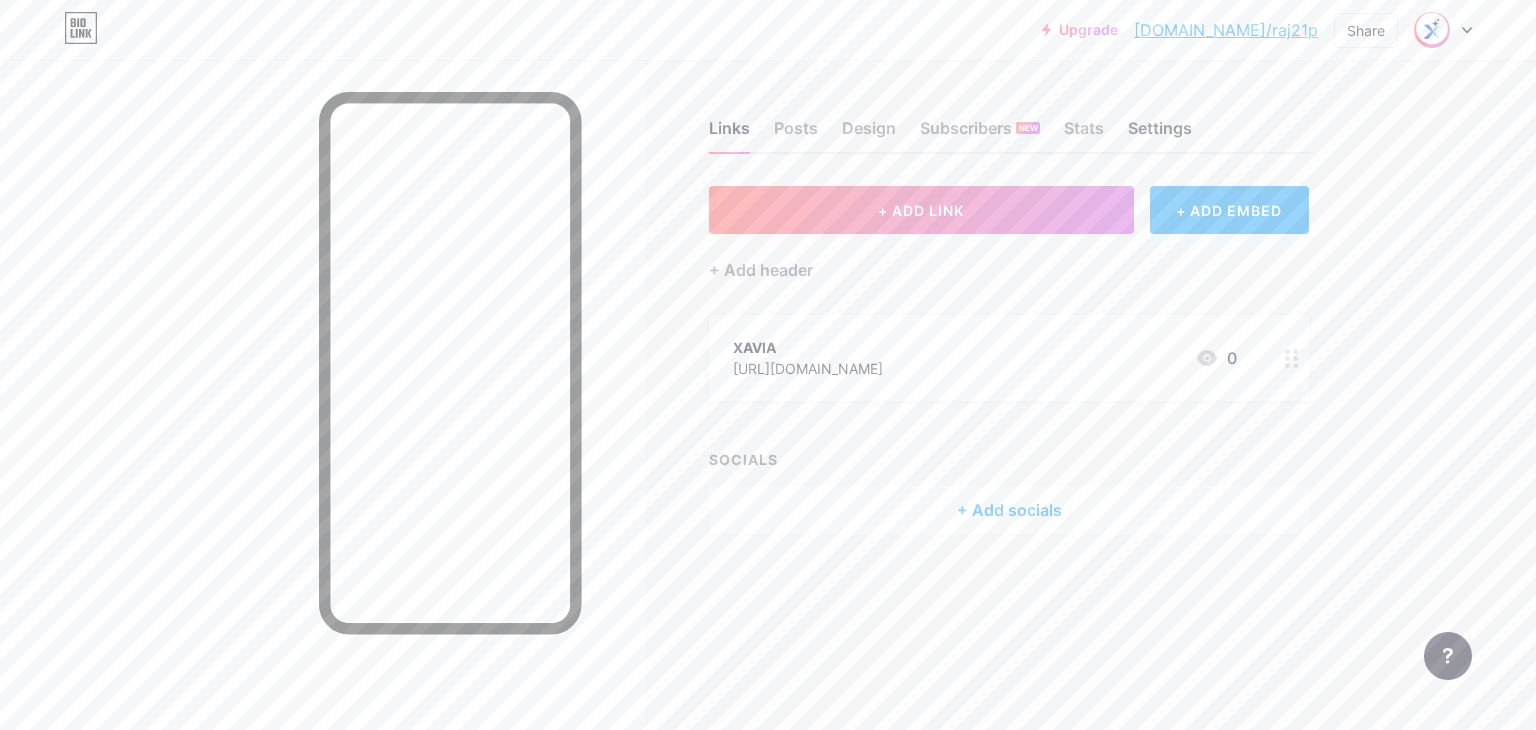 click on "Settings" at bounding box center [1160, 134] 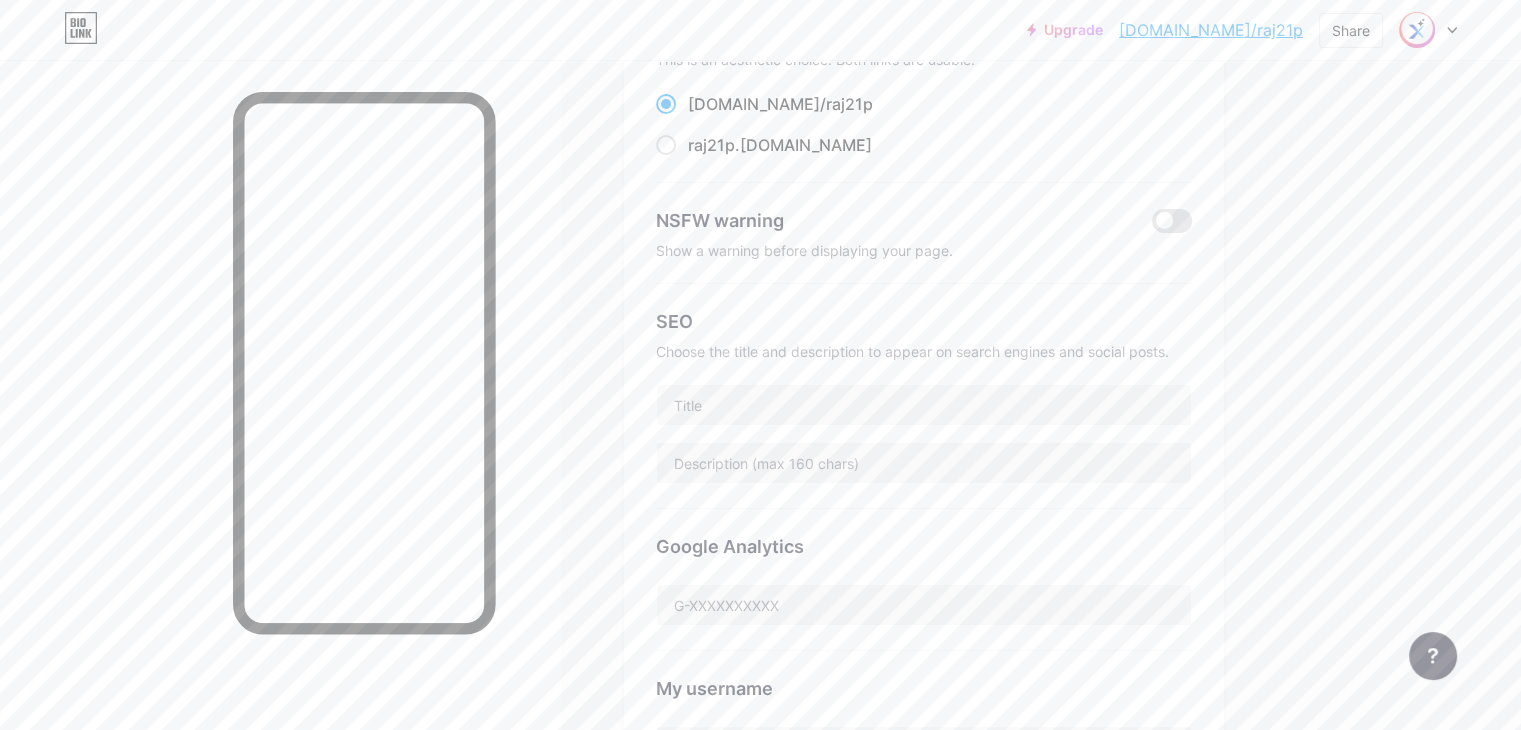 scroll, scrollTop: 200, scrollLeft: 0, axis: vertical 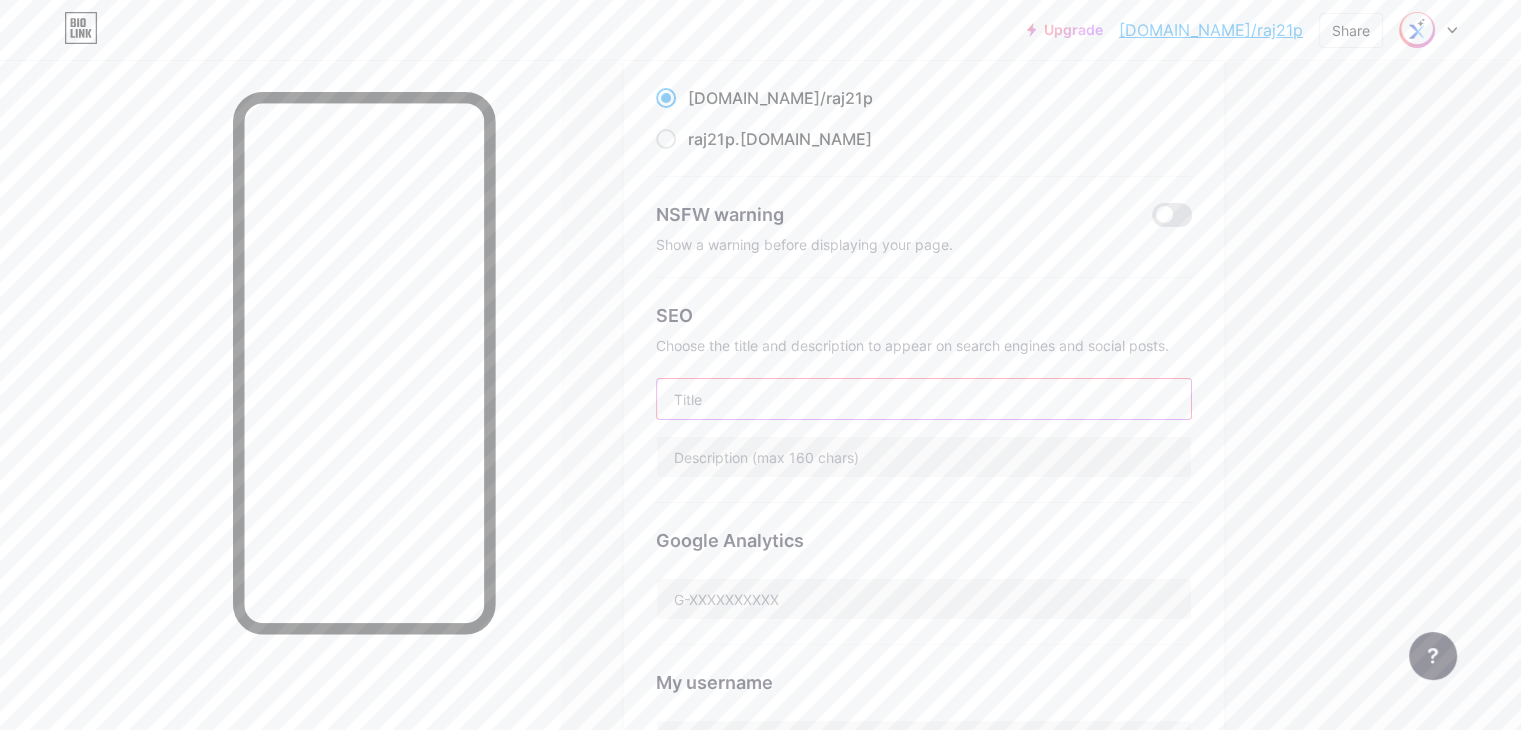 click at bounding box center (924, 399) 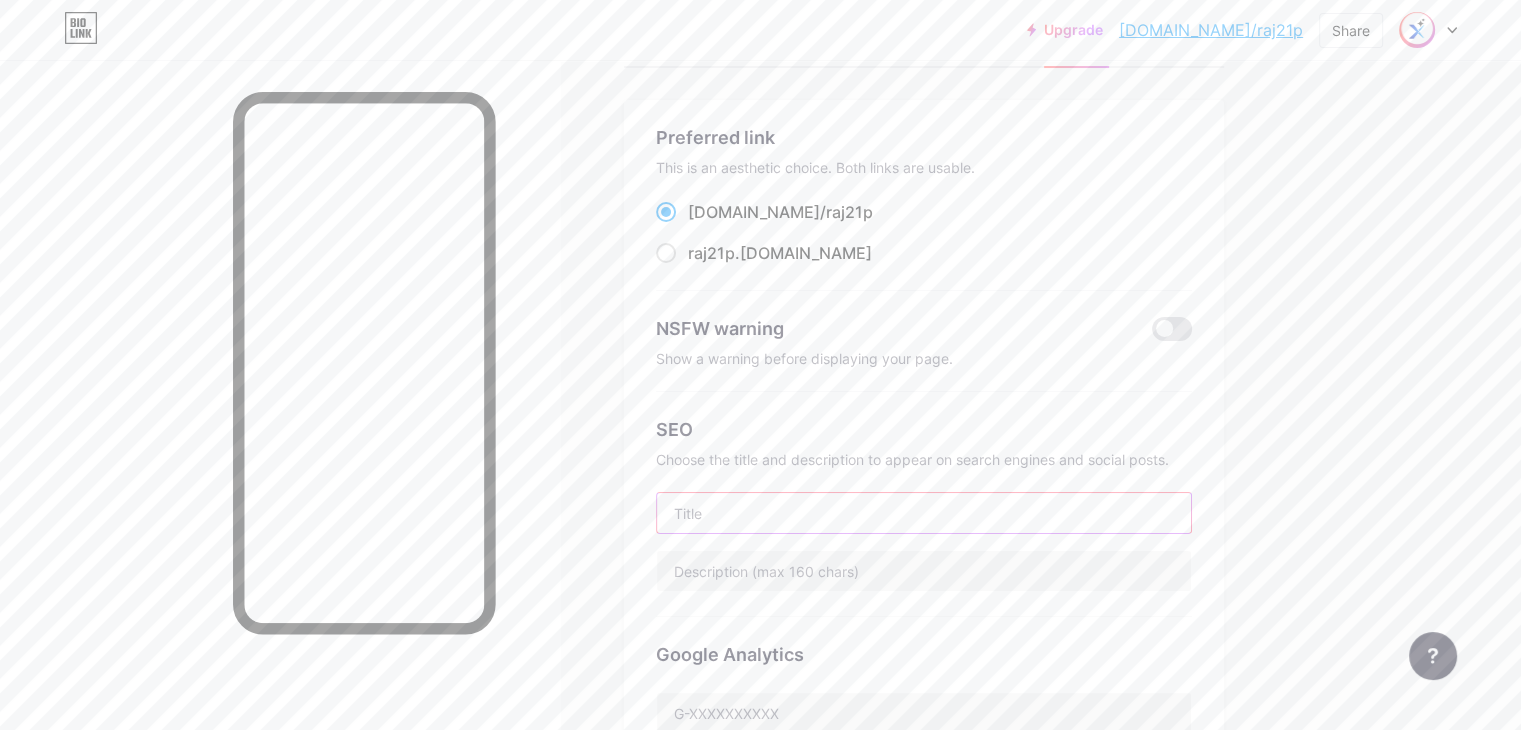 scroll, scrollTop: 0, scrollLeft: 0, axis: both 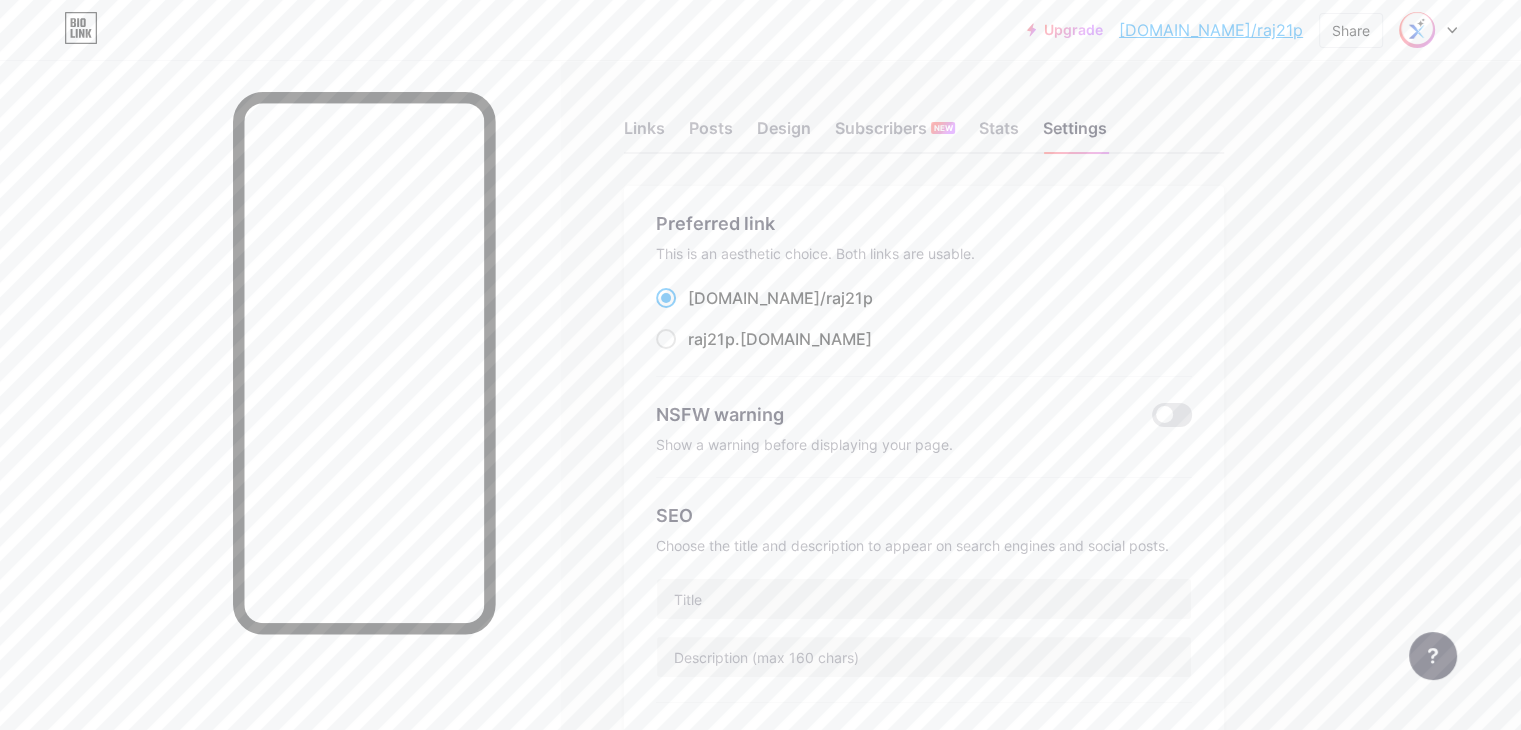 click on "Links
Posts
Design
Subscribers
NEW
Stats
Settings" at bounding box center (924, 119) 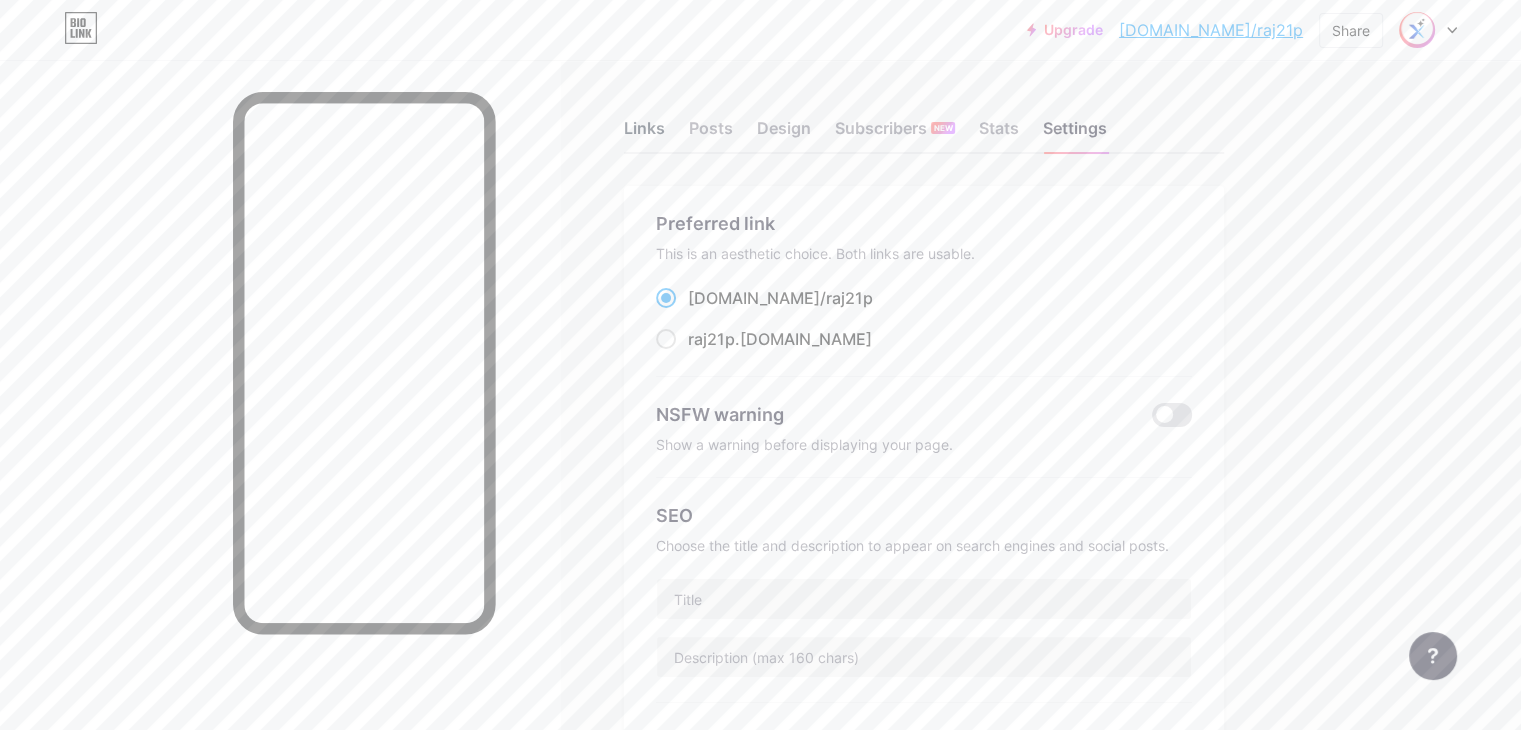 click on "Links" at bounding box center (644, 134) 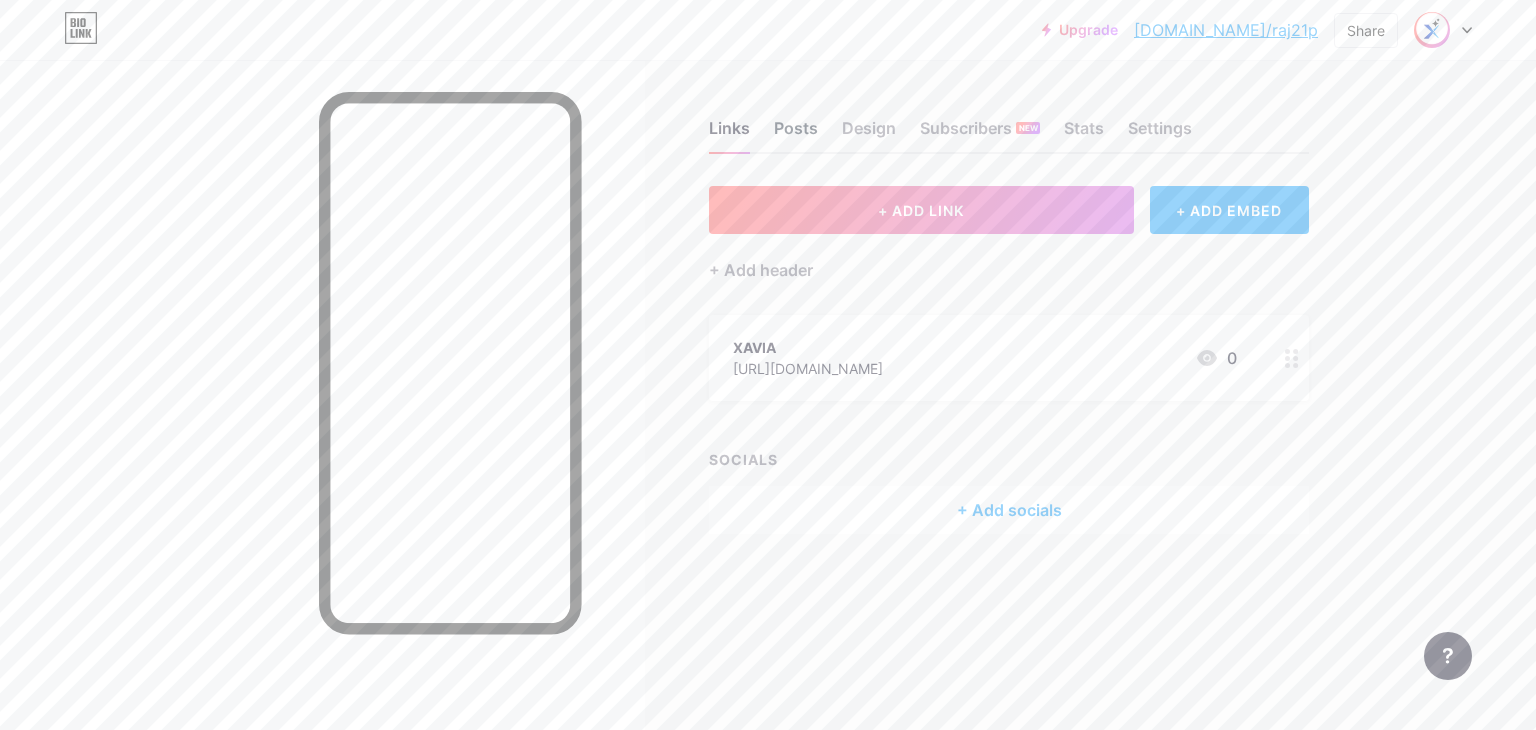 click on "Posts" at bounding box center [796, 134] 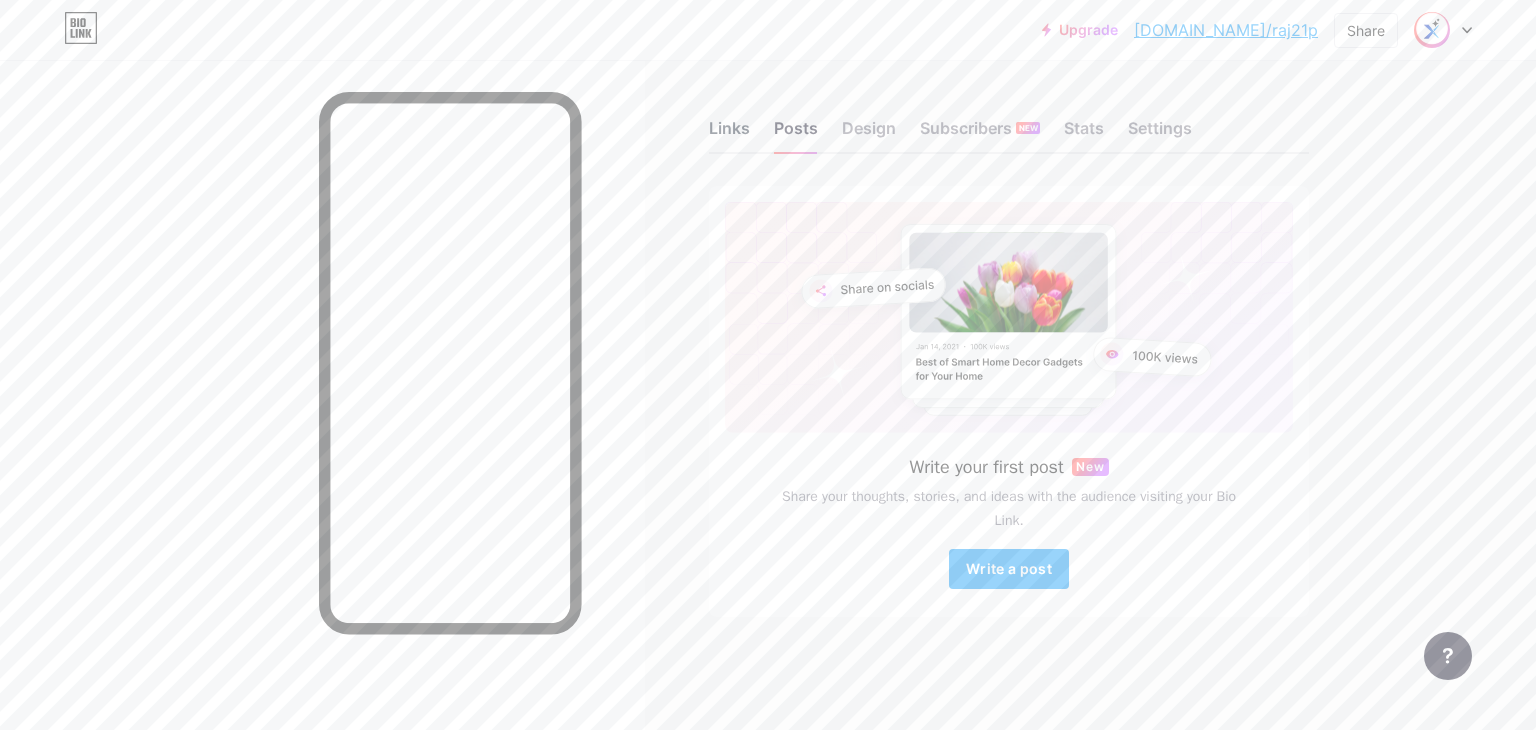 click on "Links" at bounding box center (729, 134) 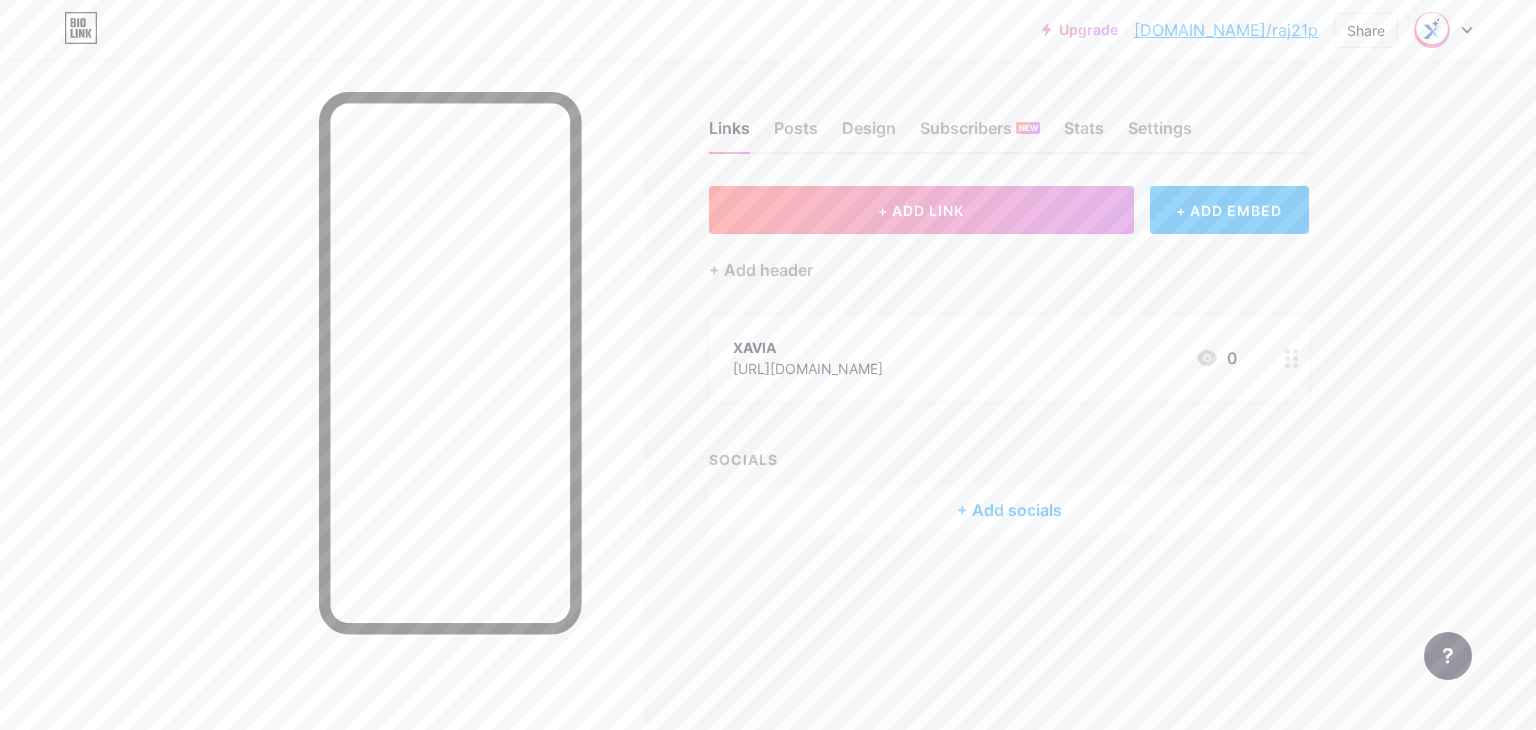 click on "+ Add socials" at bounding box center [1009, 510] 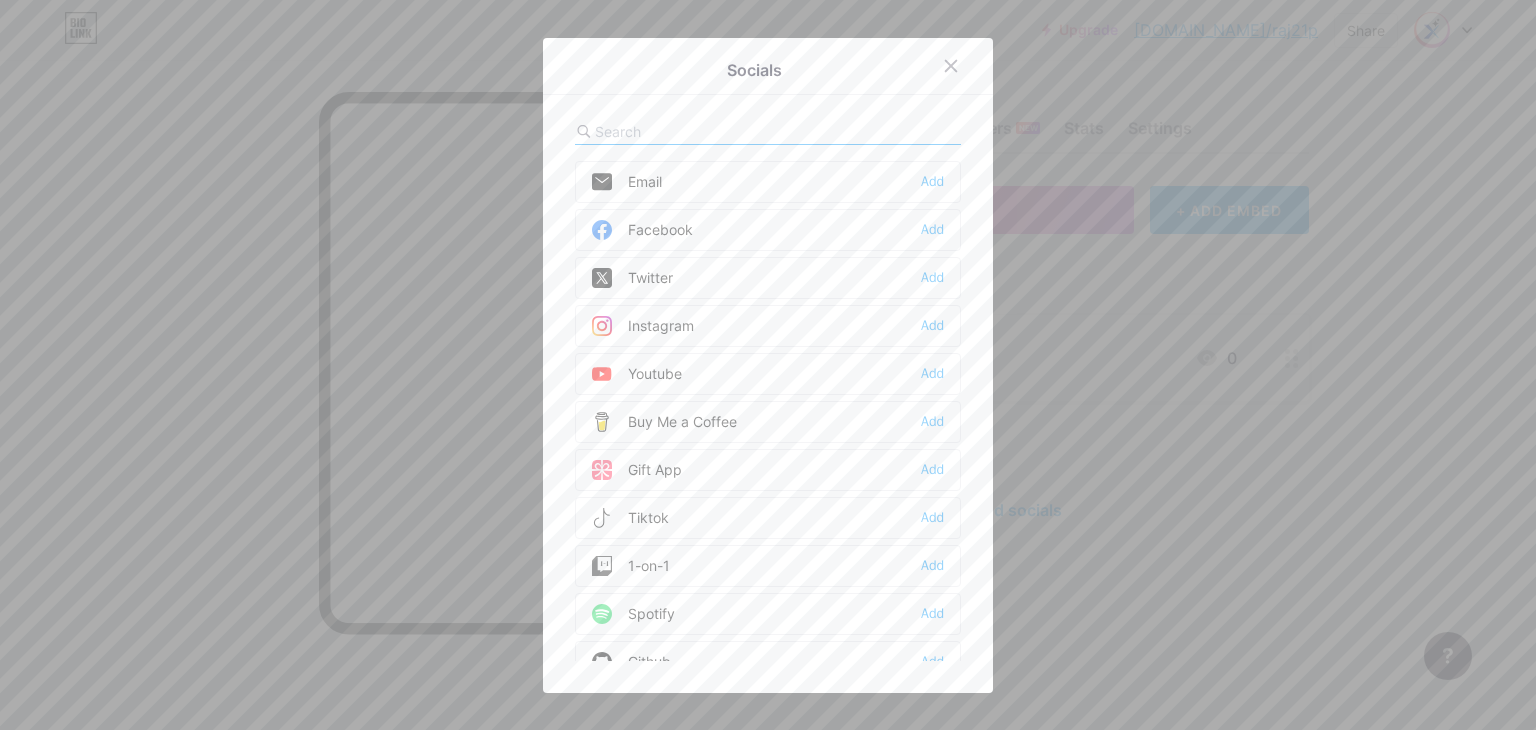 click on "Facebook
Add" at bounding box center [768, 230] 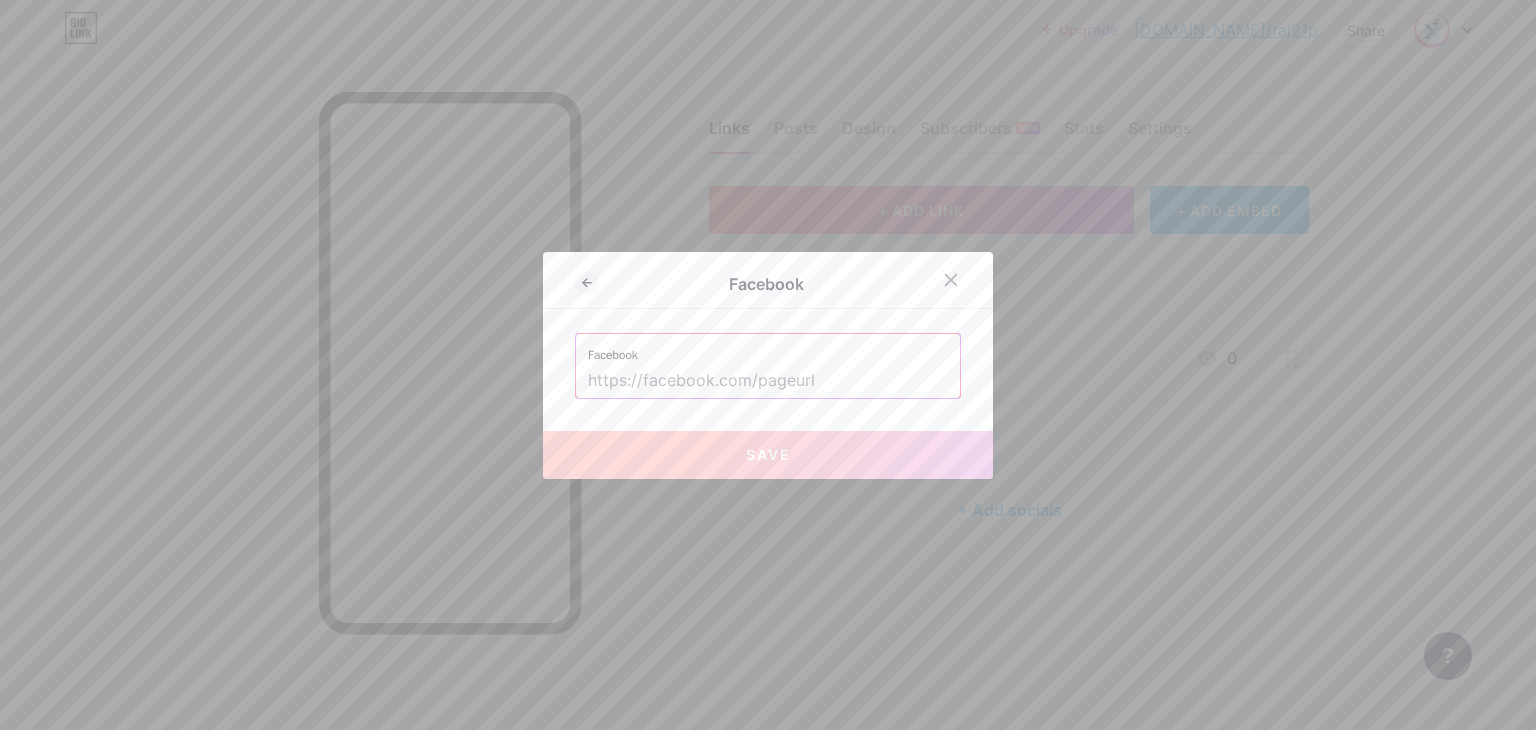 click at bounding box center (768, 381) 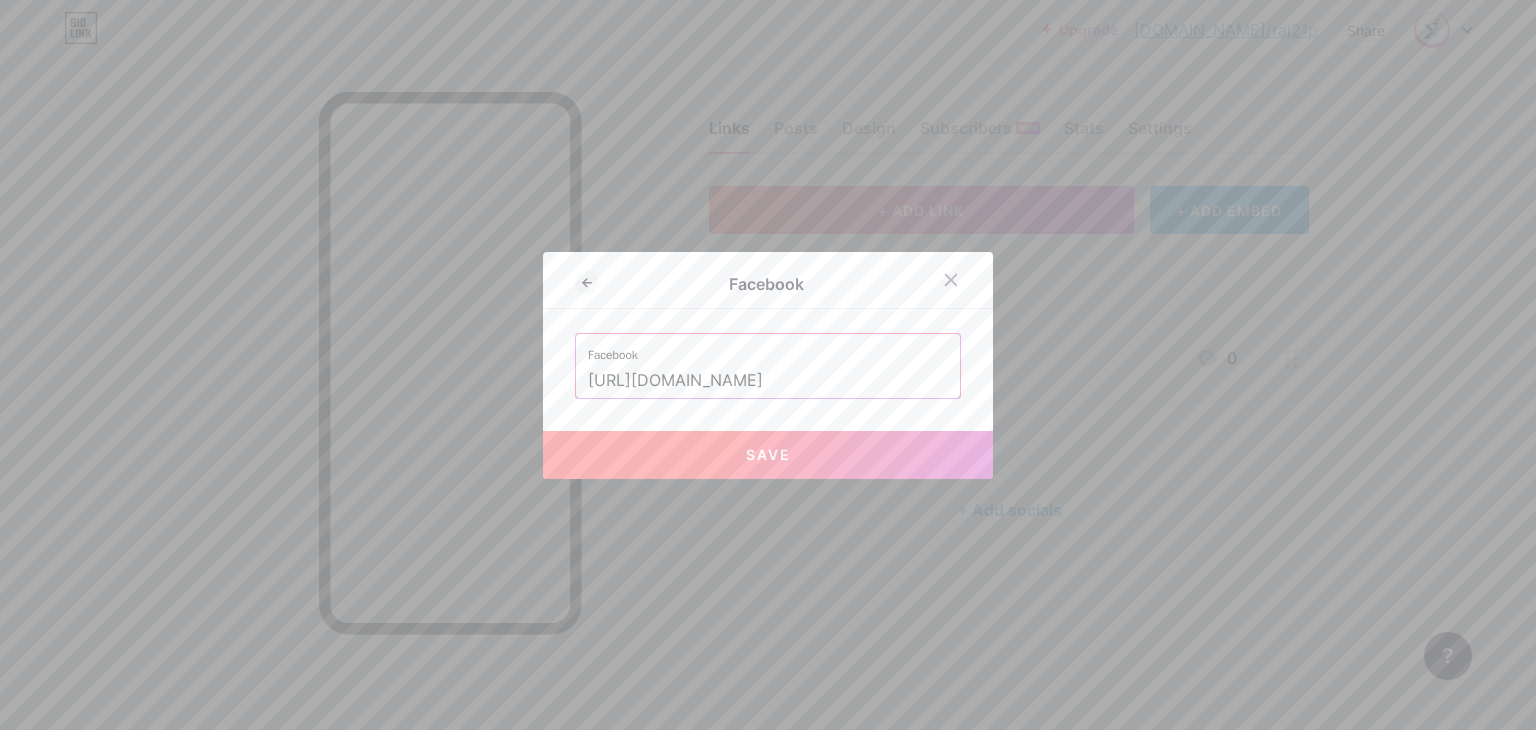 type on "[URL][DOMAIN_NAME]" 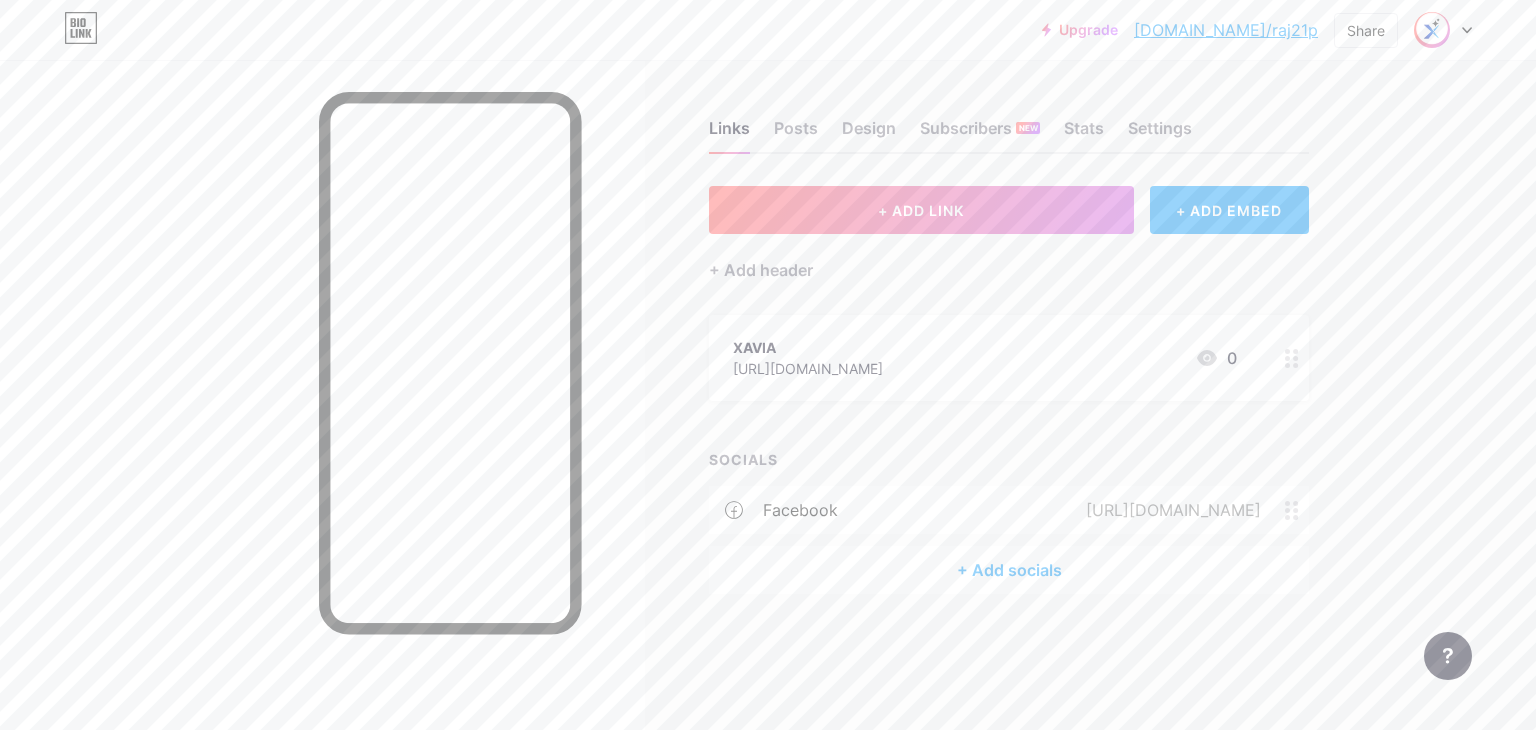 click on "Upgrade   [DOMAIN_NAME]/raj21p...   [DOMAIN_NAME]/raj21p   Share               Switch accounts     XAVIA   [DOMAIN_NAME]/raj21p       + Add a new page        Account settings   Logout   Link Copied
Links
Posts
Design
Subscribers
NEW
Stats
Settings       + ADD LINK     + ADD EMBED
+ Add header
XAVIA
[URL][DOMAIN_NAME]
0
SOCIALS
facebook
[URL][DOMAIN_NAME]               + Add socials                       Feature requests             Help center         Contact support" at bounding box center [768, 365] 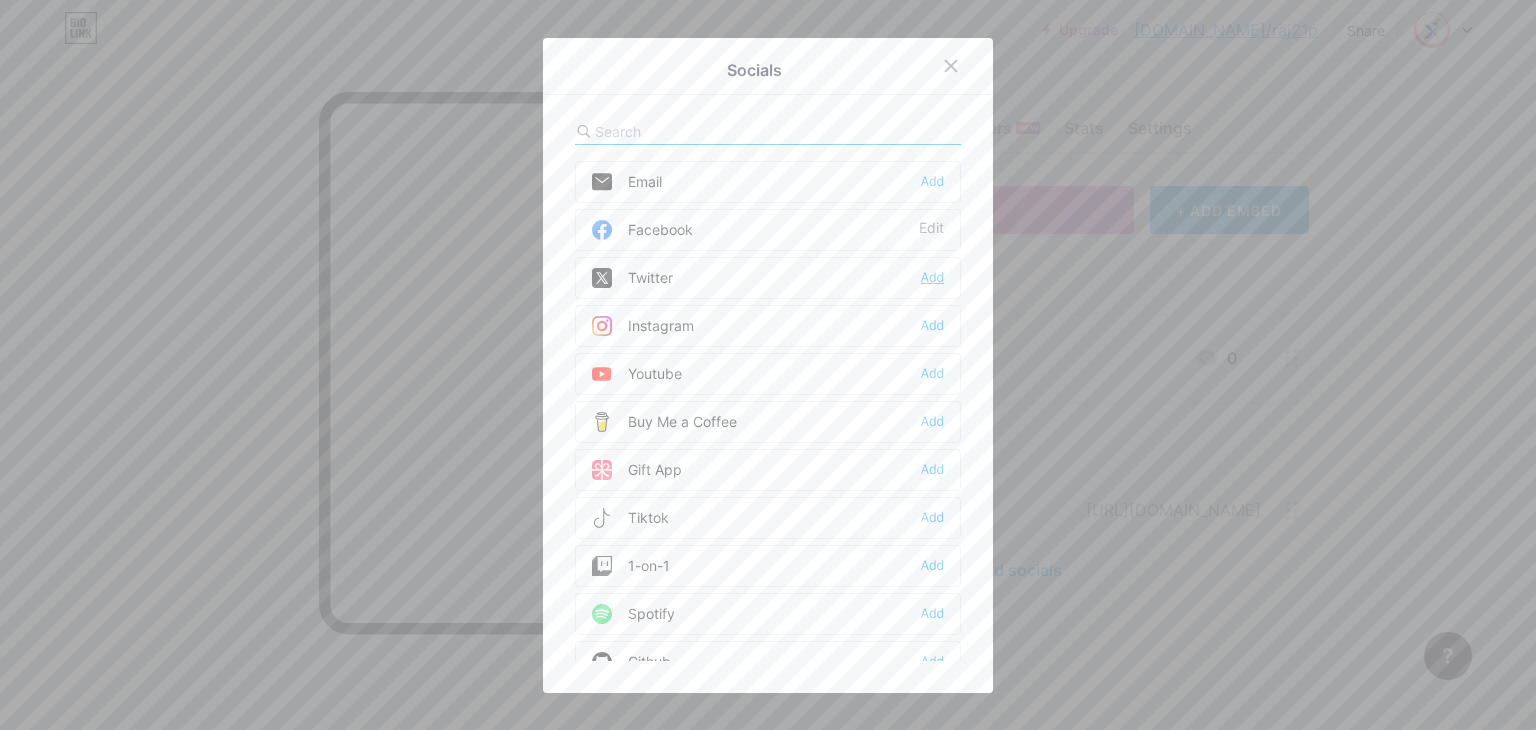click on "Add" at bounding box center (932, 278) 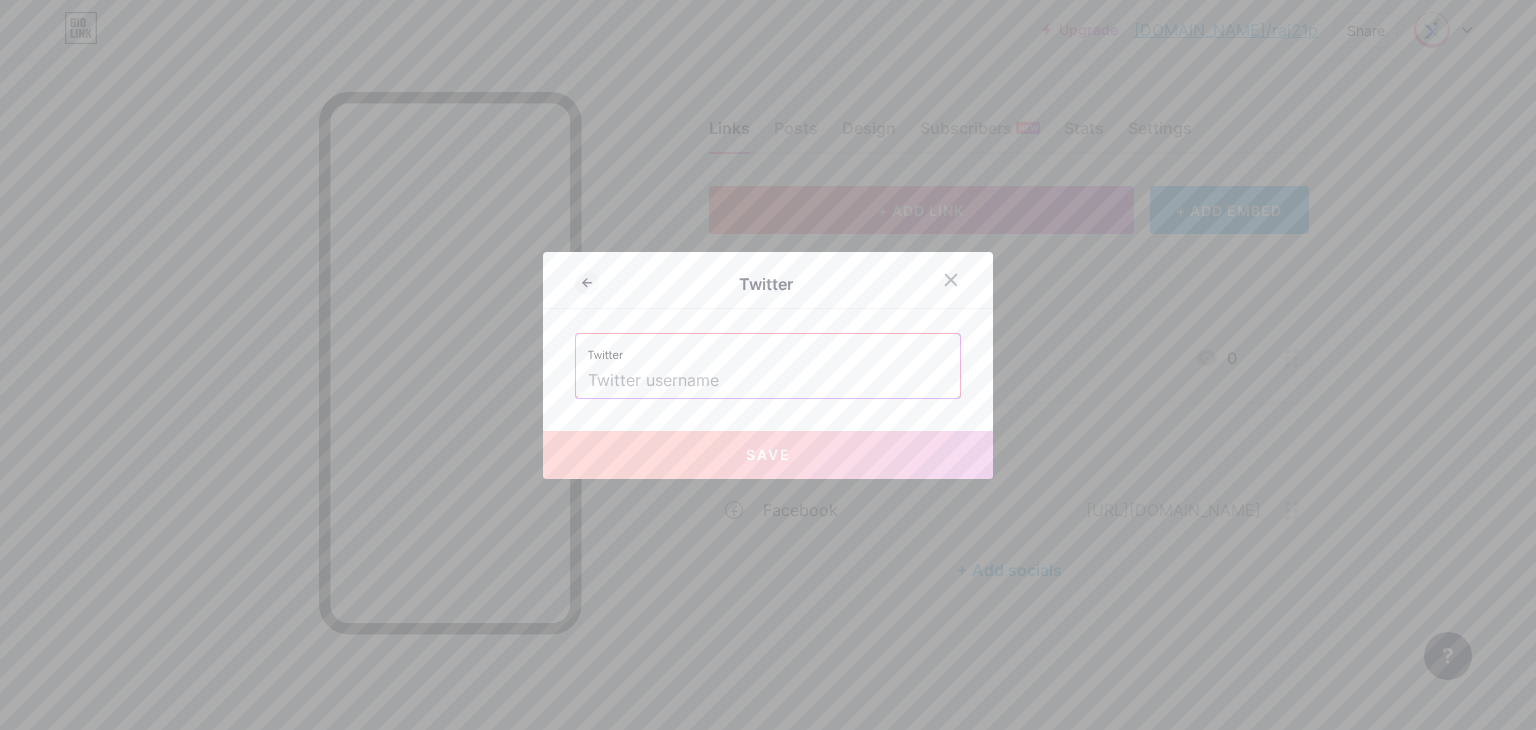 click at bounding box center (768, 381) 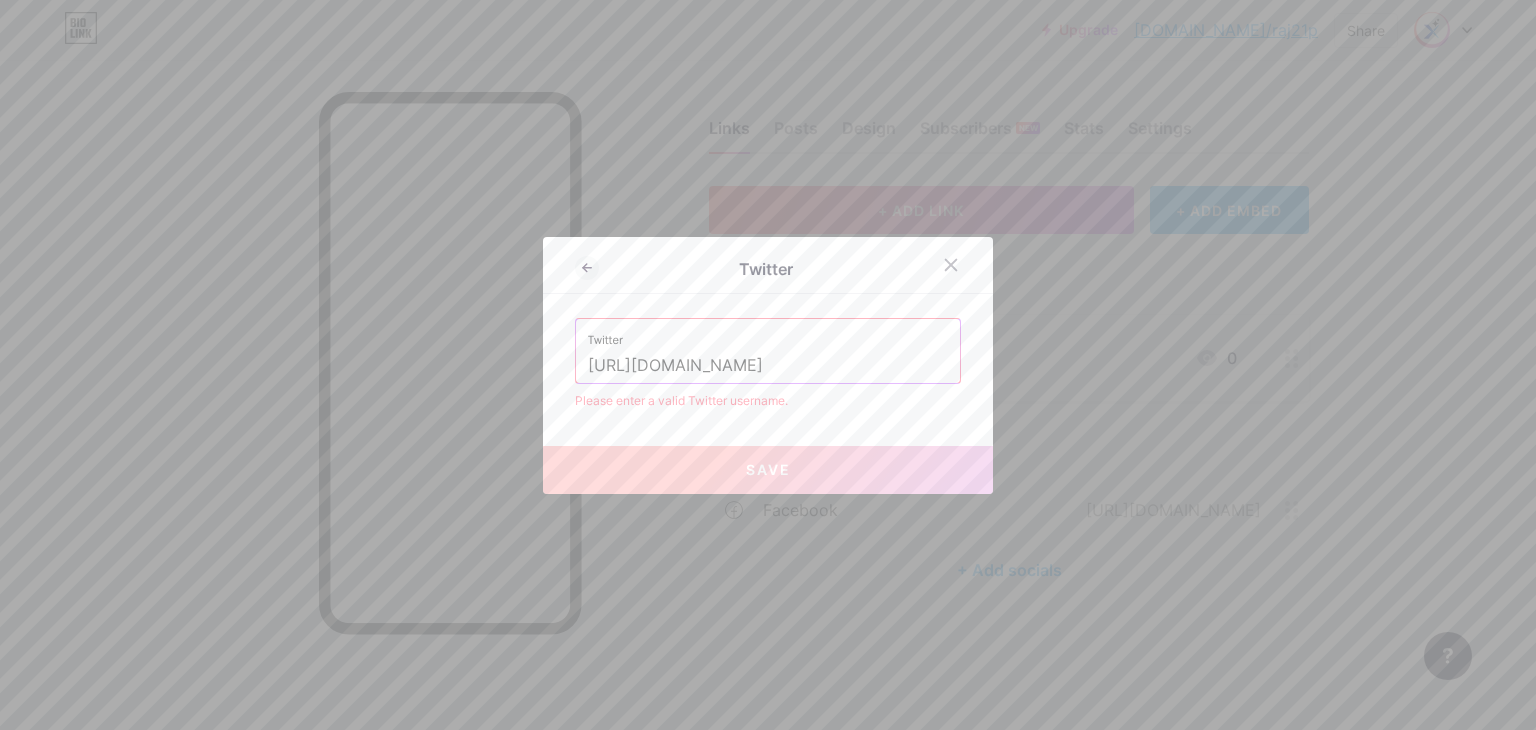 drag, startPoint x: 723, startPoint y: 362, endPoint x: 371, endPoint y: 359, distance: 352.0128 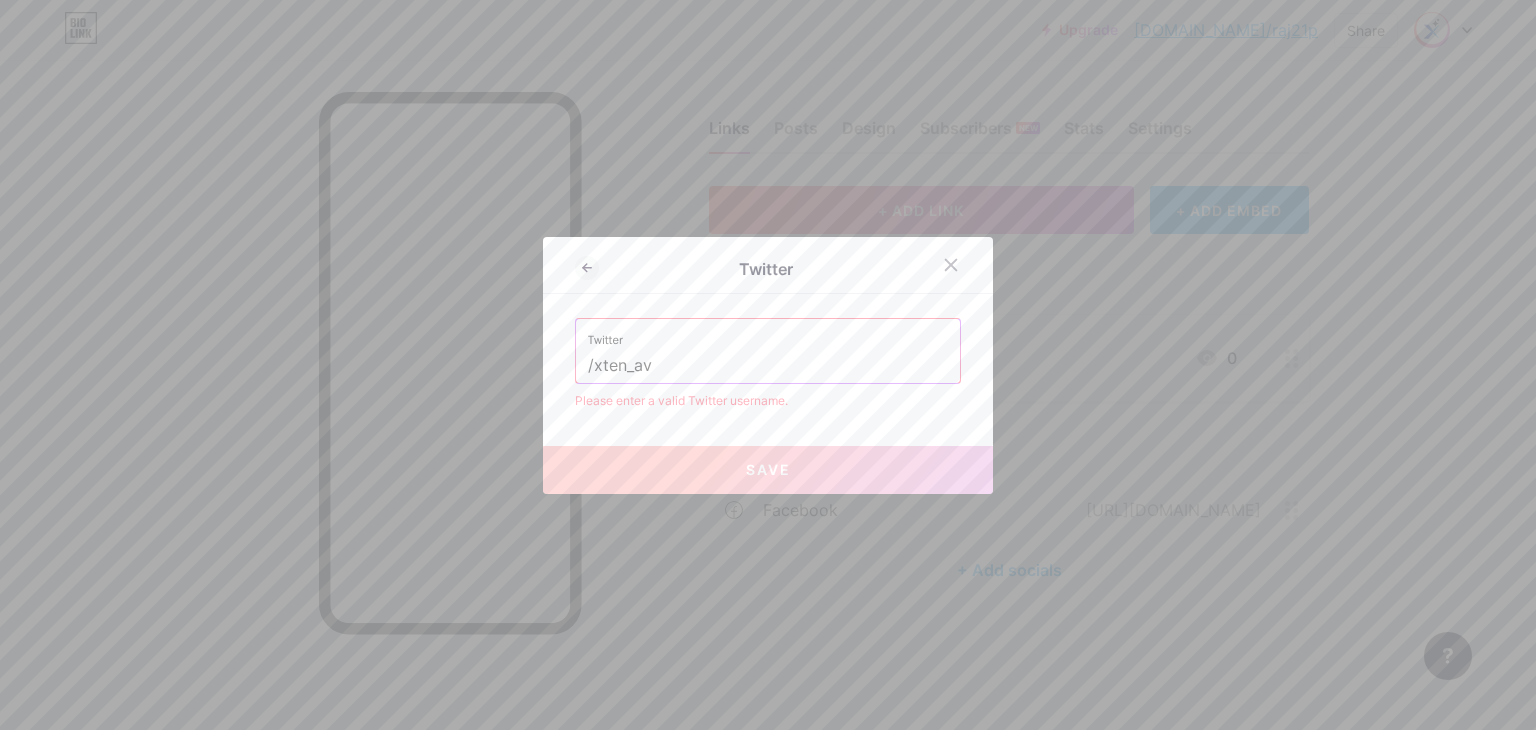 click on "/xten_av" at bounding box center [768, 366] 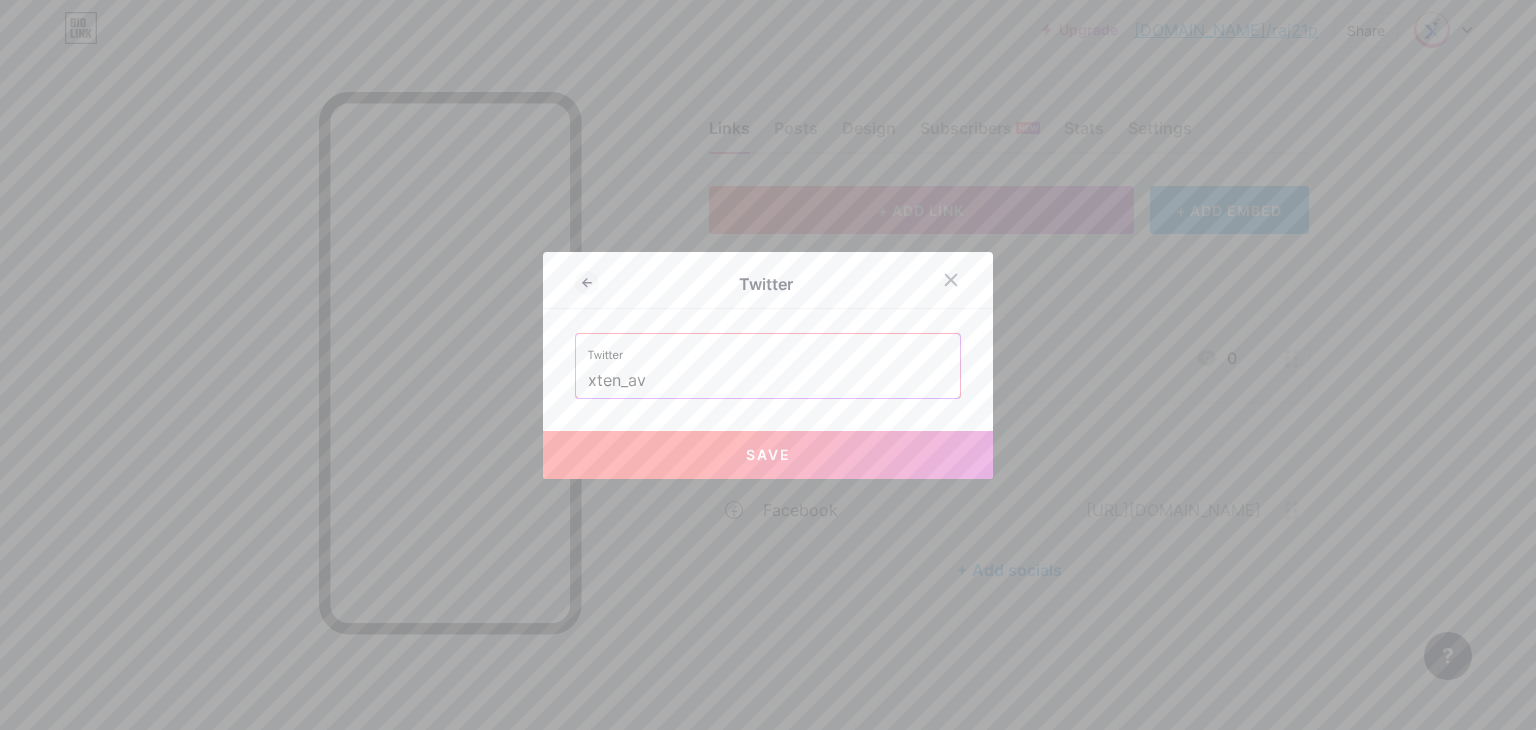 click on "Save" at bounding box center (768, 455) 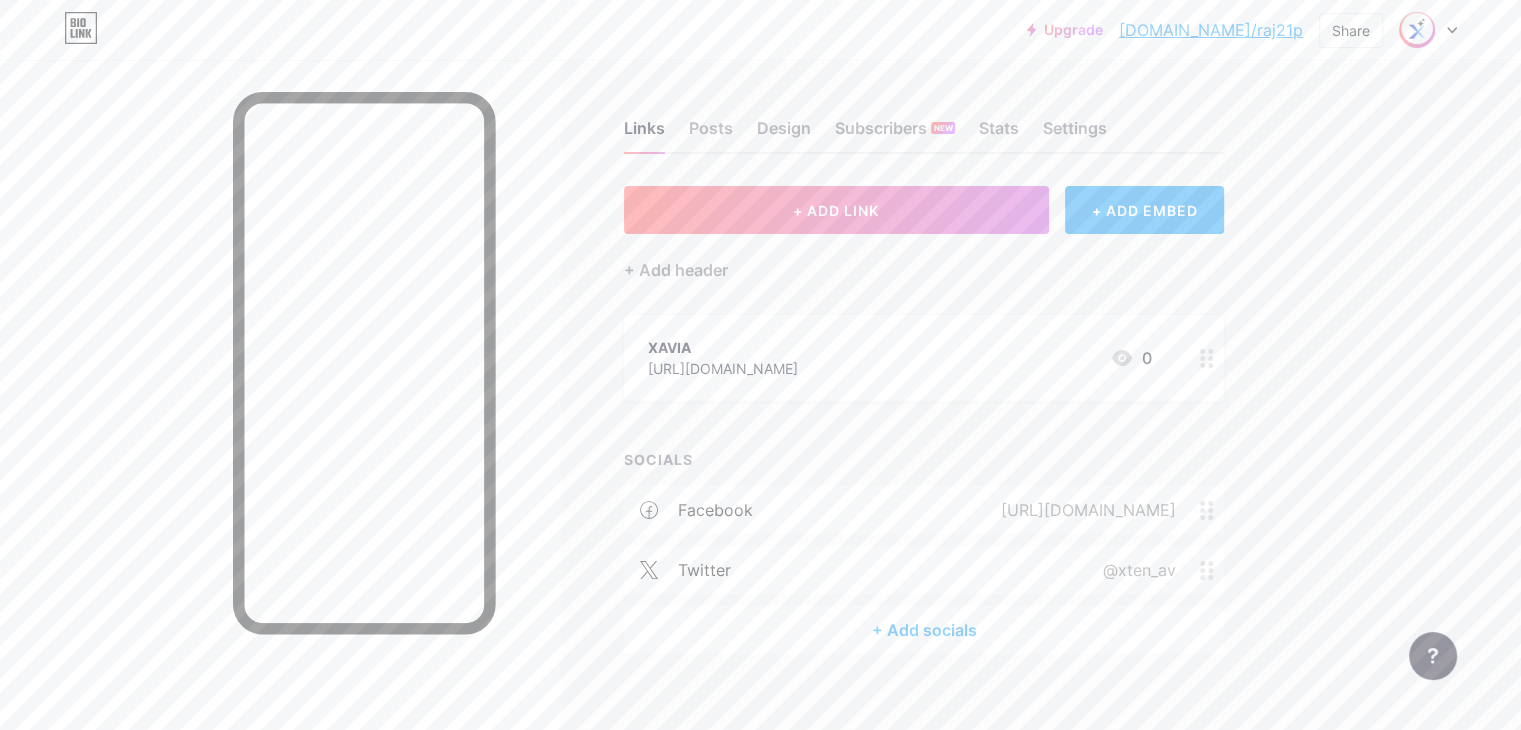 click on "+ Add socials" at bounding box center [924, 630] 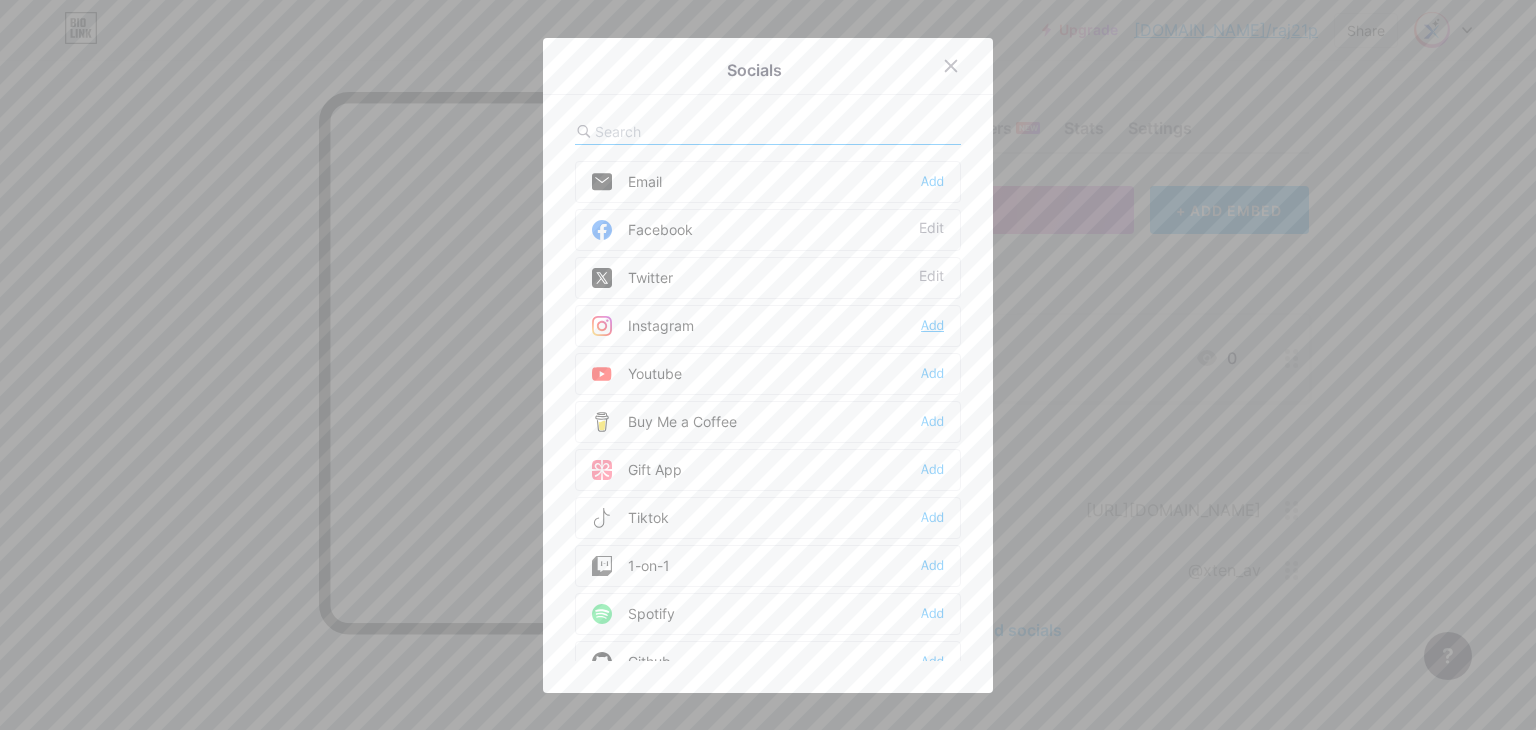 click on "Add" at bounding box center (932, 326) 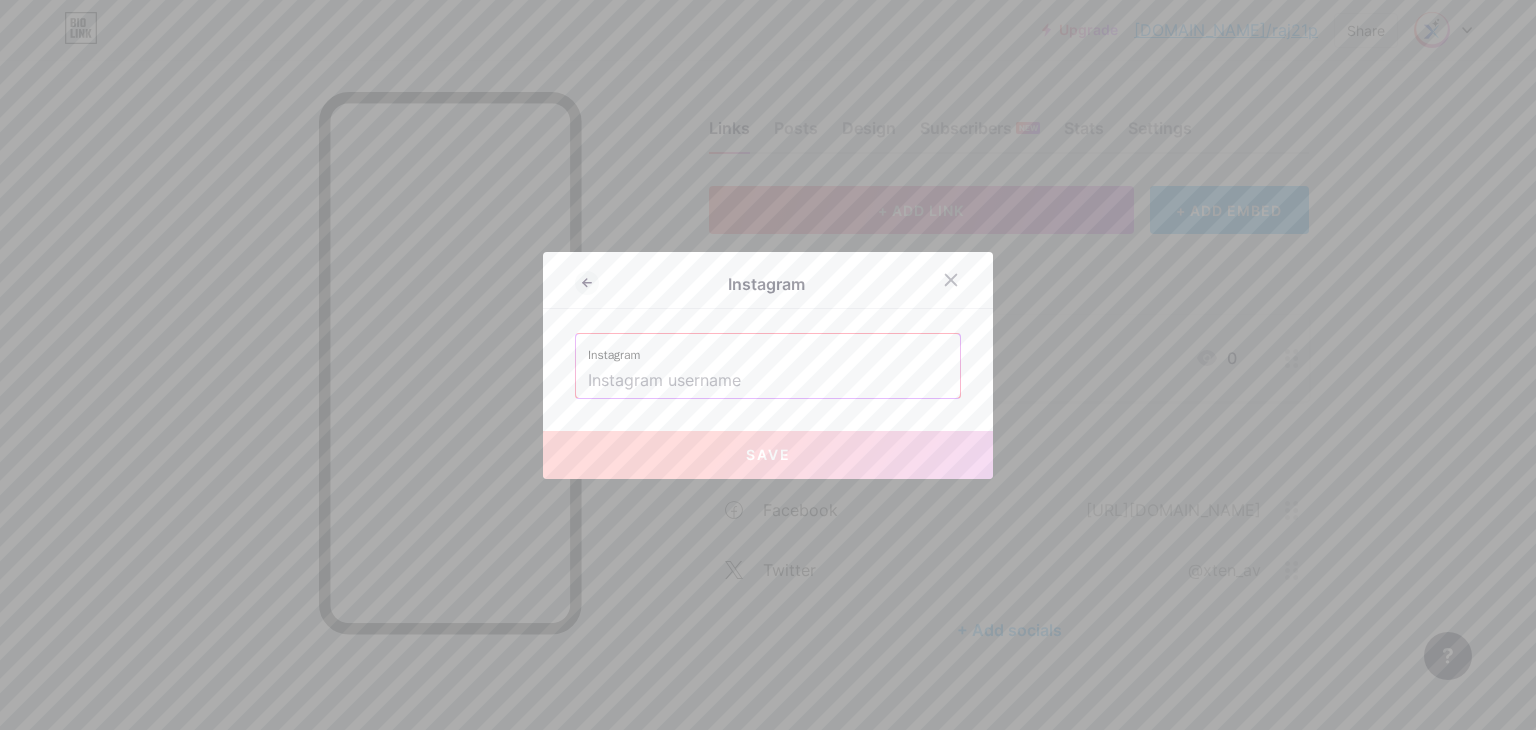 click at bounding box center [768, 381] 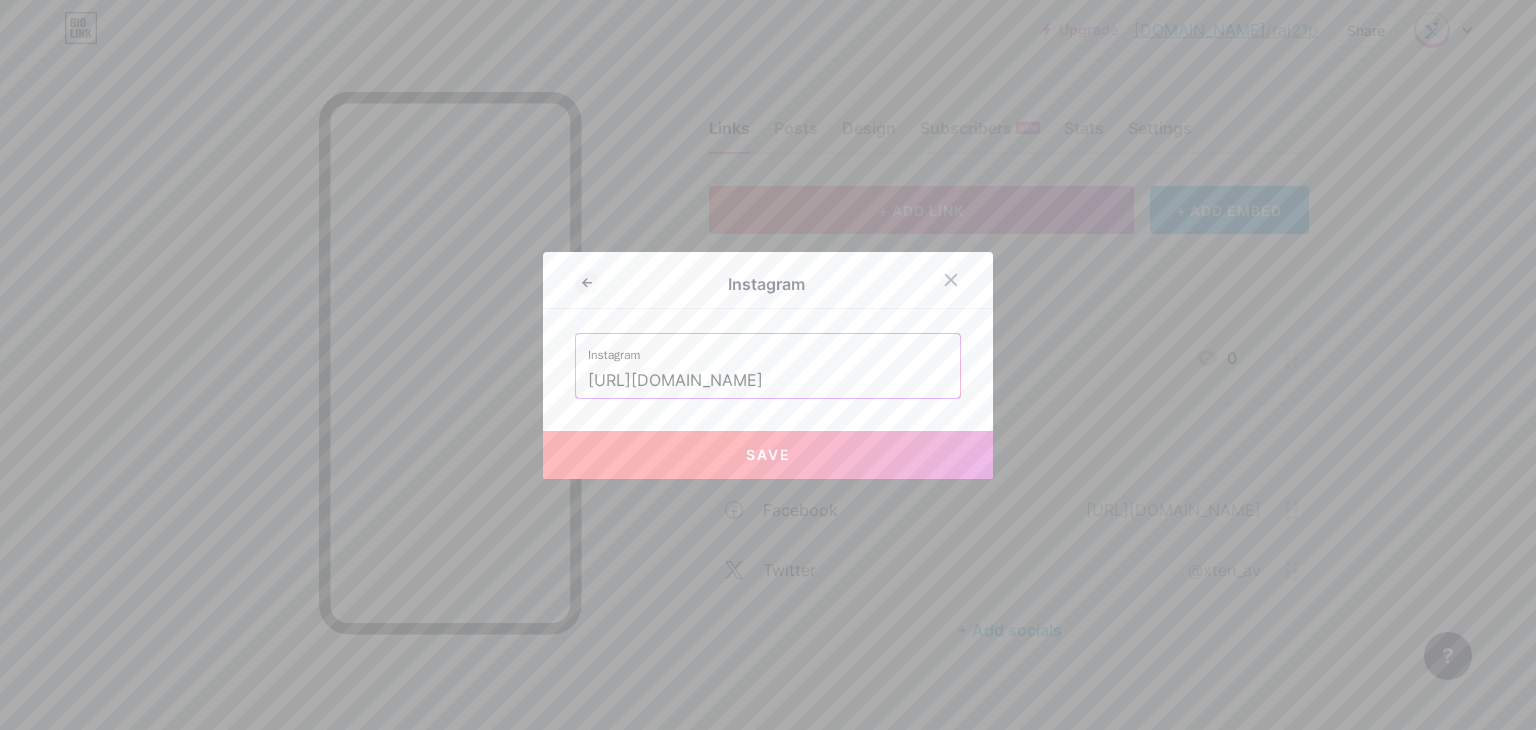drag, startPoint x: 798, startPoint y: 371, endPoint x: 363, endPoint y: 378, distance: 435.0563 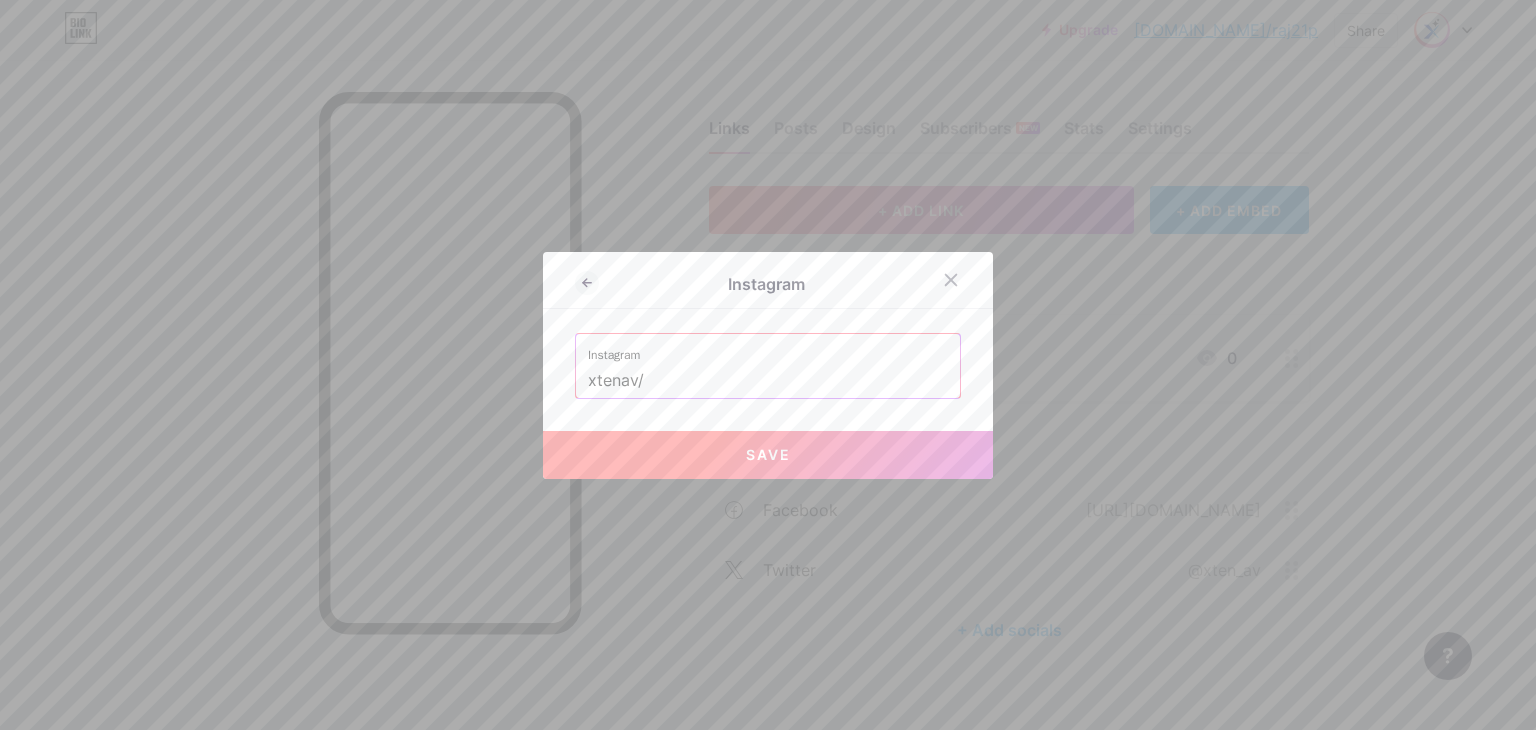 click on "Save" at bounding box center [768, 455] 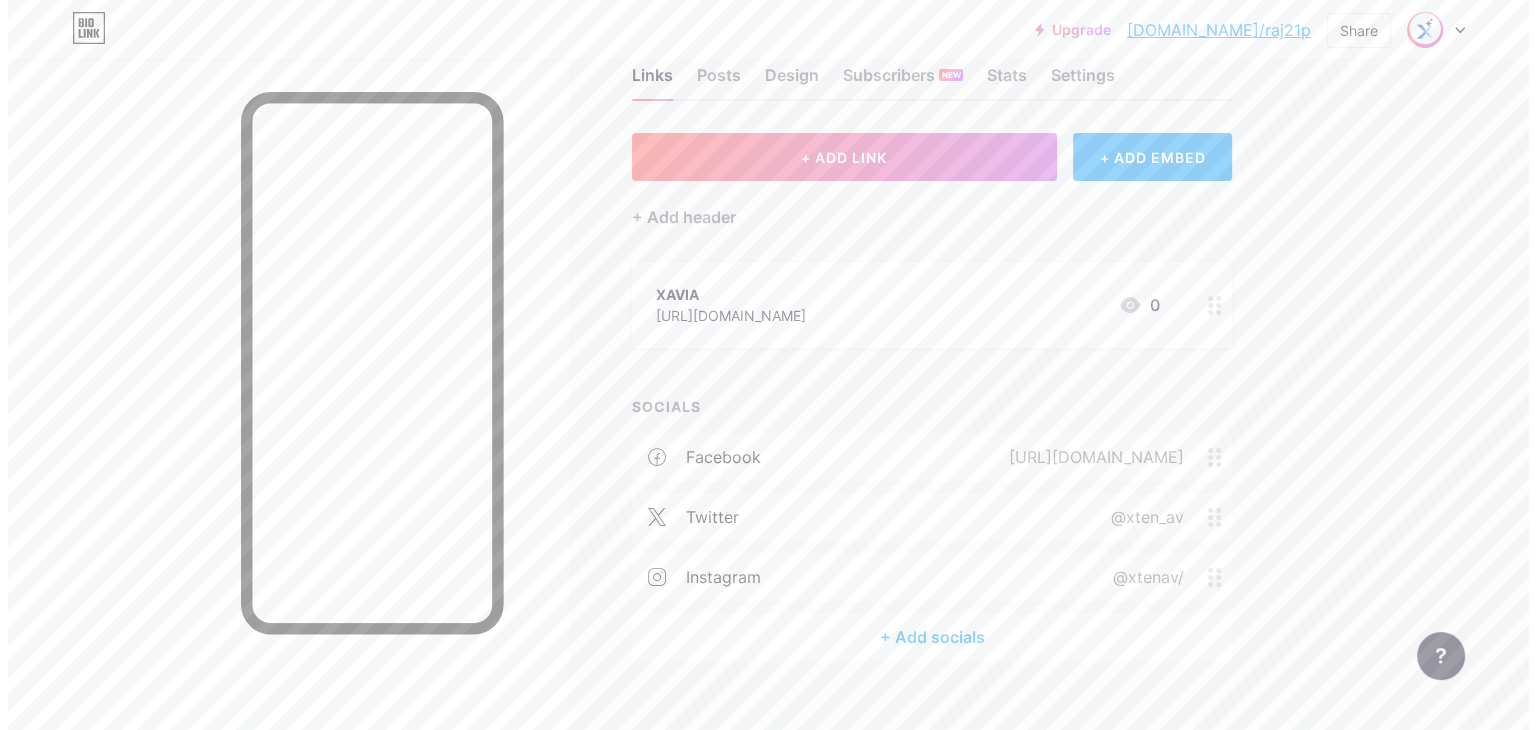 scroll, scrollTop: 83, scrollLeft: 0, axis: vertical 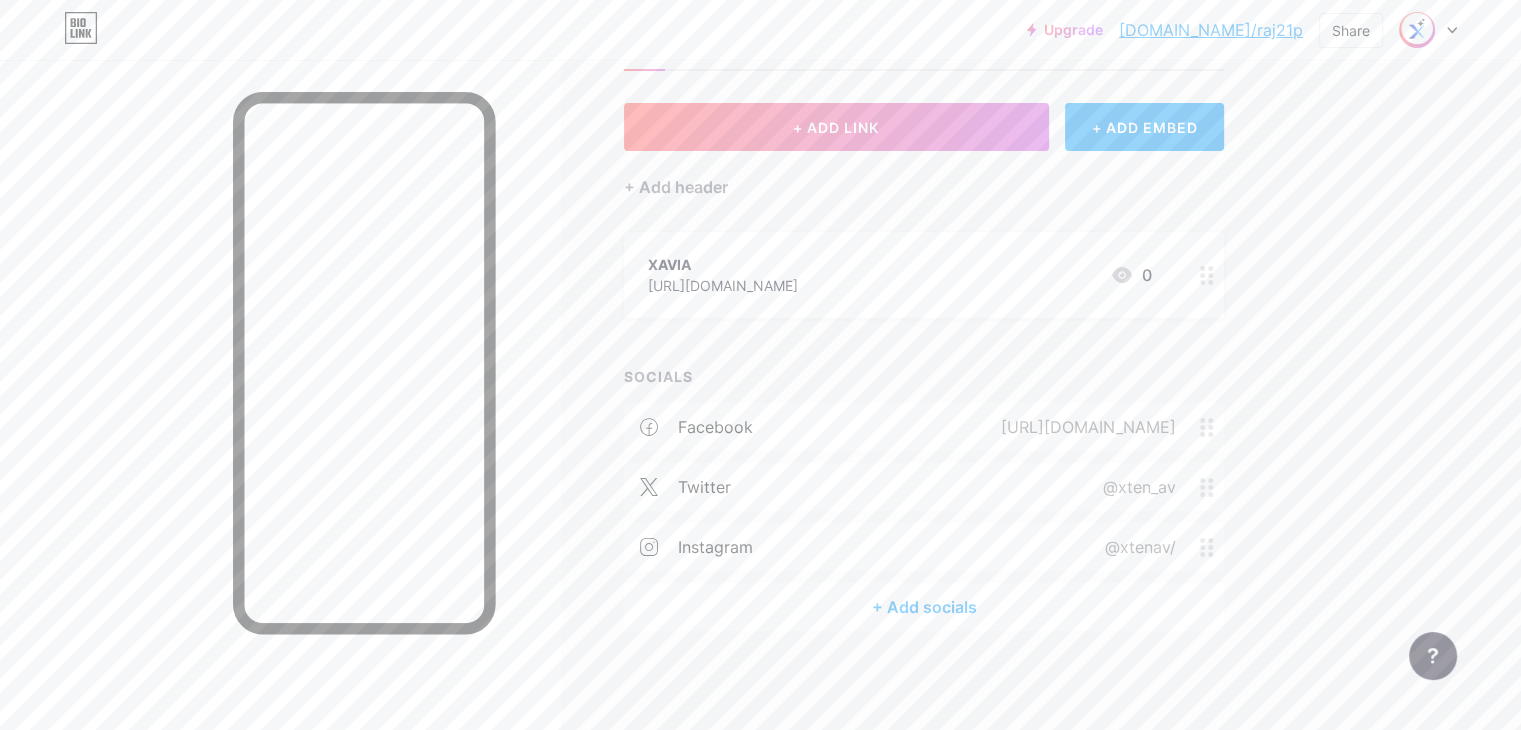 click on "+ Add socials" at bounding box center (924, 607) 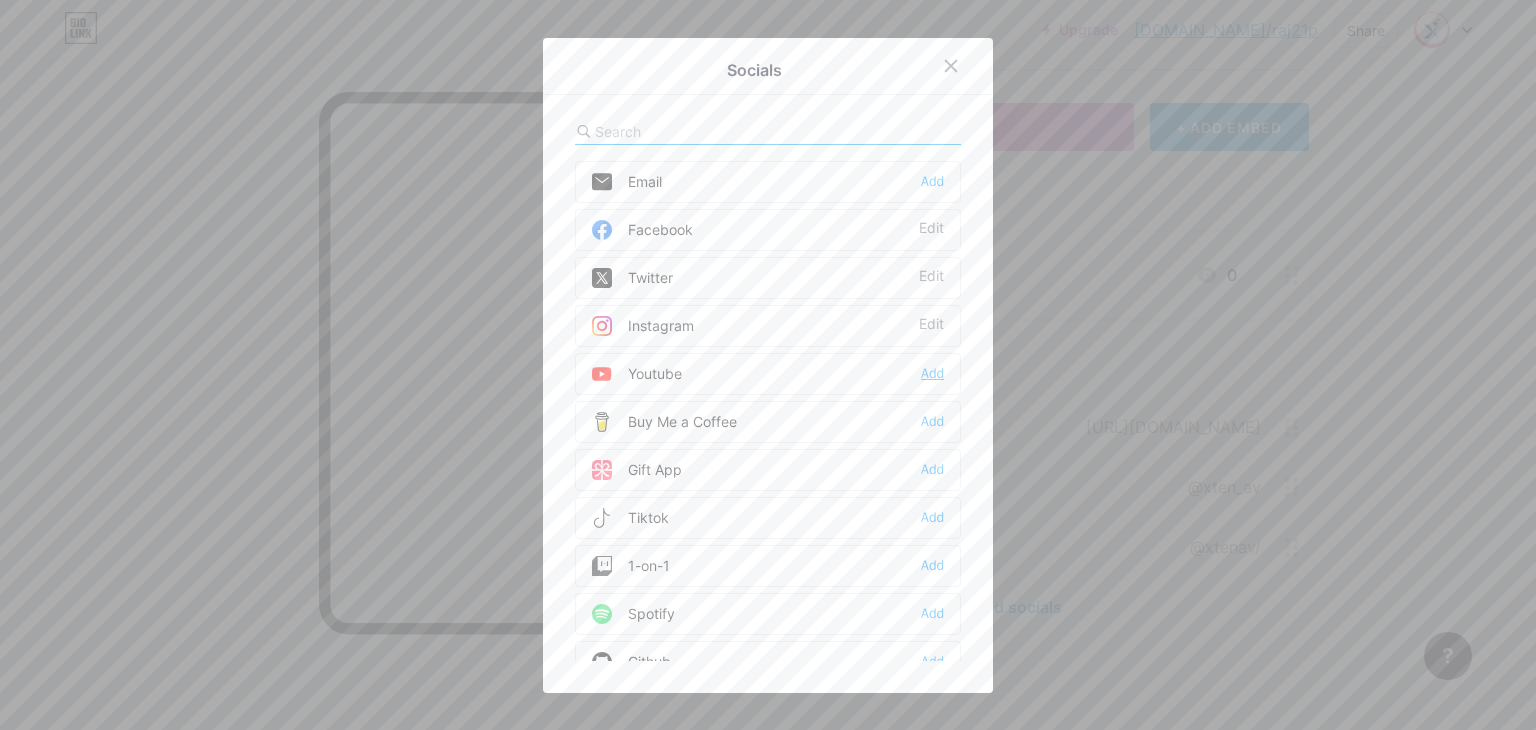 click on "Add" at bounding box center [932, 374] 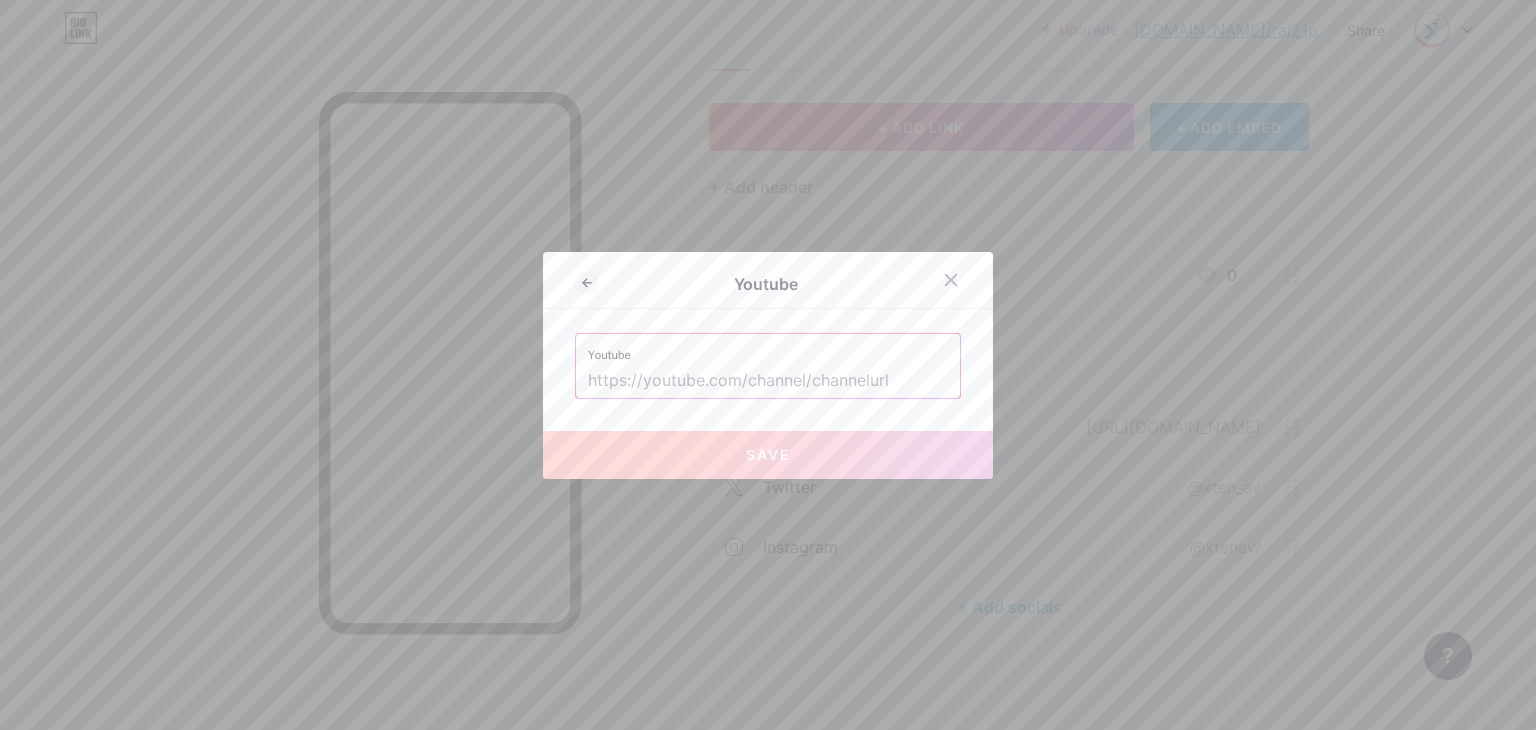 click at bounding box center [768, 381] 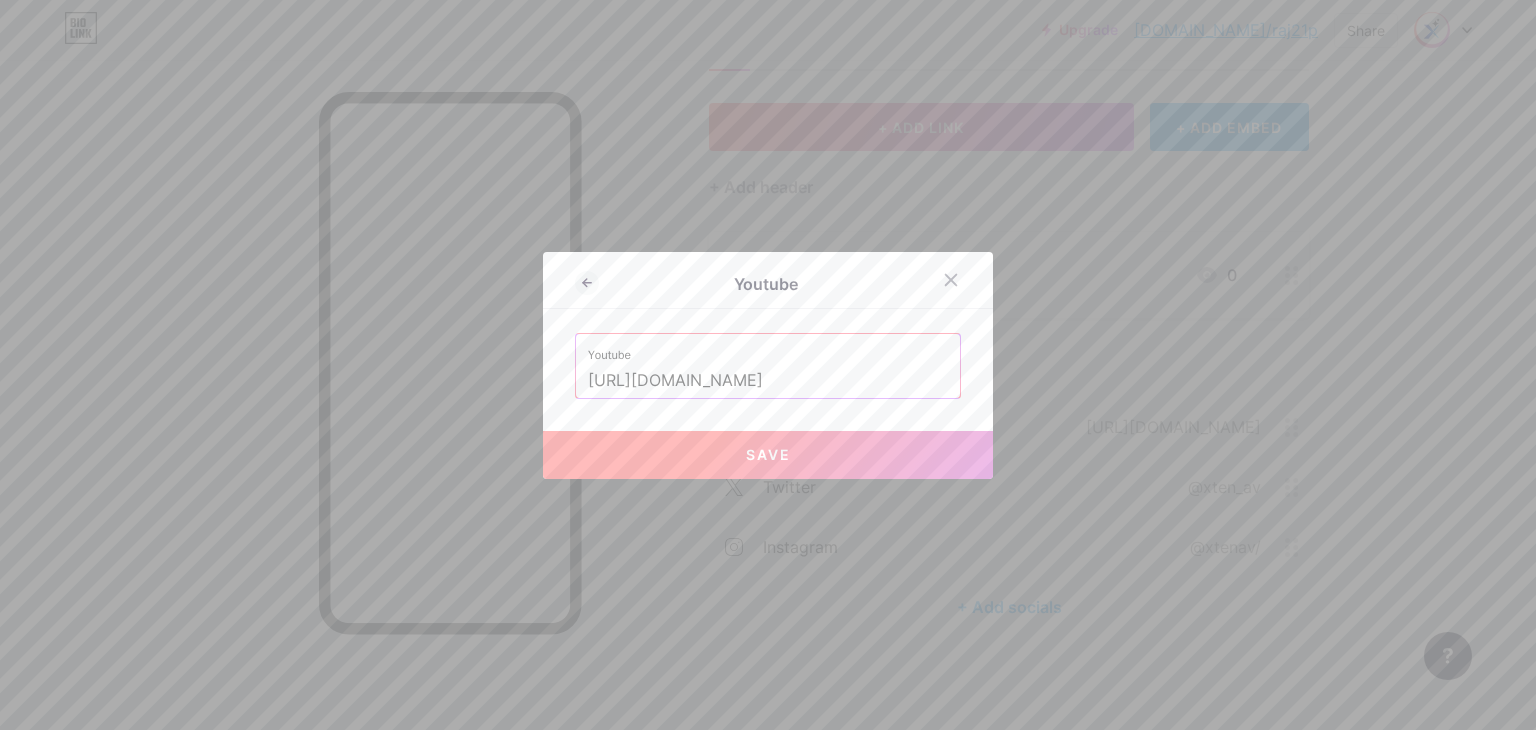 scroll, scrollTop: 0, scrollLeft: 192, axis: horizontal 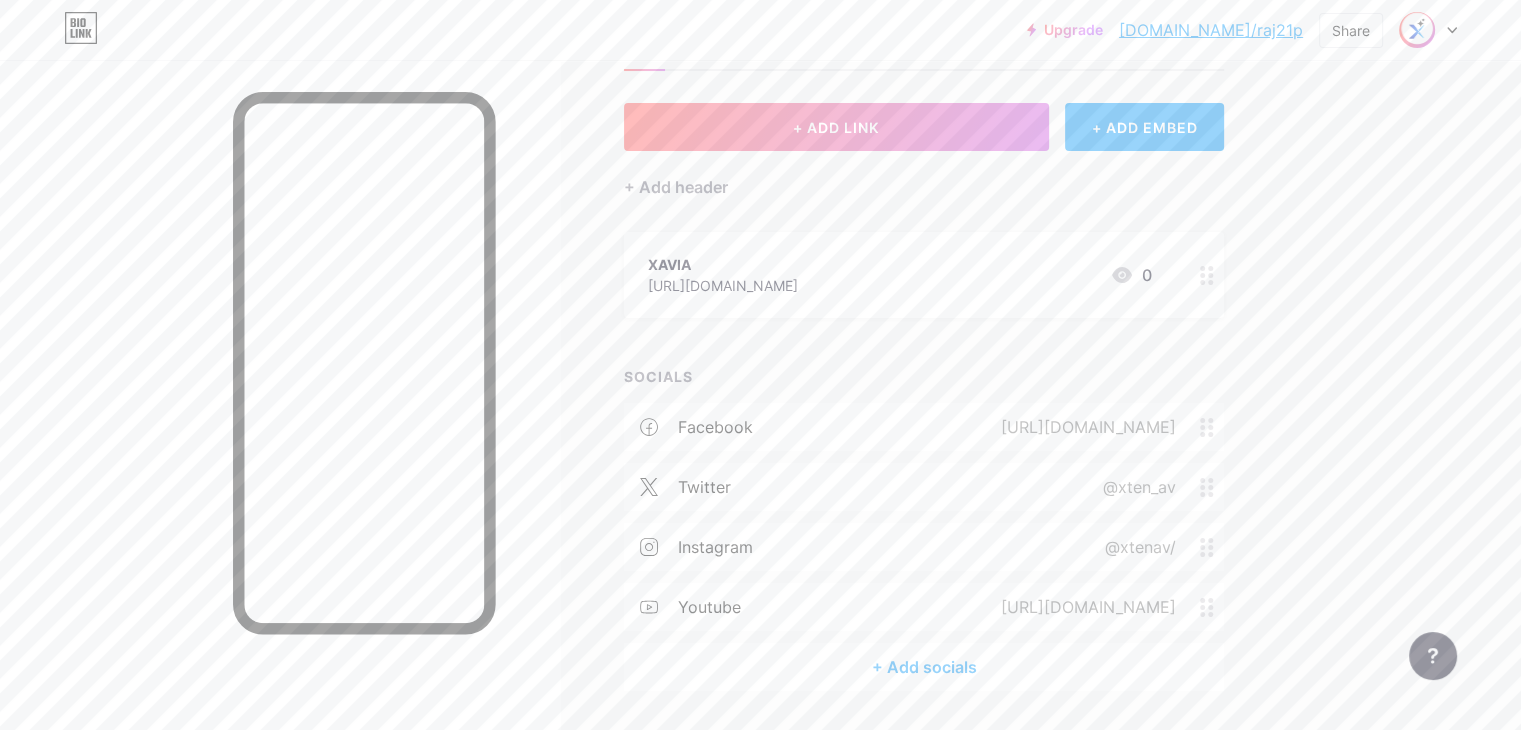 click on "+ Add socials" at bounding box center (924, 667) 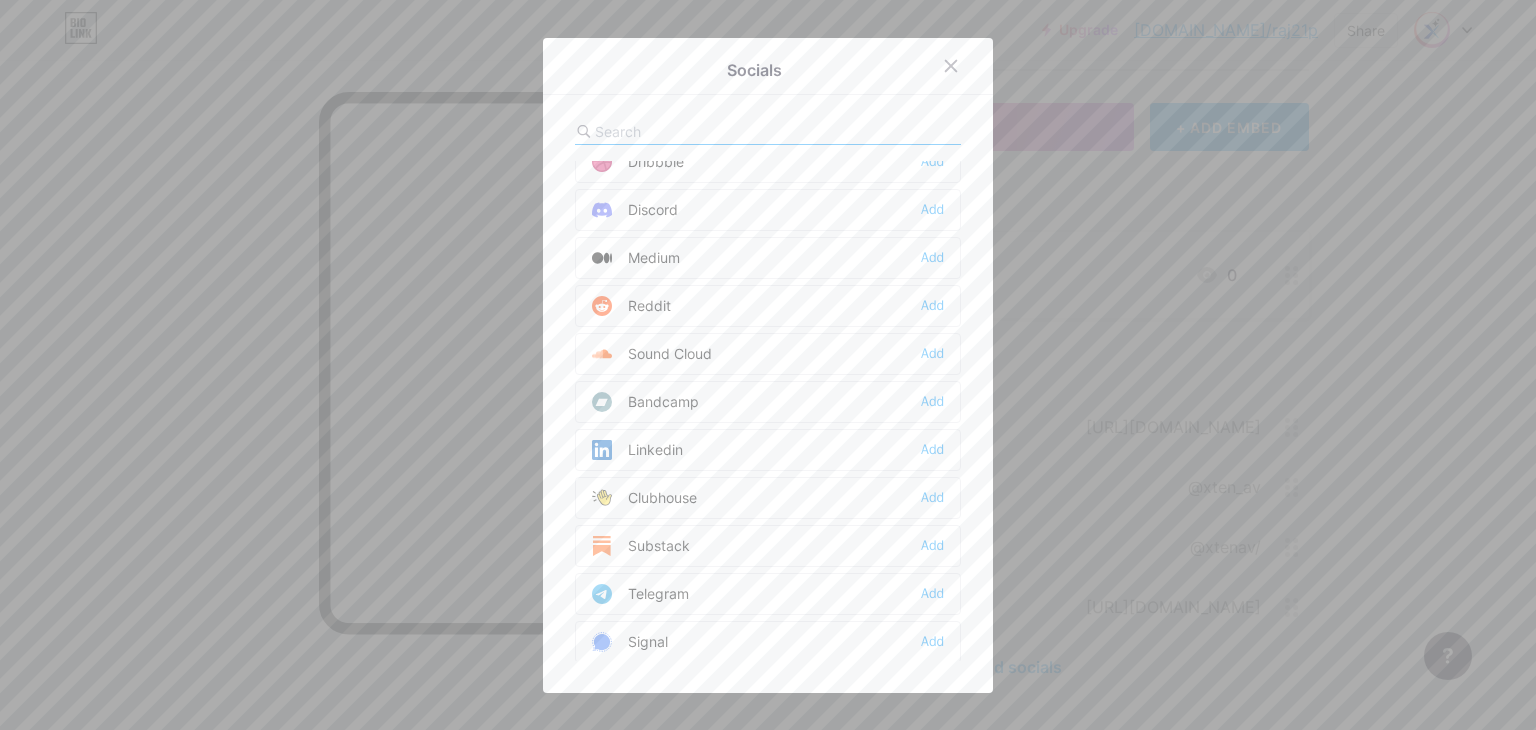 scroll, scrollTop: 600, scrollLeft: 0, axis: vertical 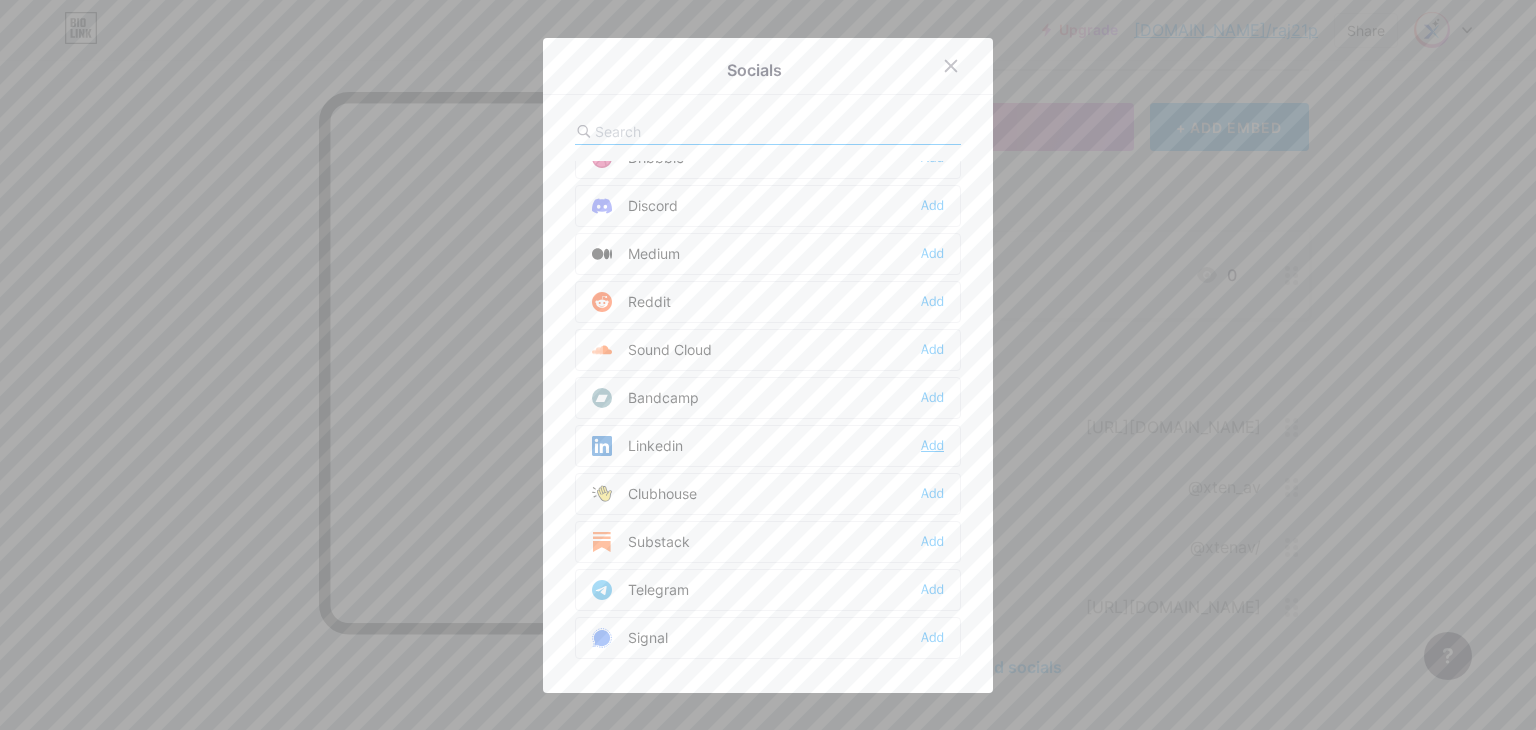 click on "Add" at bounding box center [932, 446] 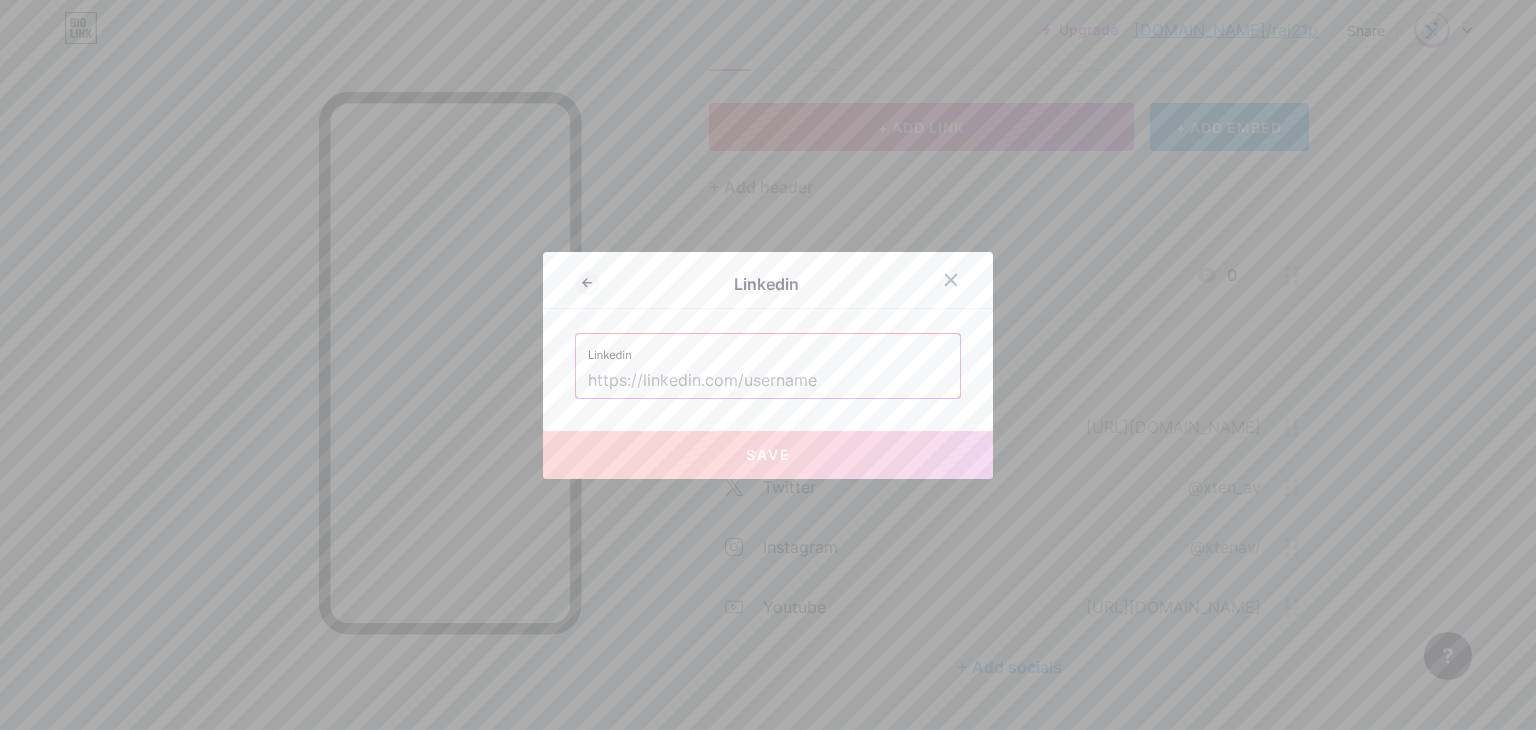 click at bounding box center [768, 381] 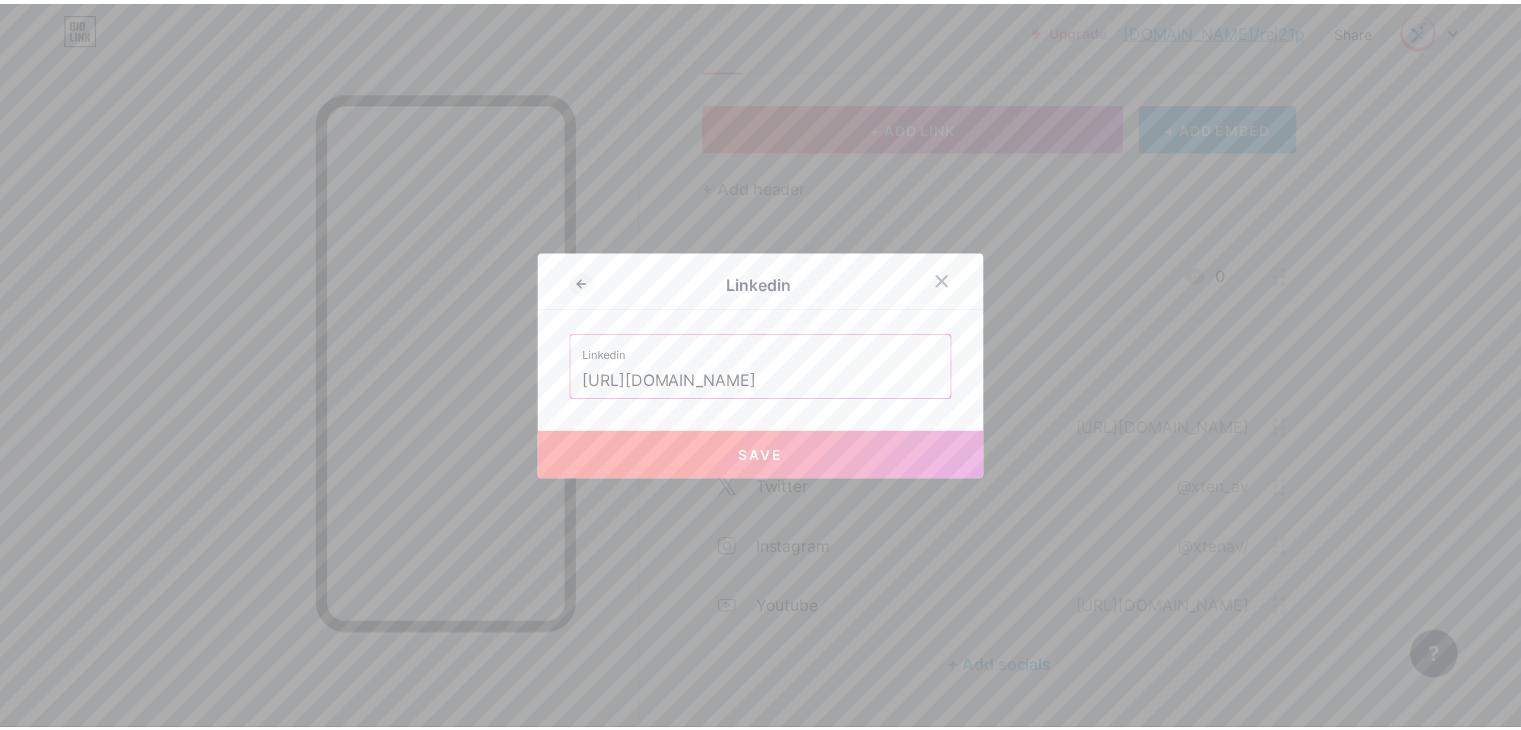 scroll, scrollTop: 0, scrollLeft: 0, axis: both 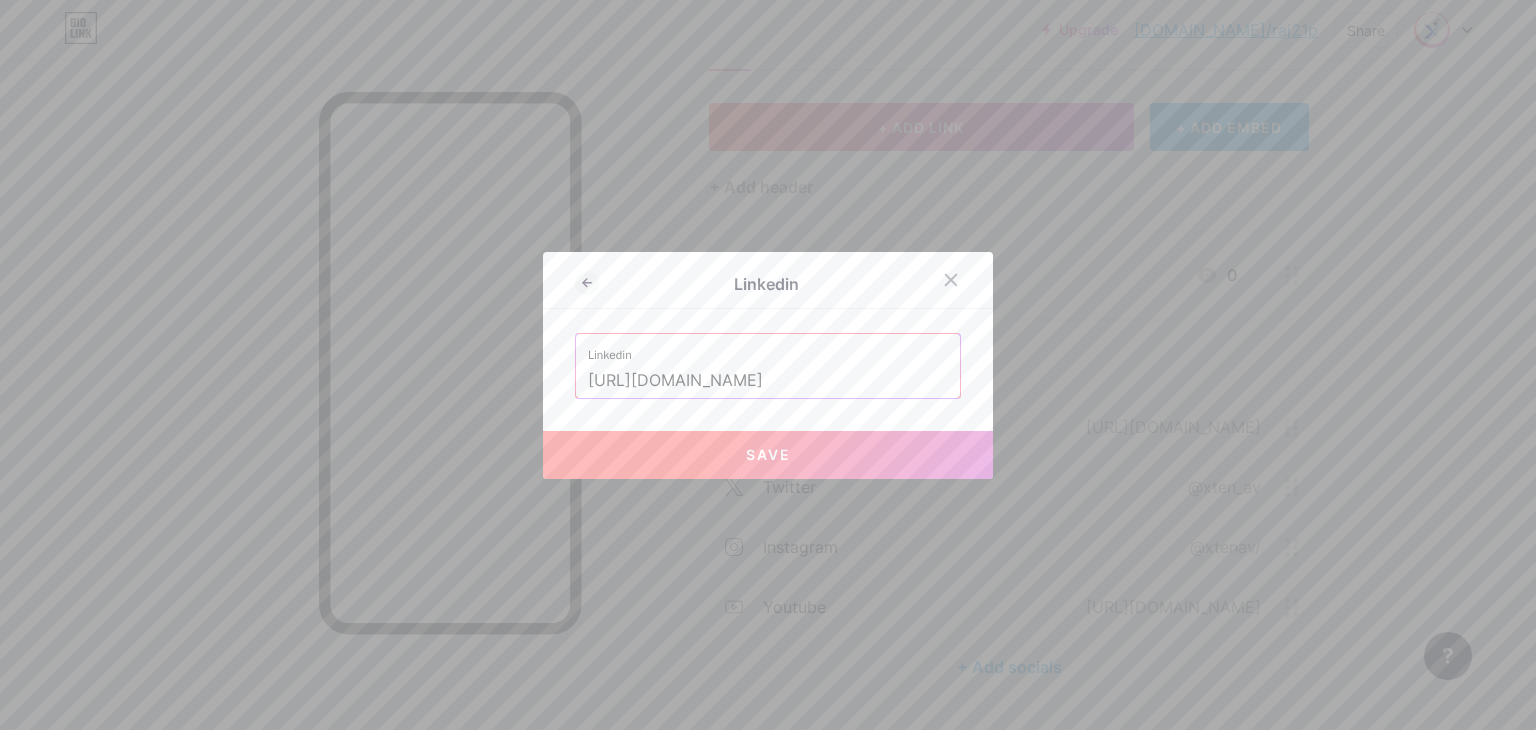 drag, startPoint x: 834, startPoint y: 379, endPoint x: 260, endPoint y: 374, distance: 574.0218 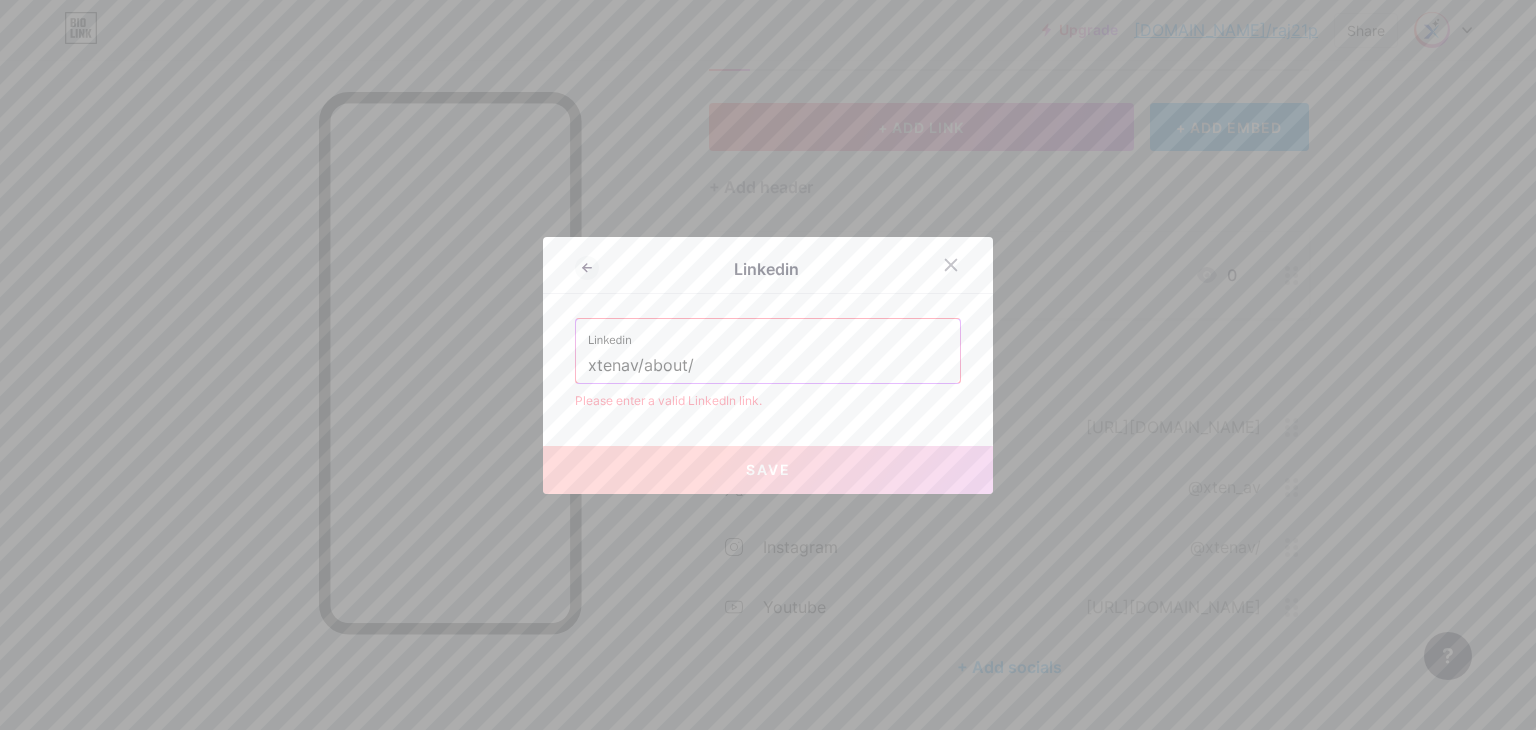drag, startPoint x: 639, startPoint y: 363, endPoint x: 806, endPoint y: 366, distance: 167.02695 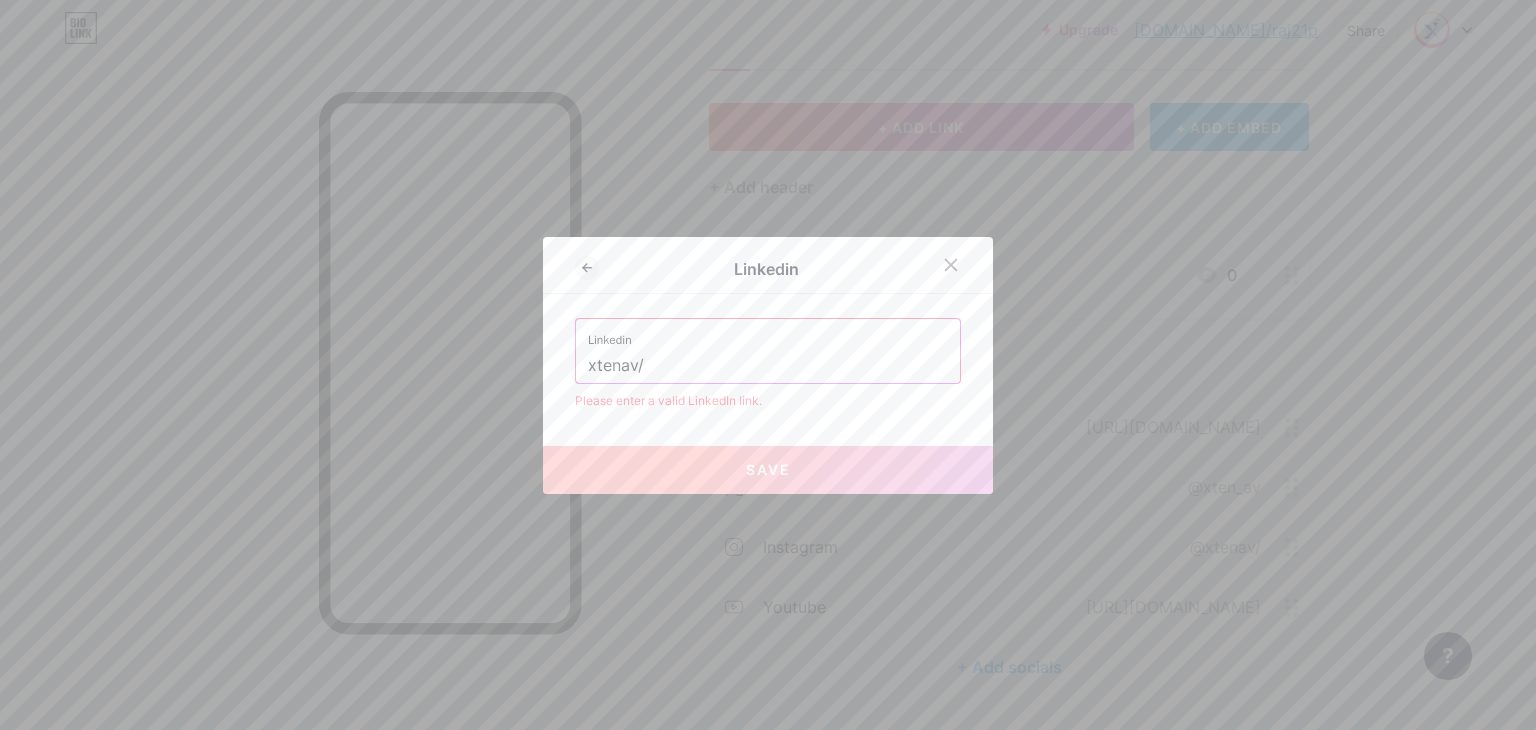 drag, startPoint x: 428, startPoint y: 381, endPoint x: 387, endPoint y: 390, distance: 41.976185 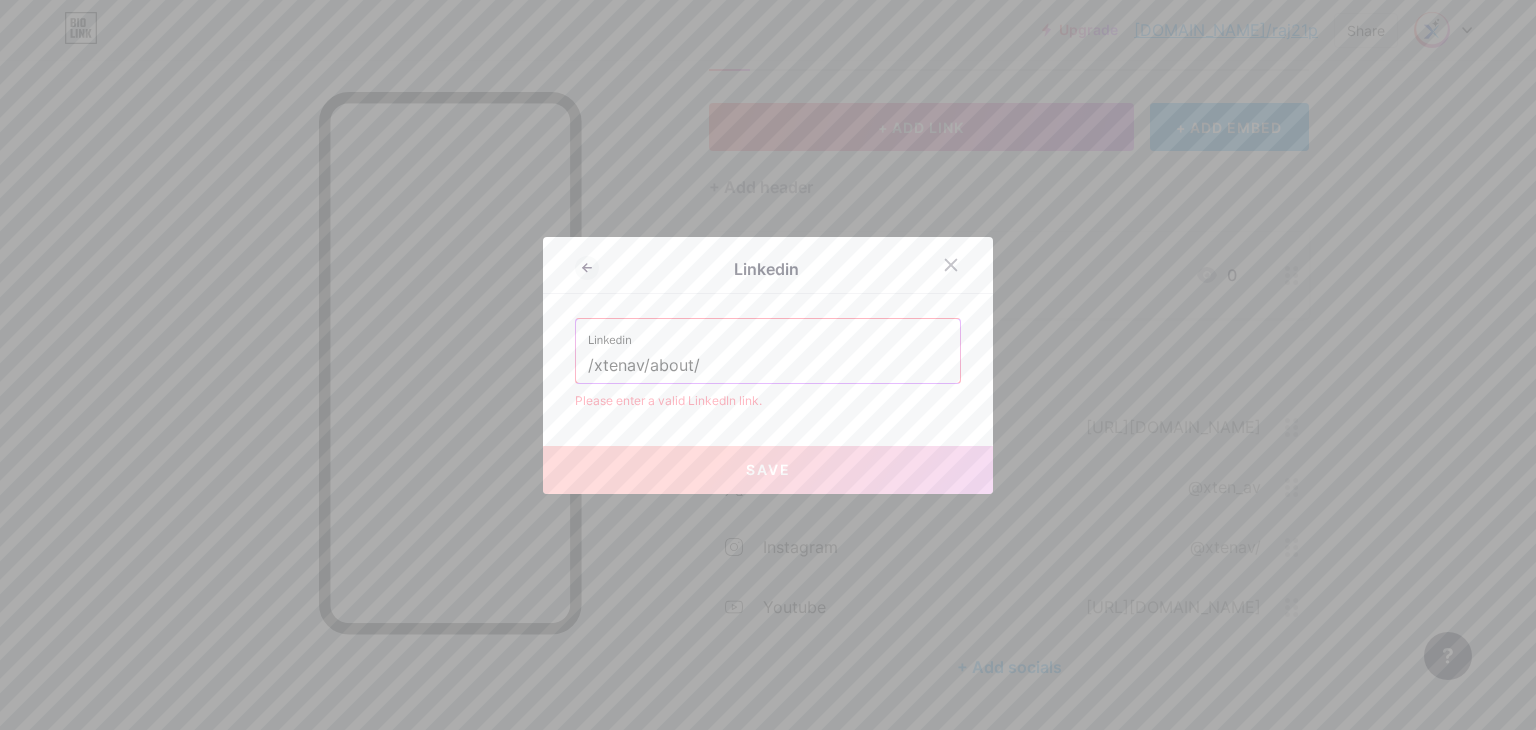 type on "/xtenav/about/" 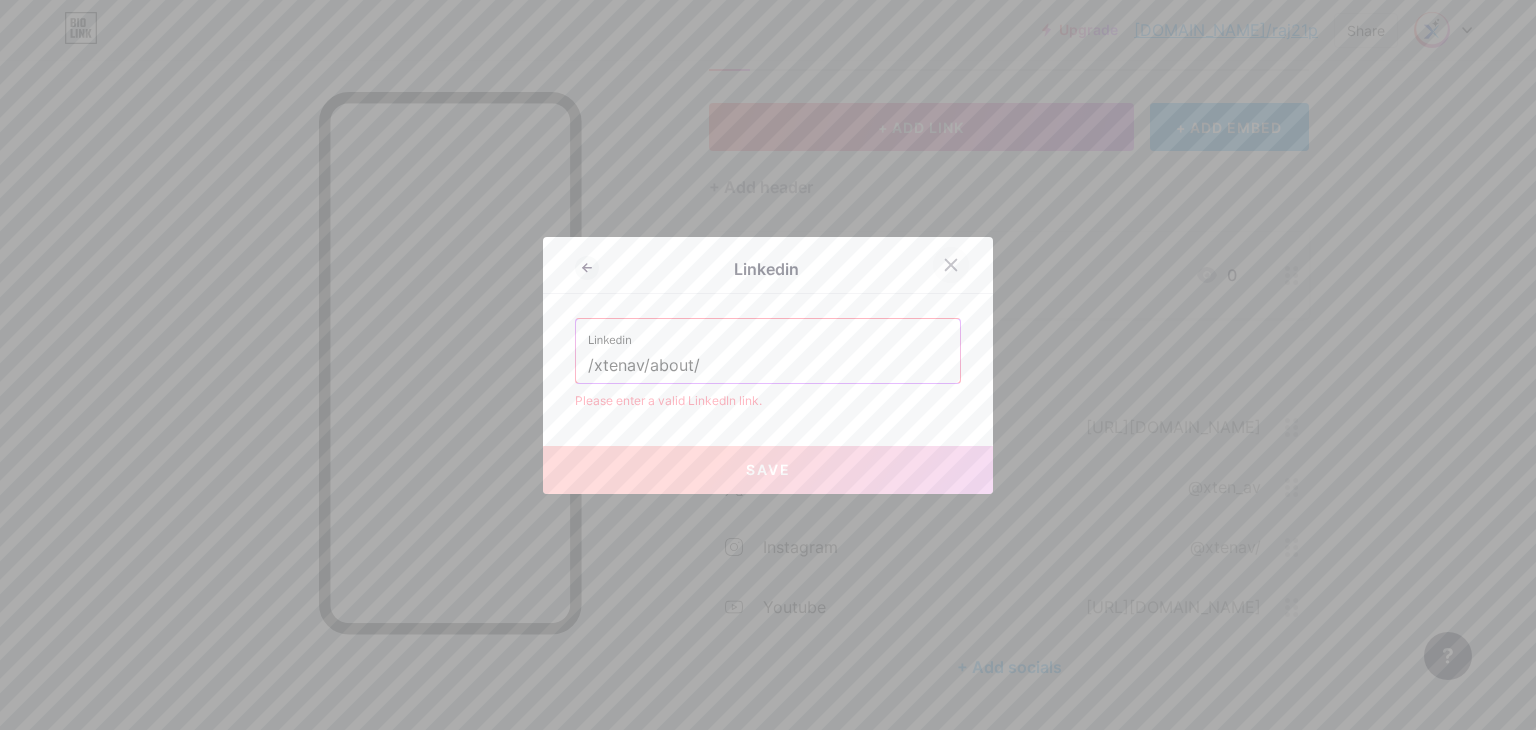 click 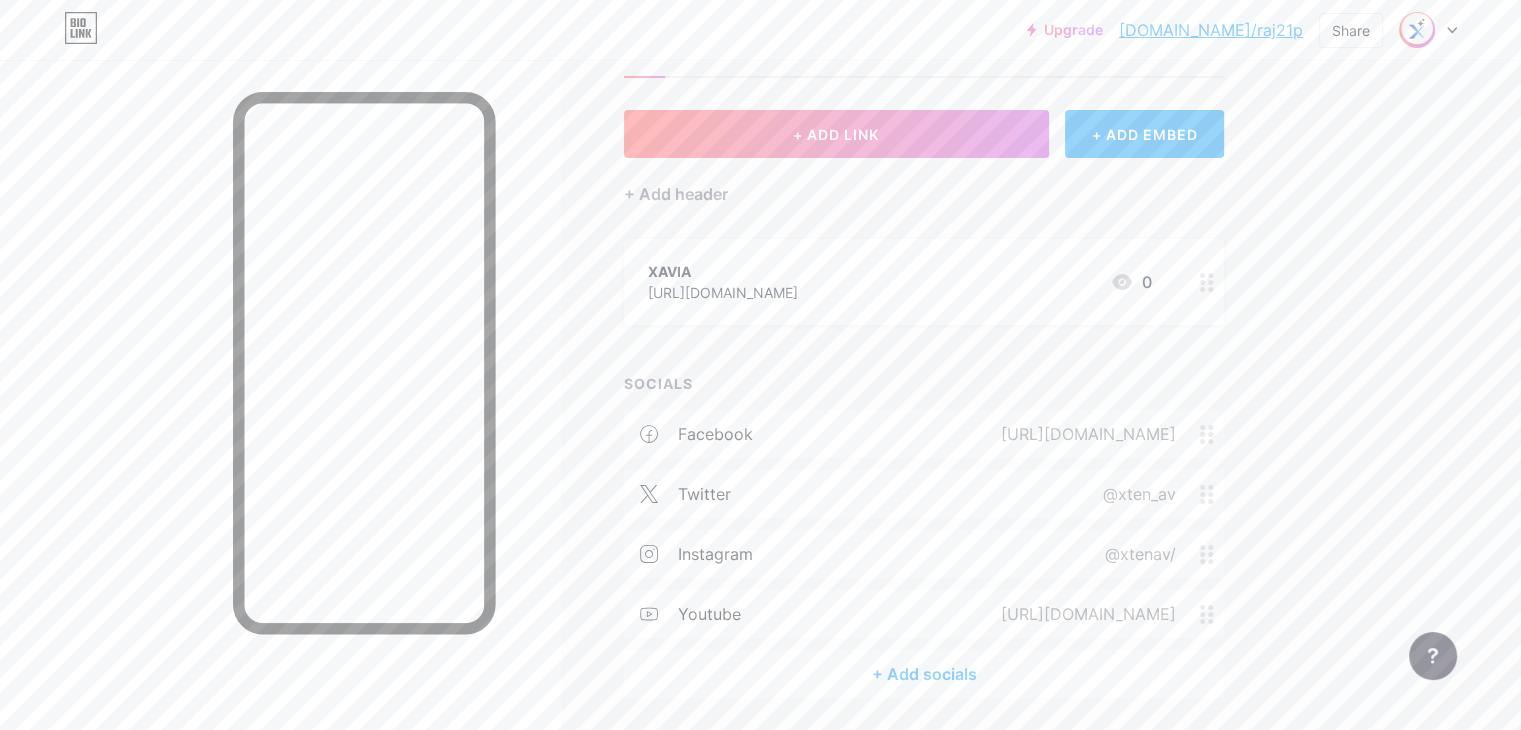 scroll, scrollTop: 0, scrollLeft: 0, axis: both 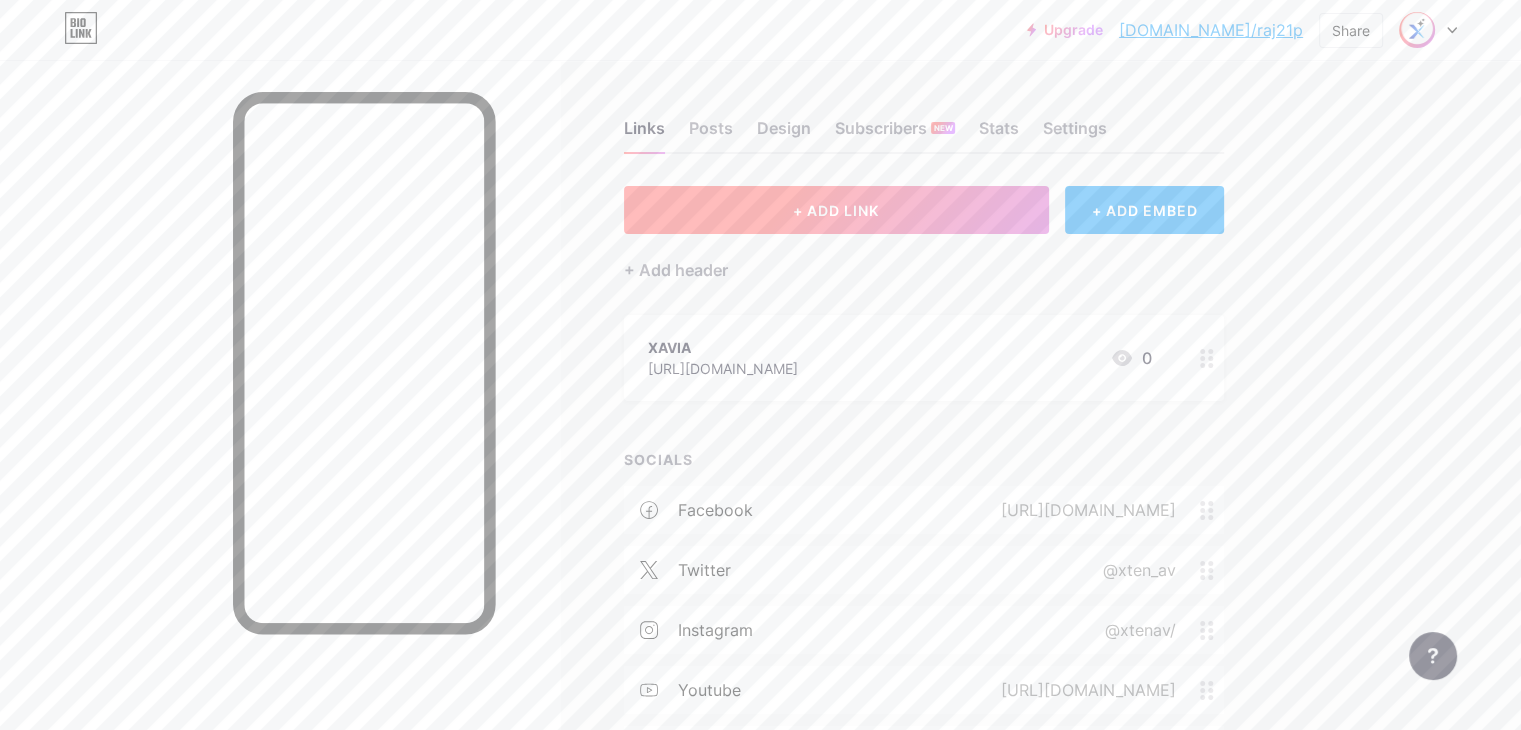 click on "+ ADD LINK" at bounding box center [836, 210] 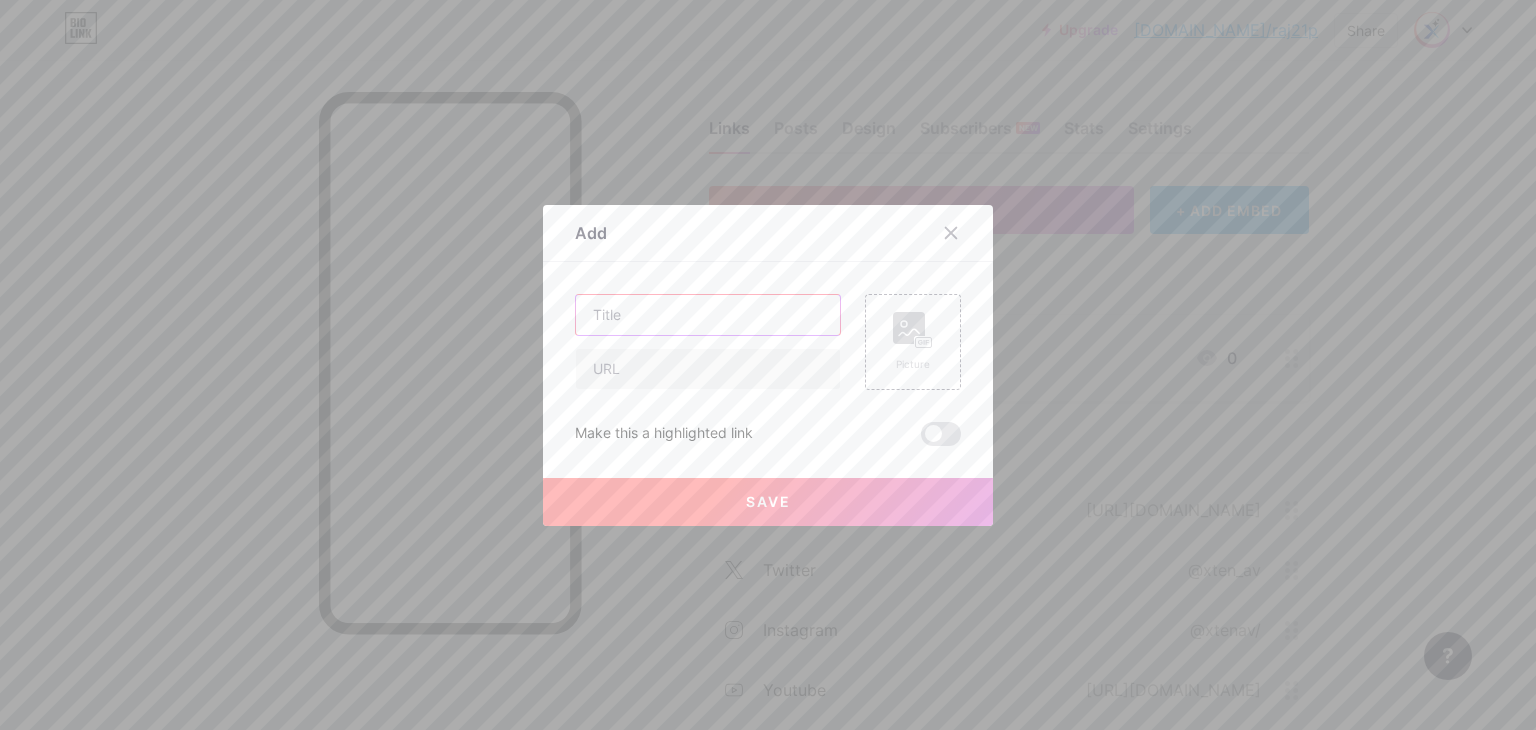 click at bounding box center (708, 315) 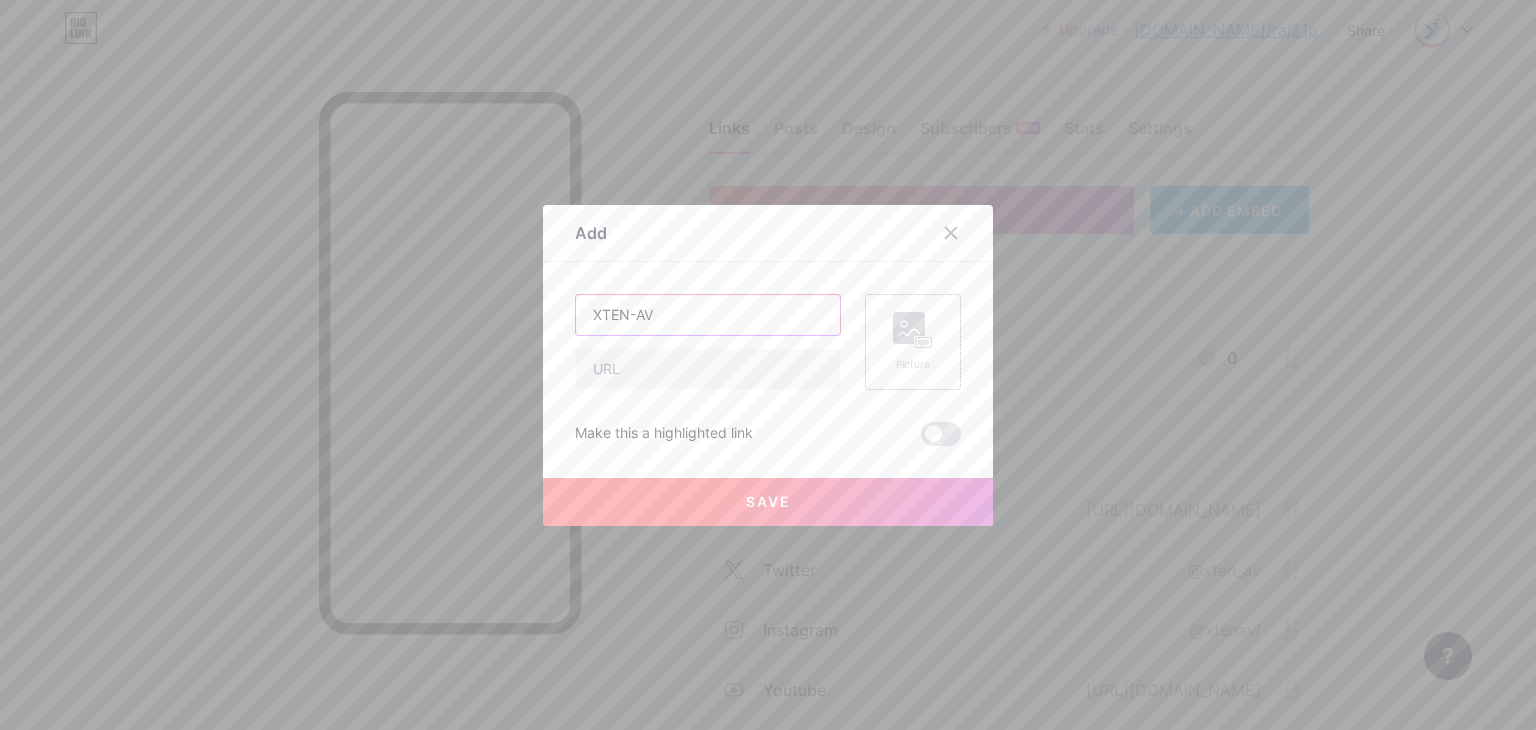type on "XTEN-AV" 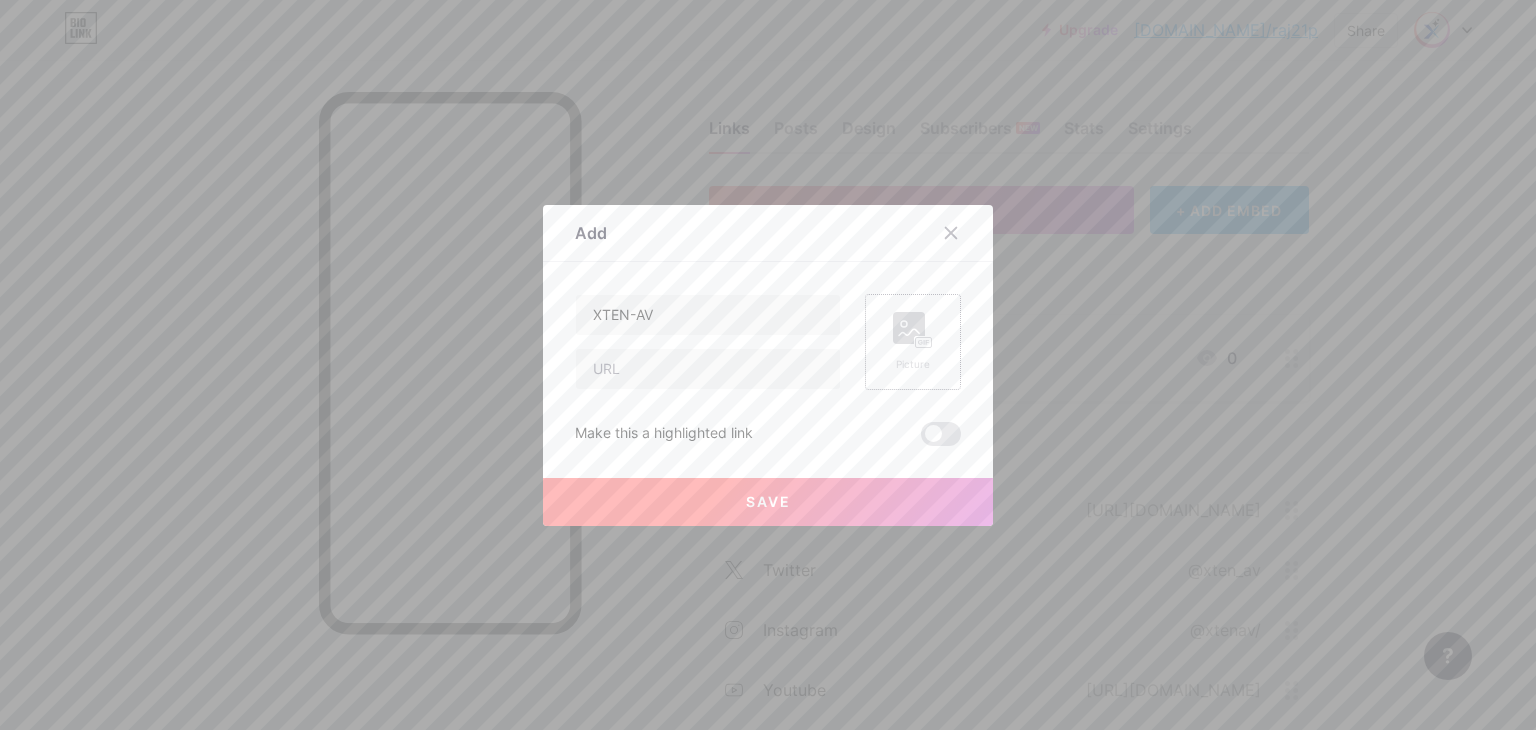click 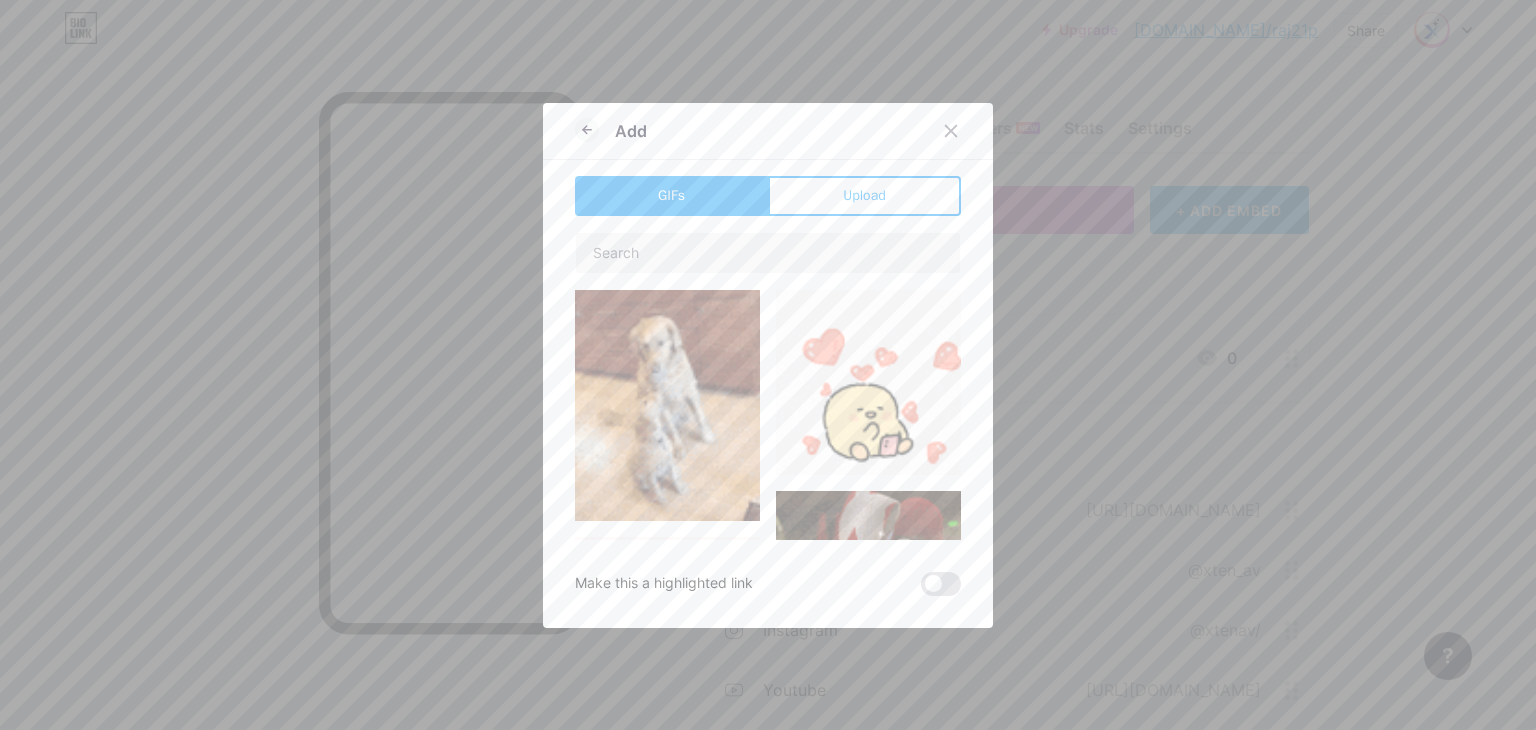 click on "Upload" at bounding box center (864, 195) 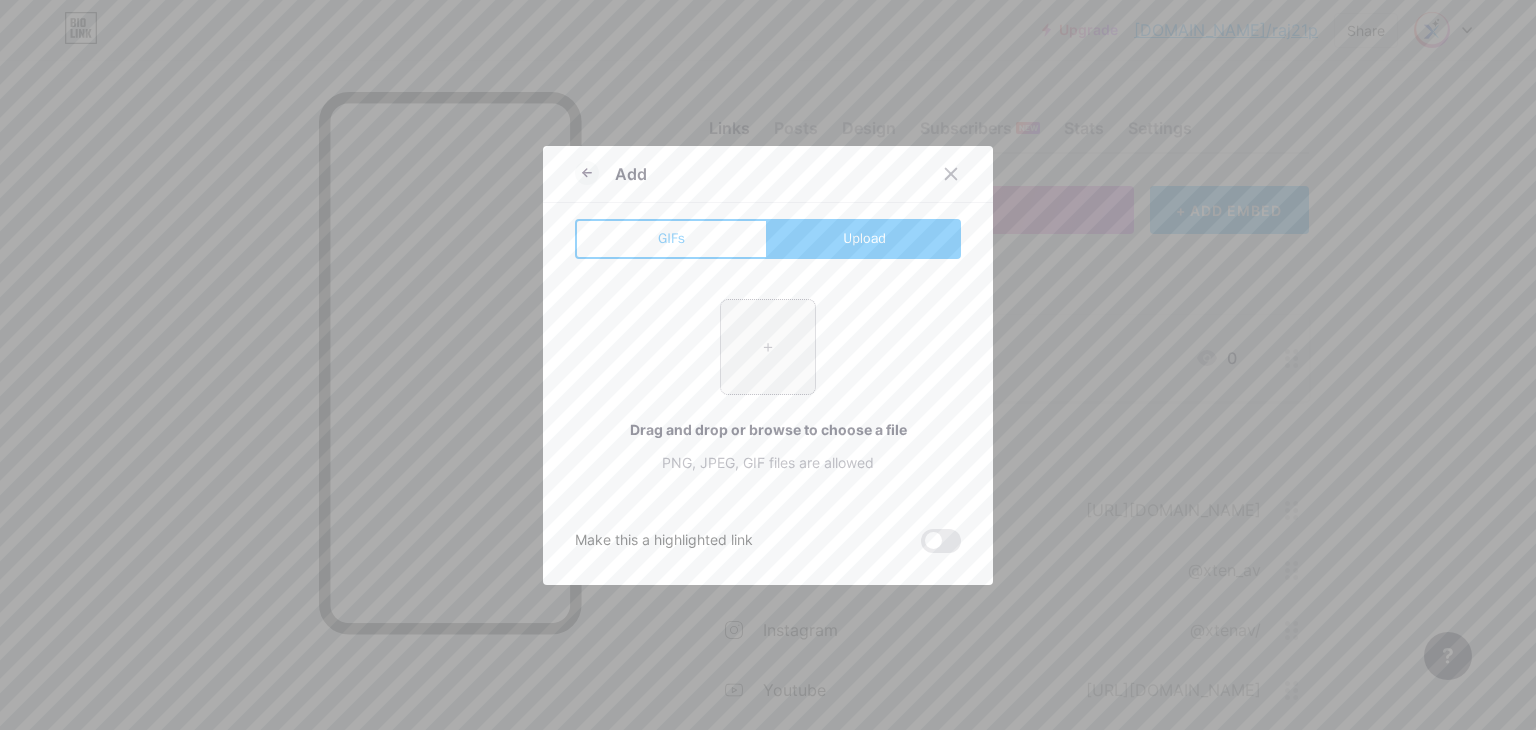 click at bounding box center (768, 347) 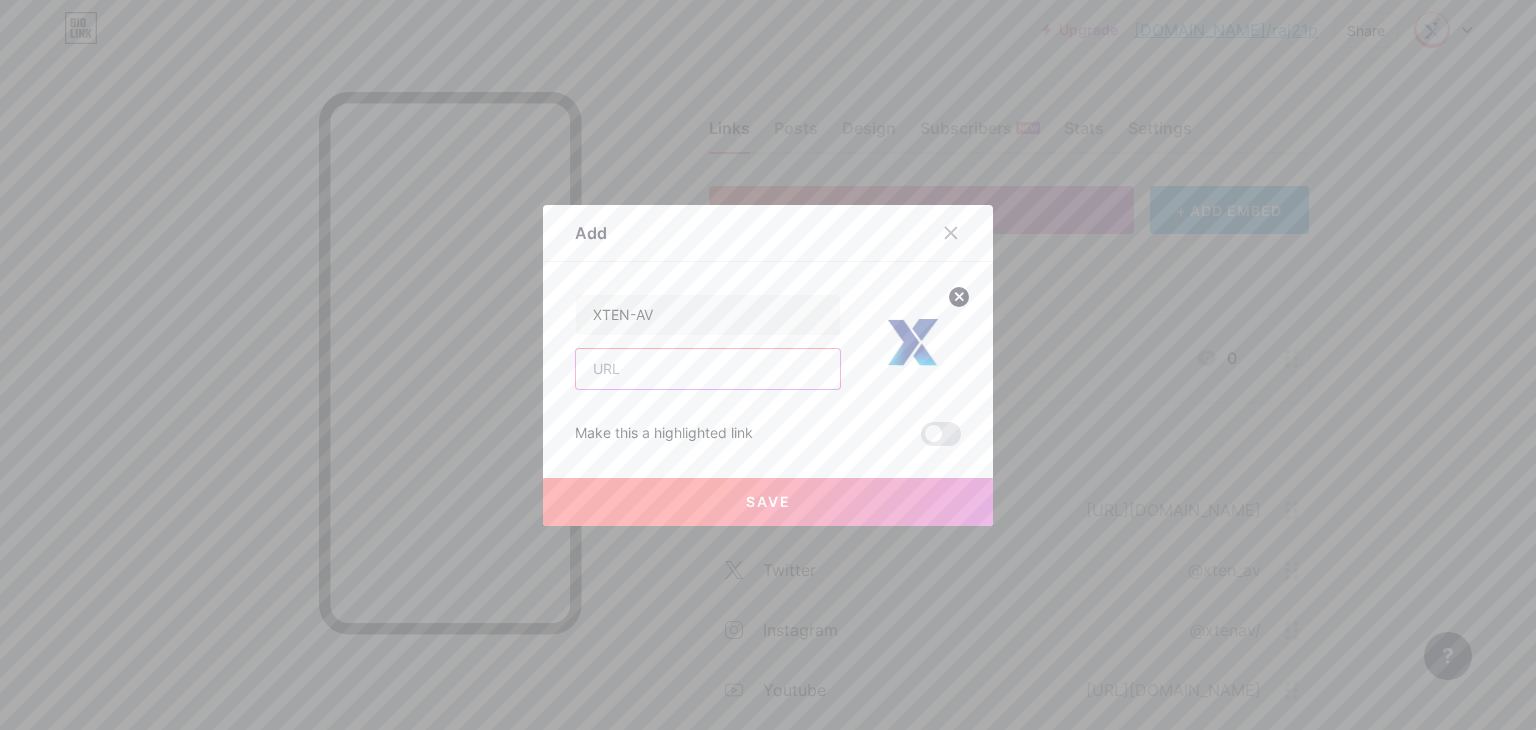 click at bounding box center (708, 369) 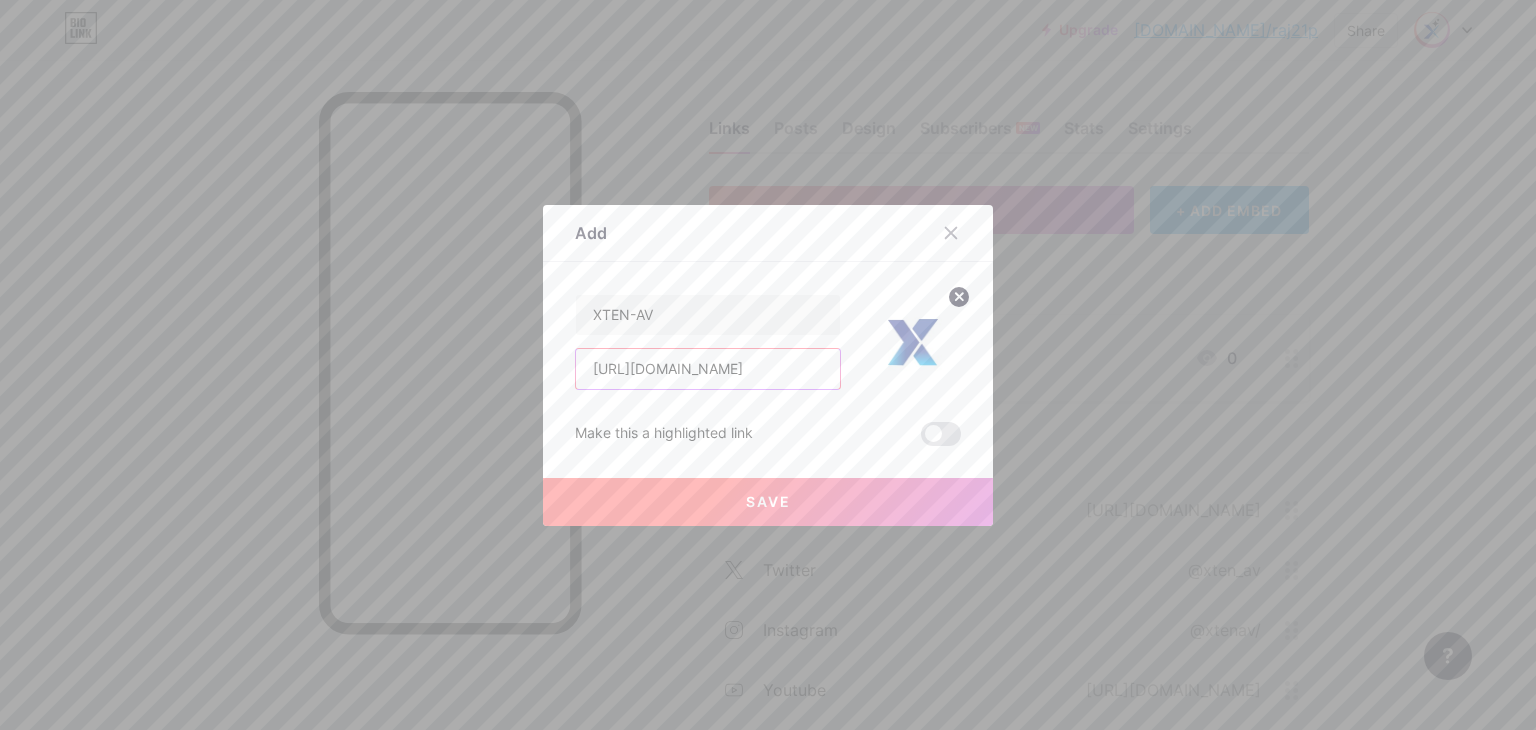 type on "[URL][DOMAIN_NAME]" 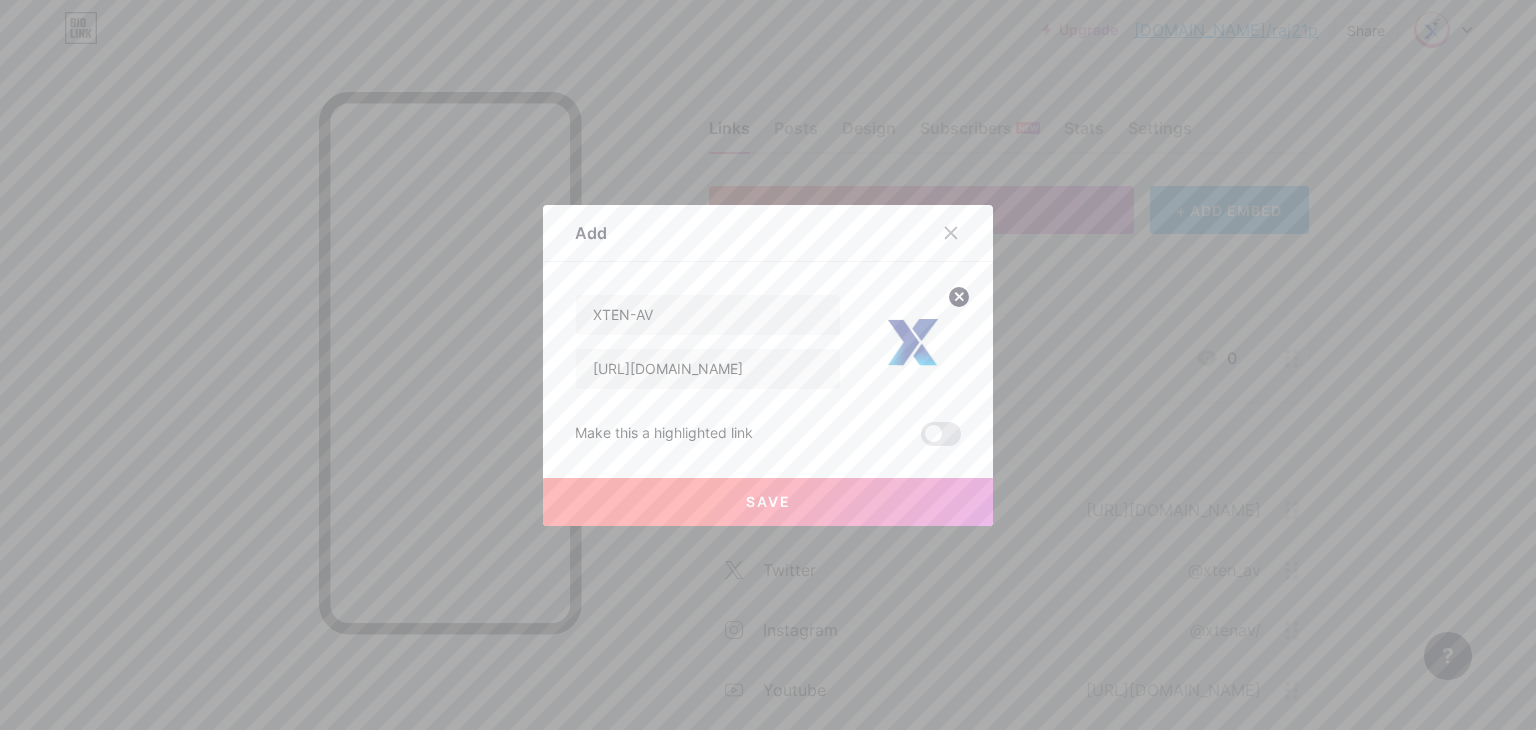 click on "XTEN-AV     [URL][DOMAIN_NAME]
Make this a highlighted link
Save" at bounding box center [768, 370] 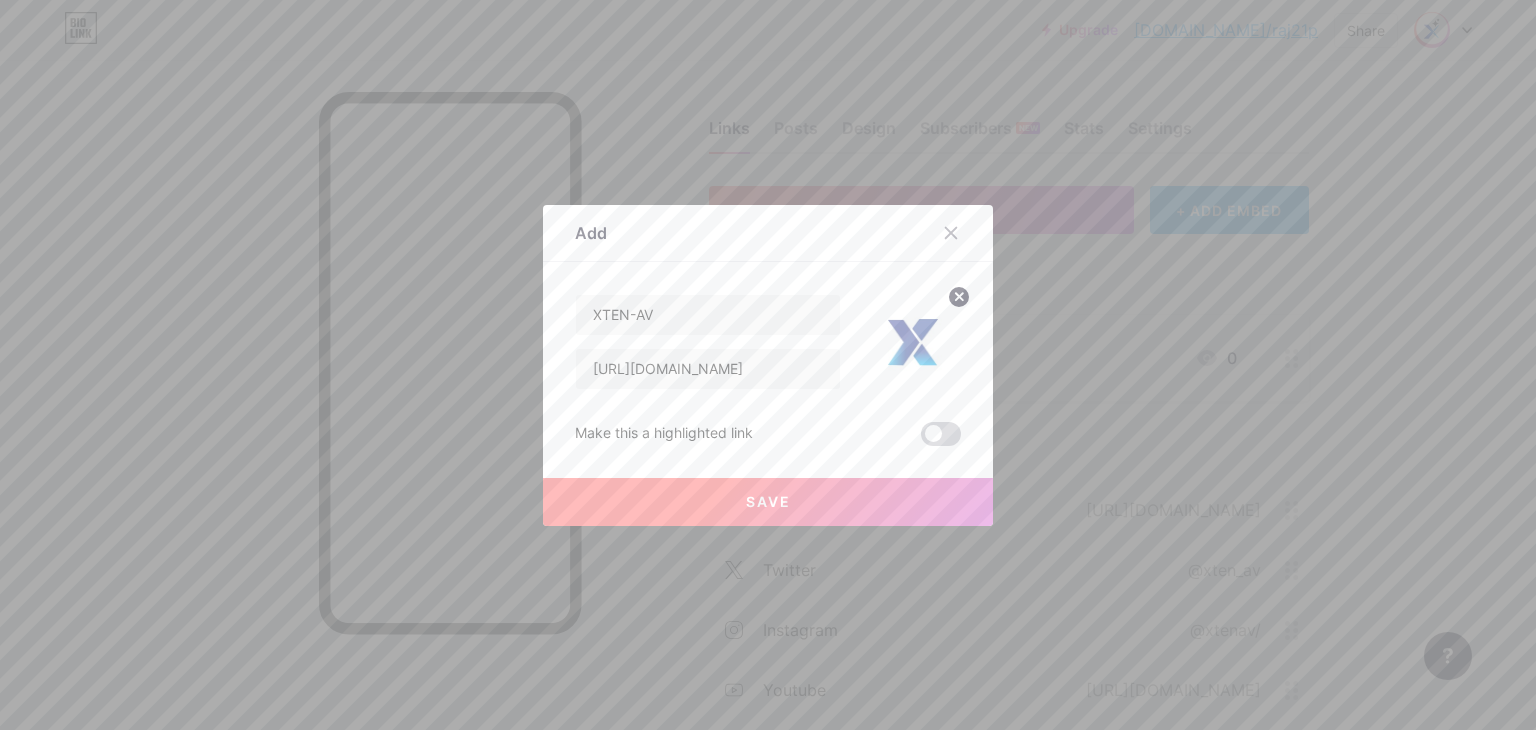 click at bounding box center [941, 434] 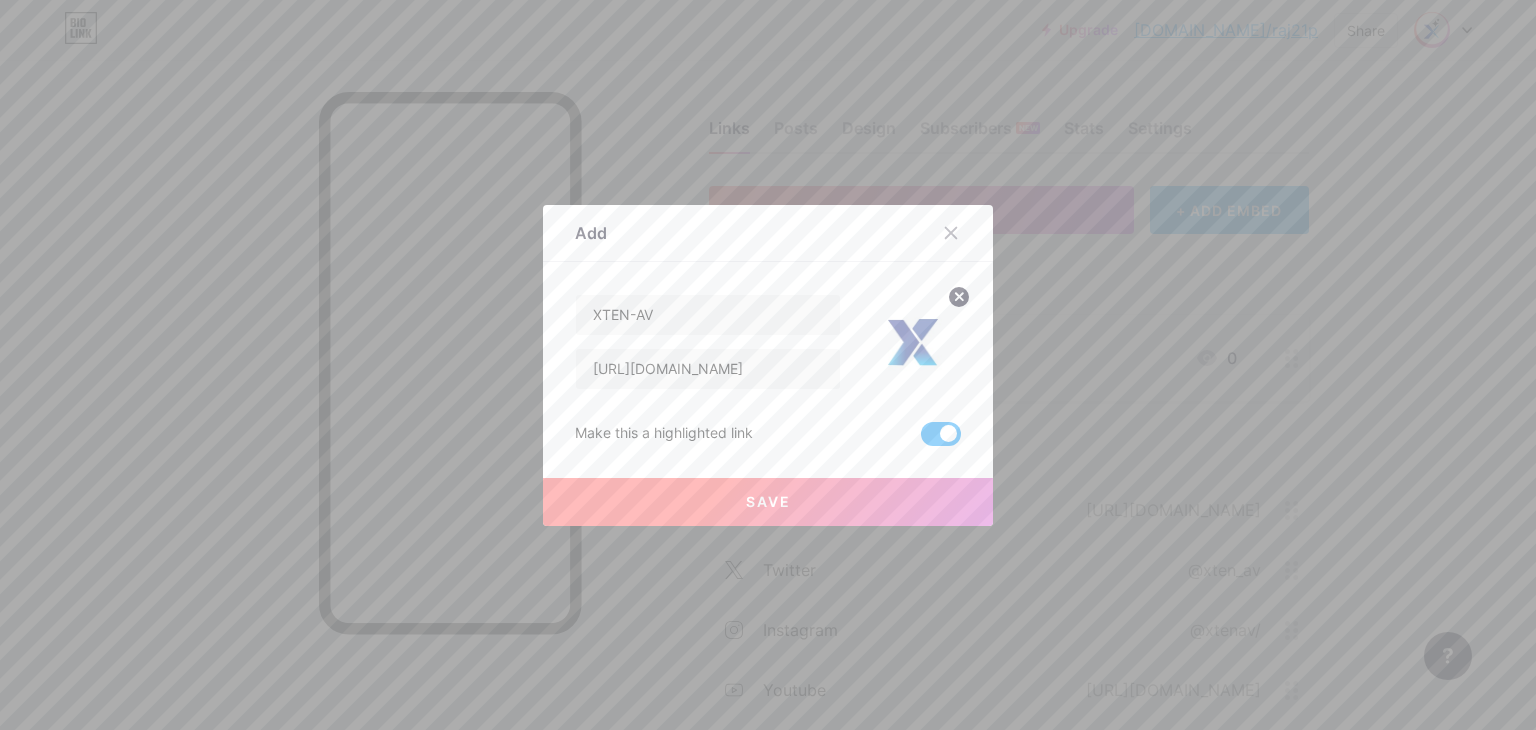 click on "Save" at bounding box center [768, 502] 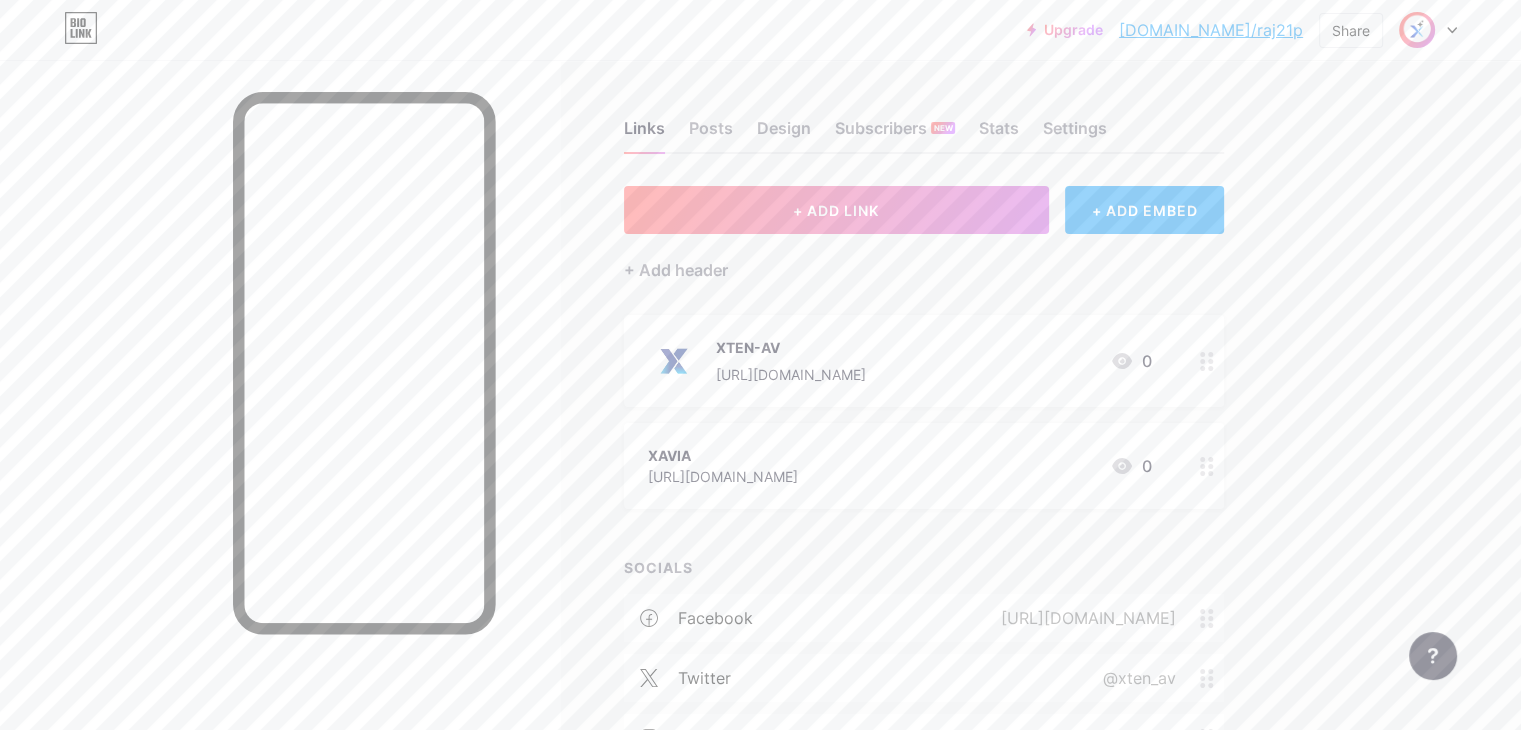 click at bounding box center [1417, 30] 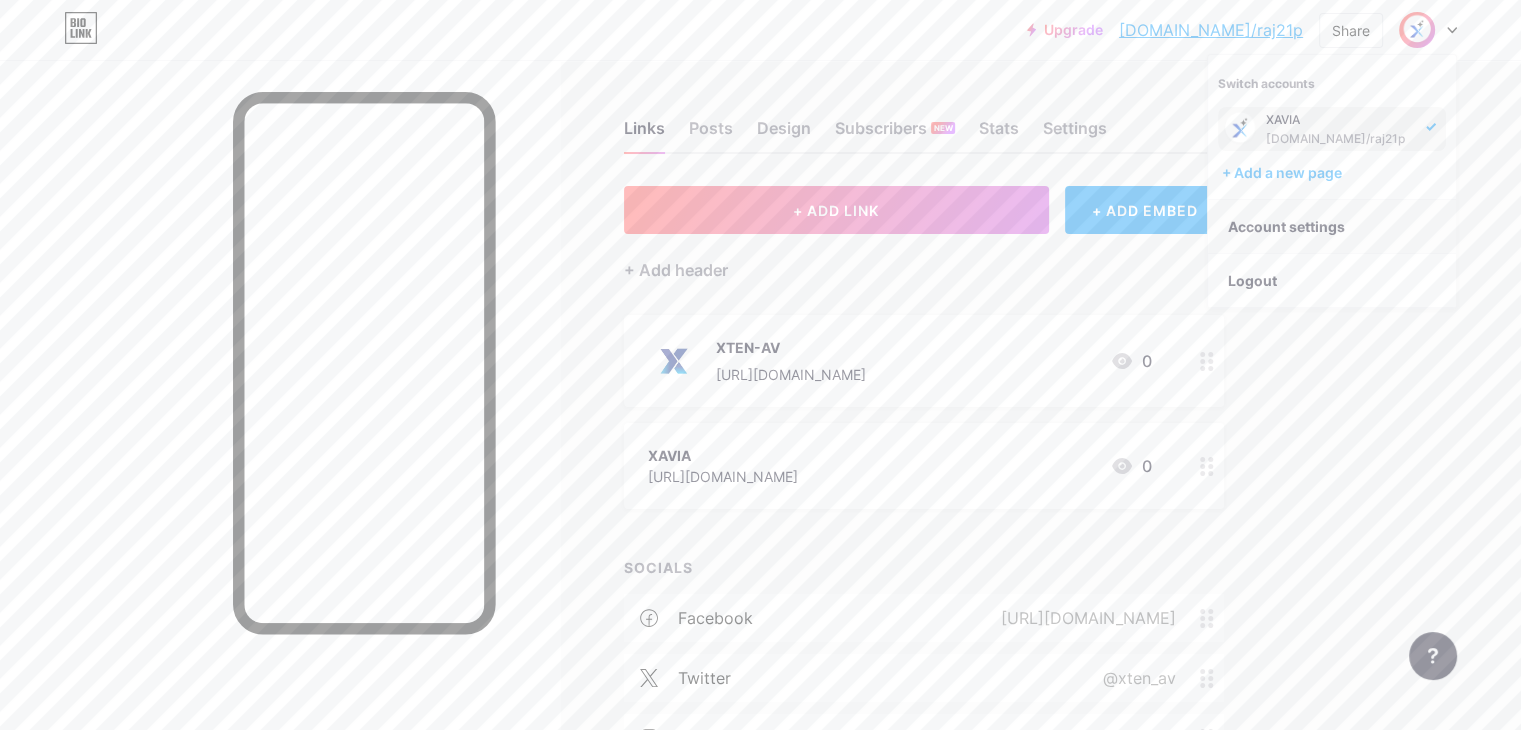 click on "Account settings" at bounding box center [1332, 227] 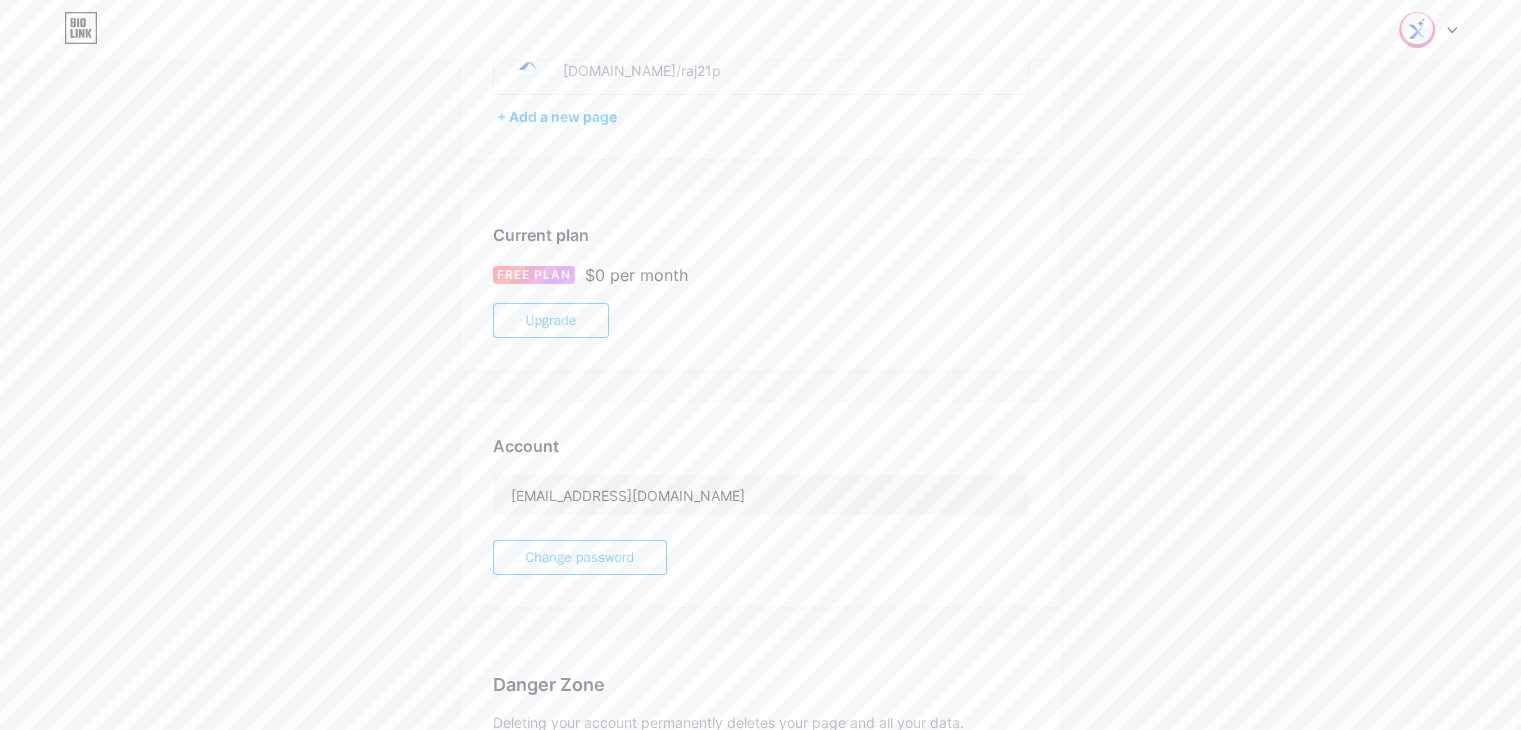 scroll, scrollTop: 0, scrollLeft: 0, axis: both 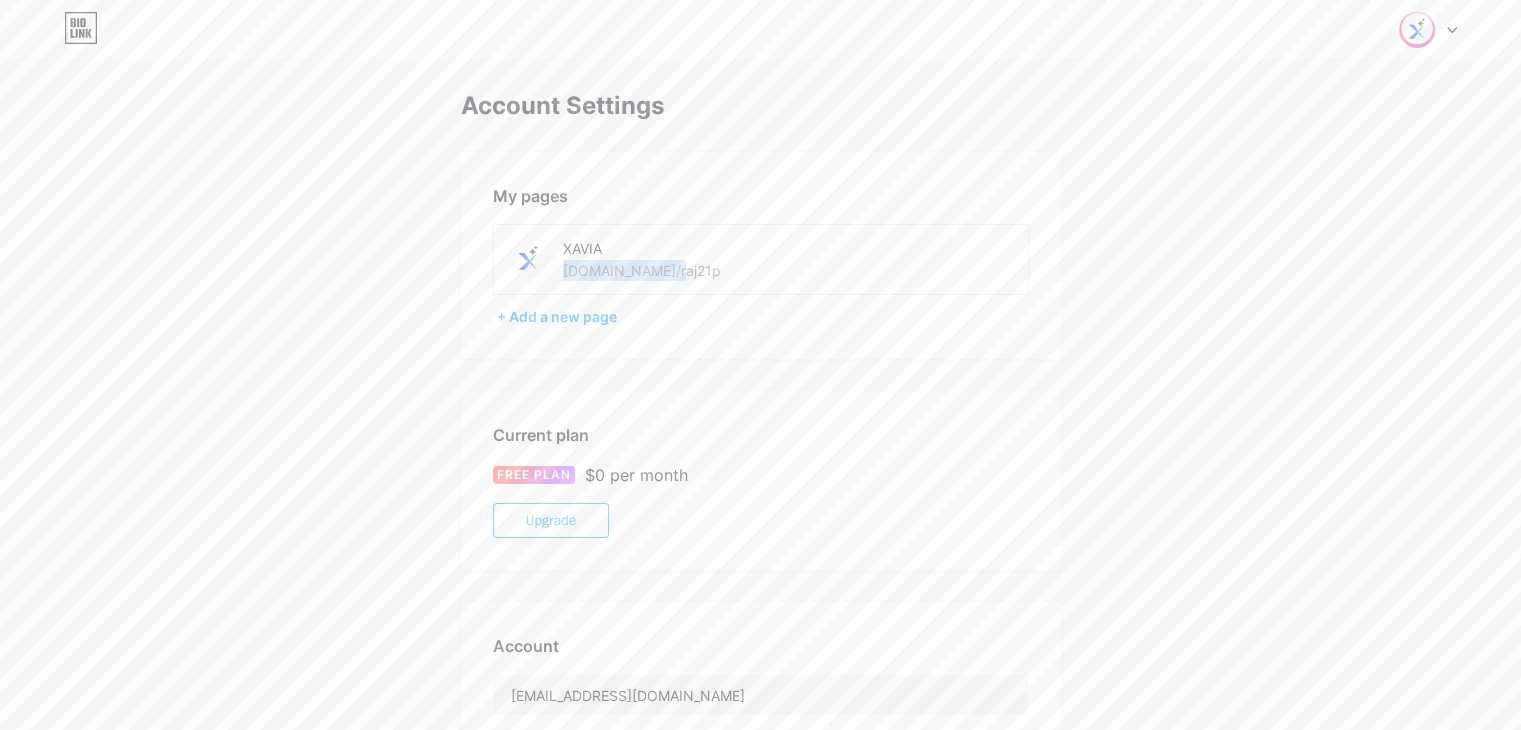 drag, startPoint x: 698, startPoint y: 269, endPoint x: 653, endPoint y: 277, distance: 45.705578 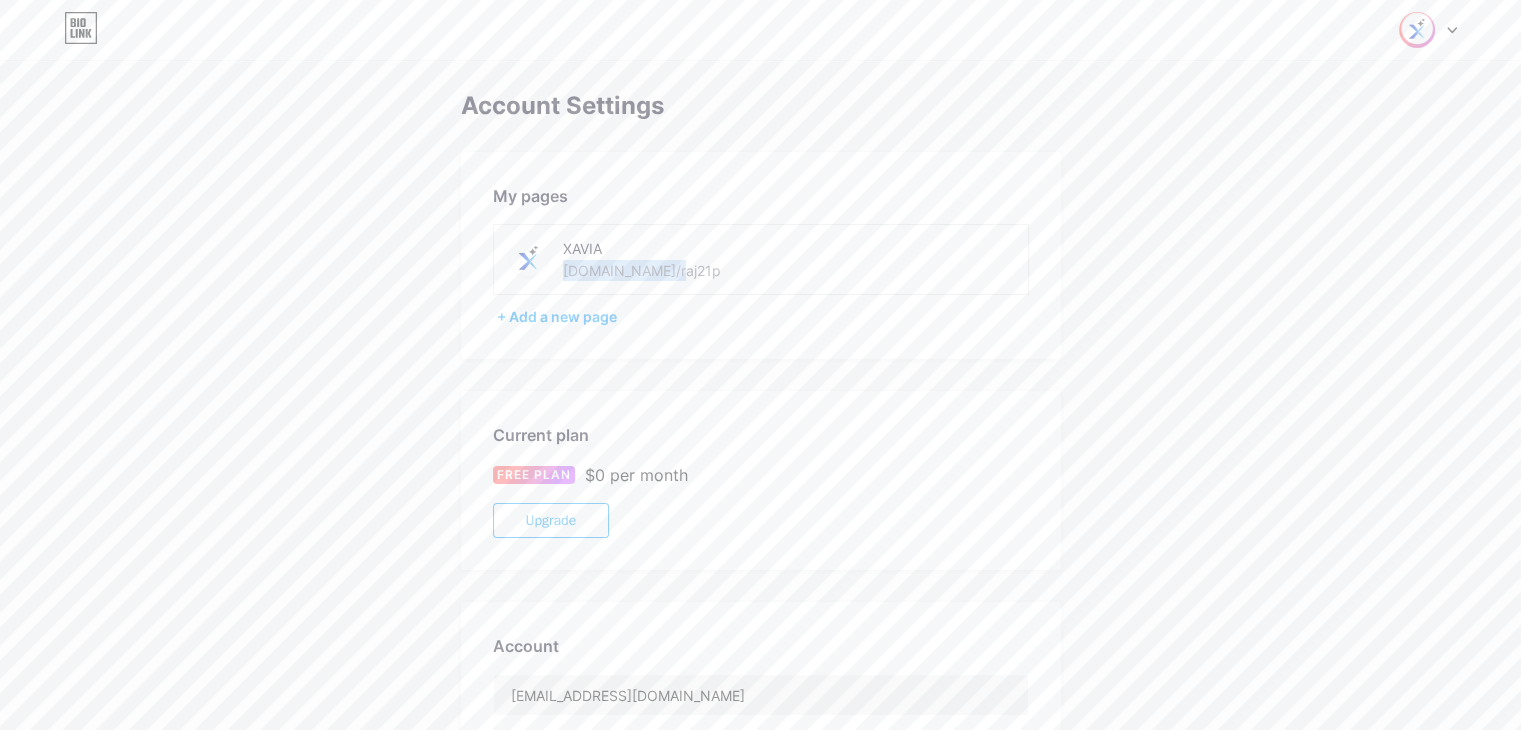 click at bounding box center [1417, 30] 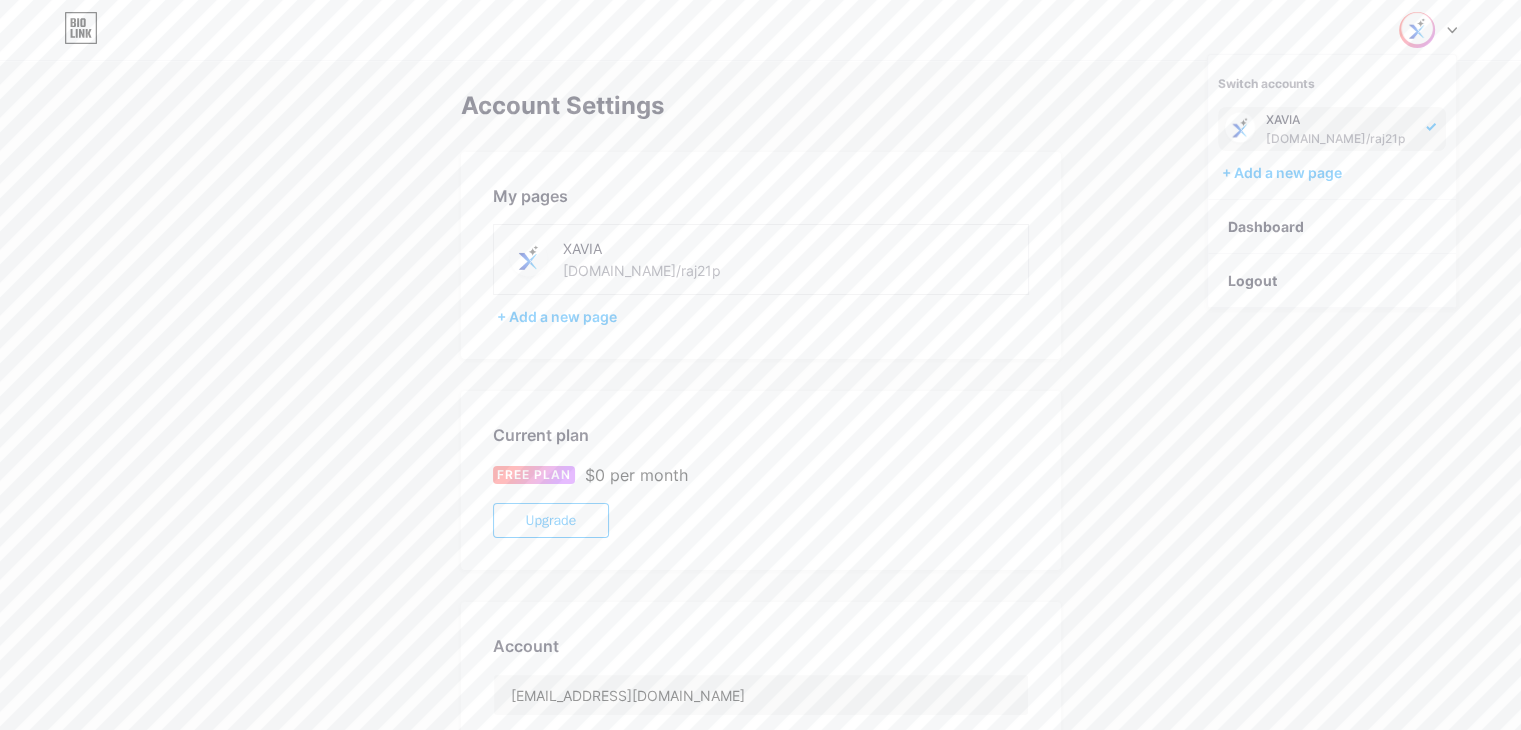 click on "XAVIA   [DOMAIN_NAME]/raj21p" at bounding box center [1340, 129] 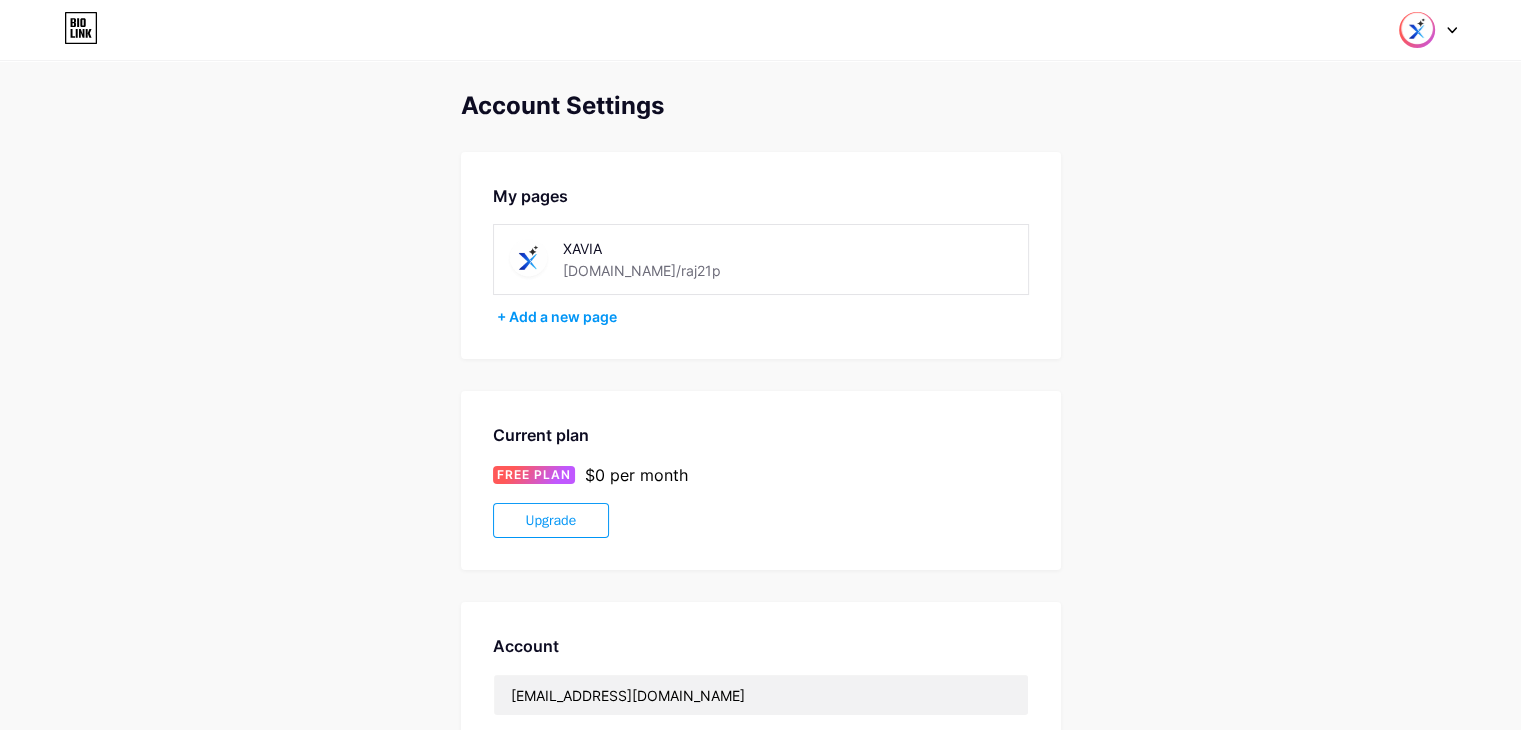 scroll, scrollTop: 0, scrollLeft: 0, axis: both 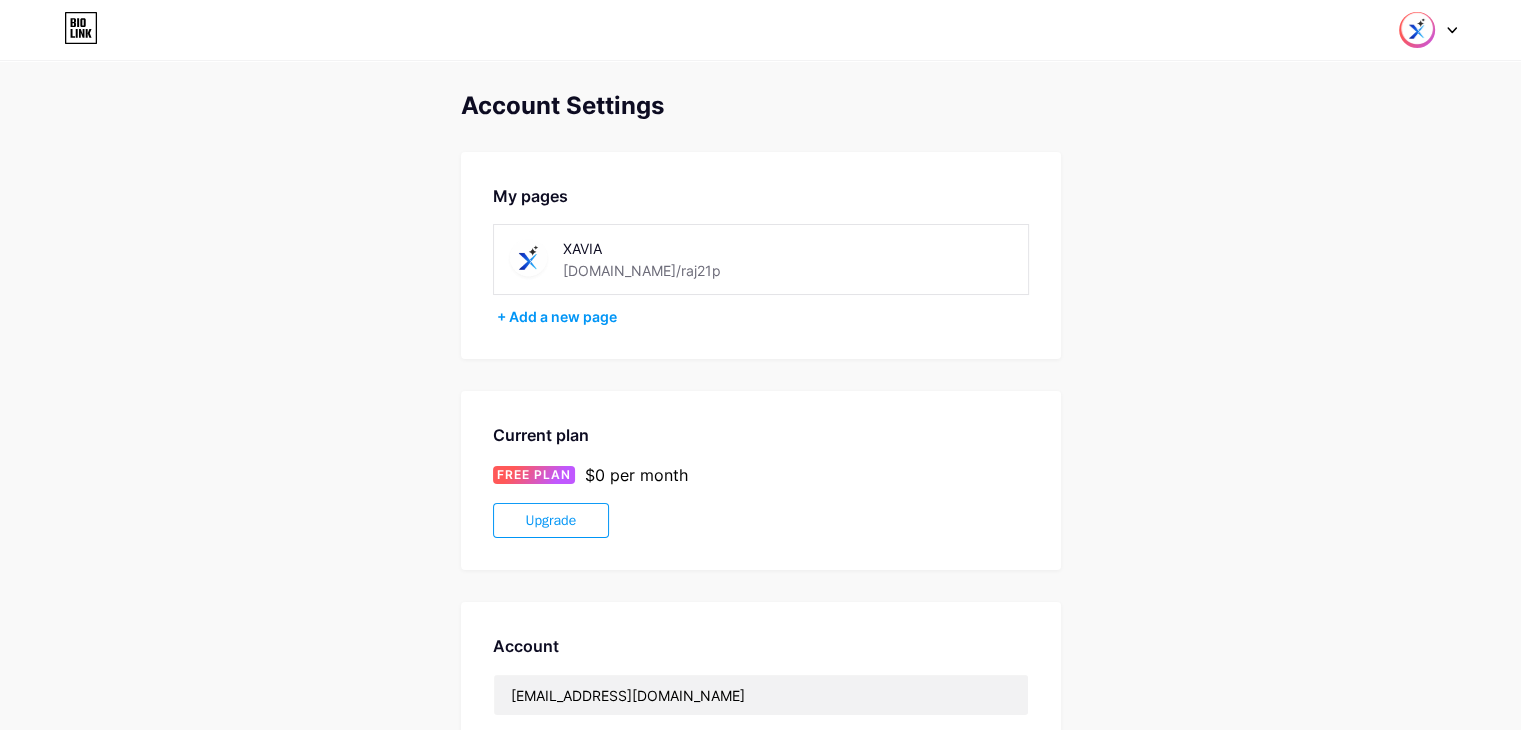 click on "XAVIA" at bounding box center [661, 248] 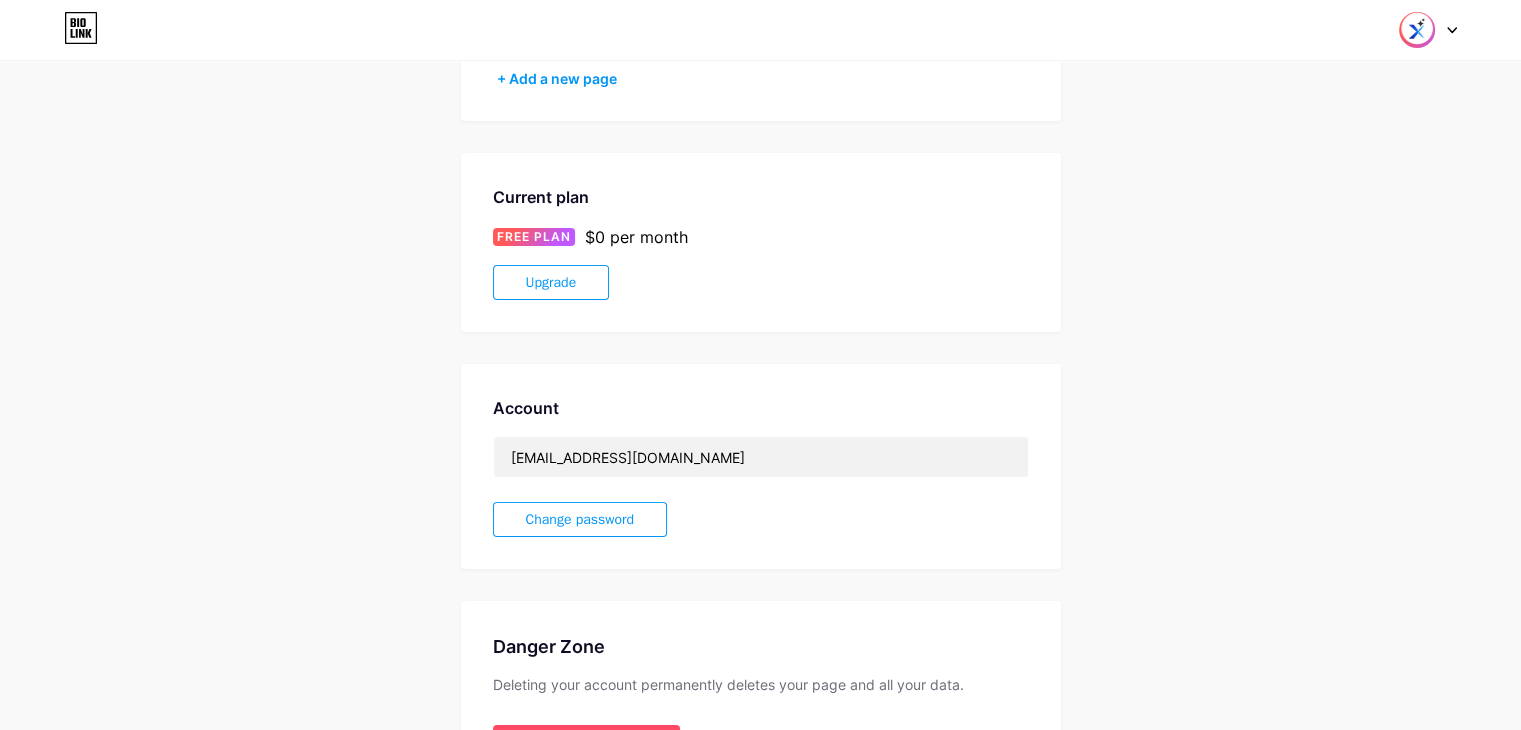 scroll, scrollTop: 384, scrollLeft: 0, axis: vertical 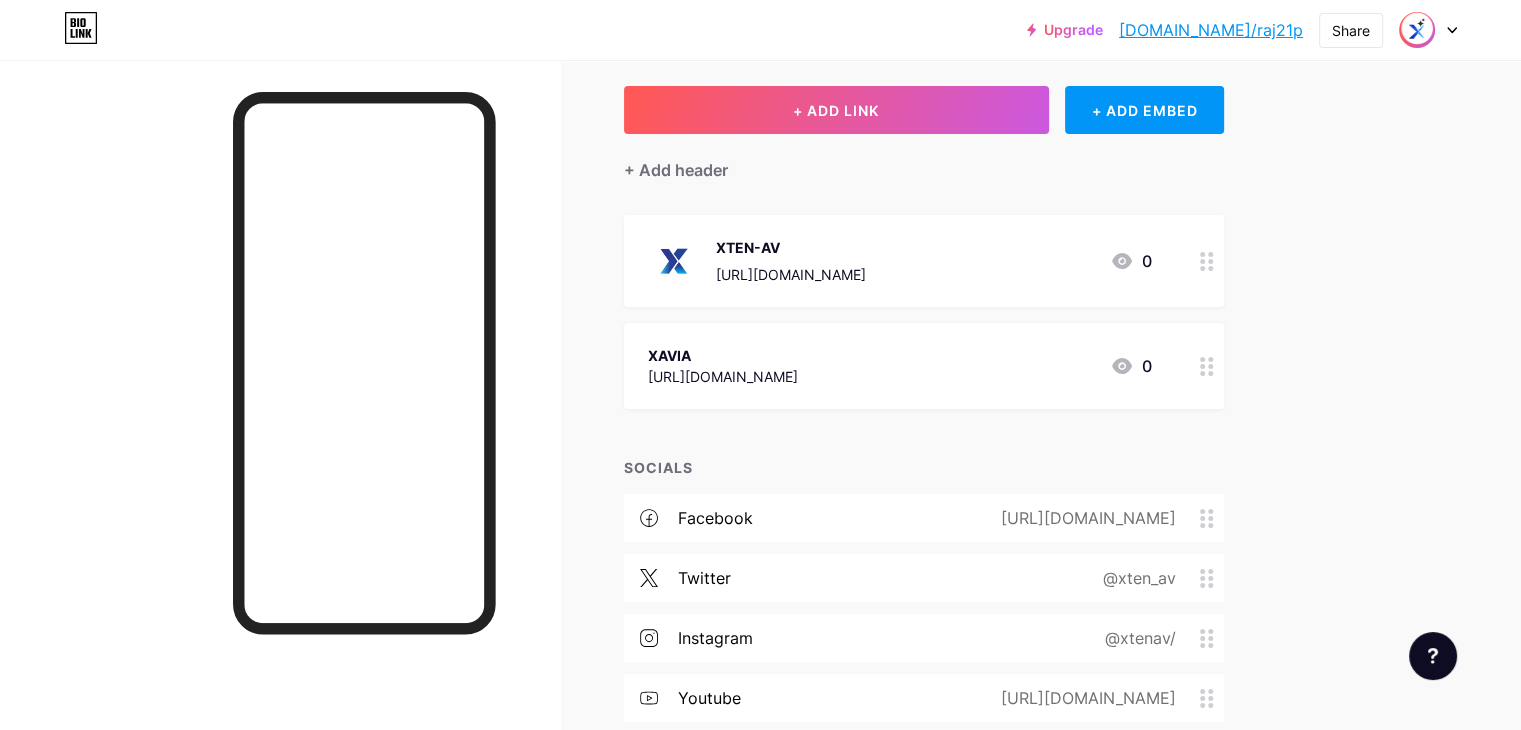 click 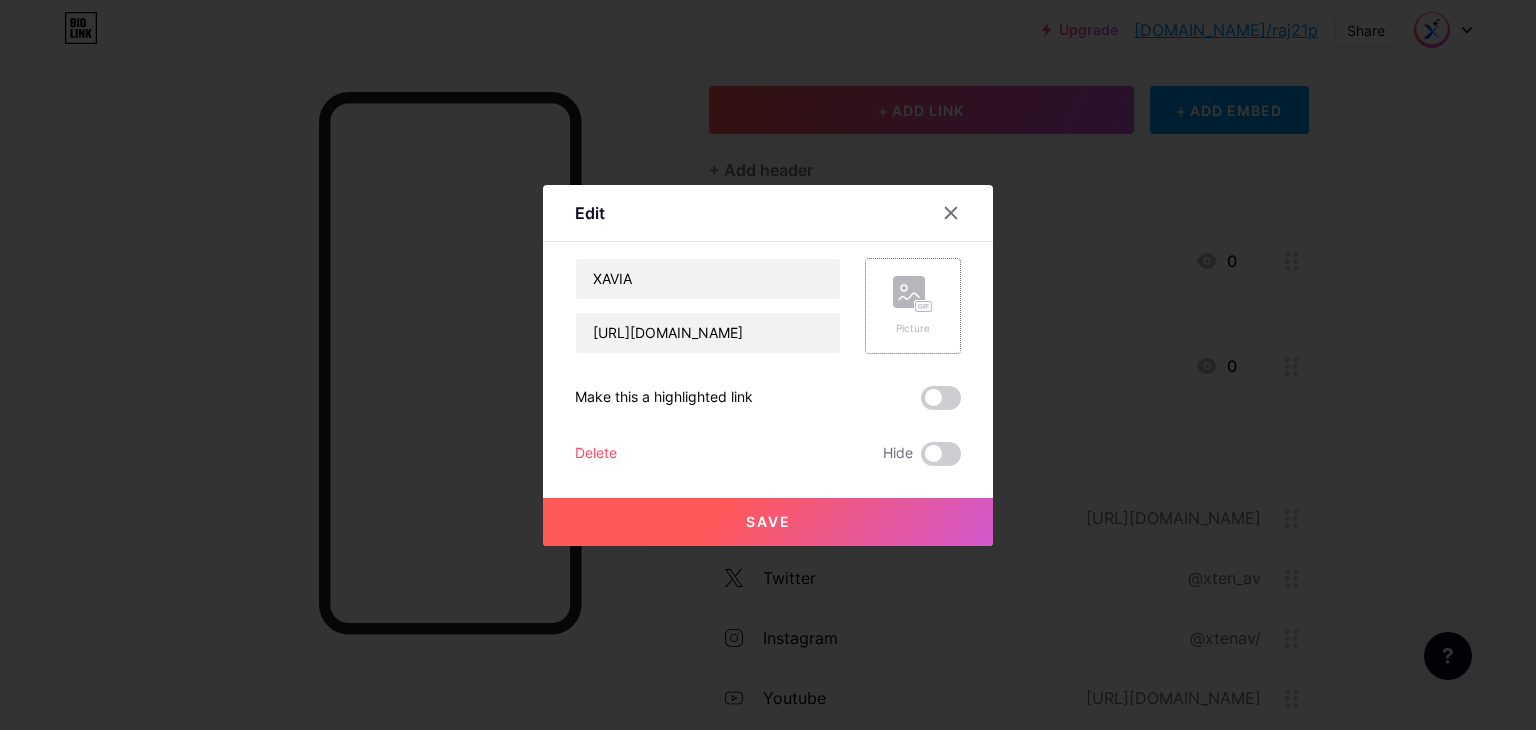 click 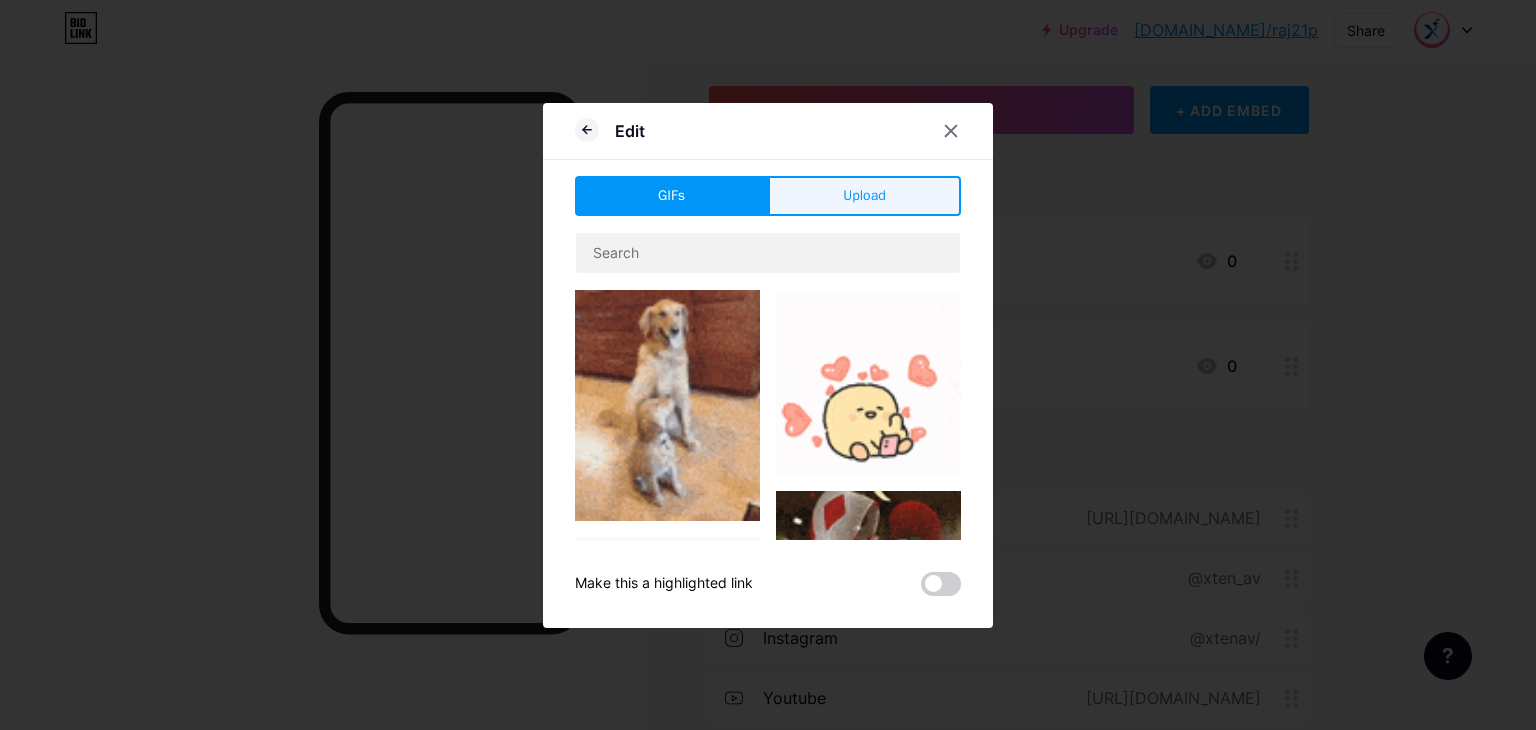 click on "Upload" at bounding box center [864, 195] 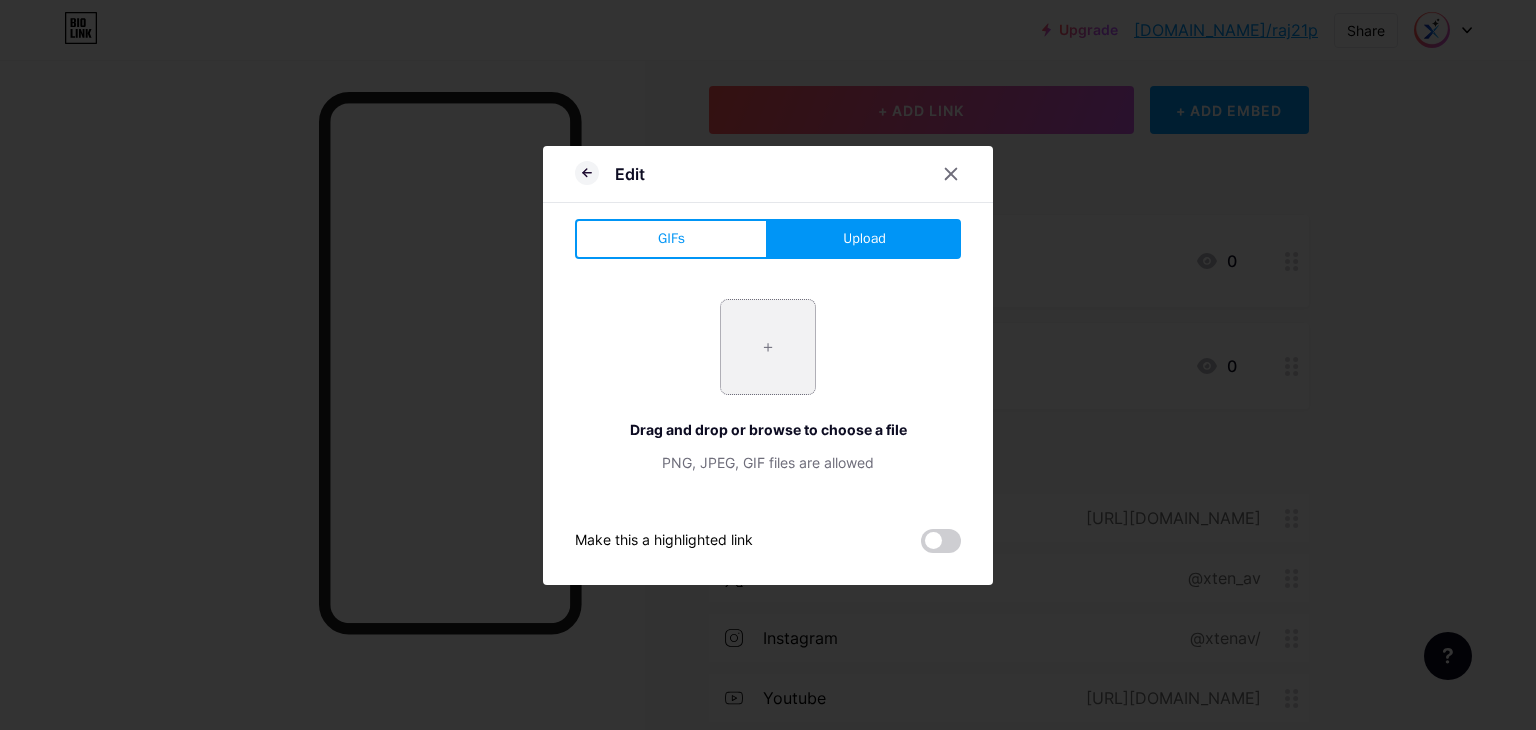 click at bounding box center [768, 347] 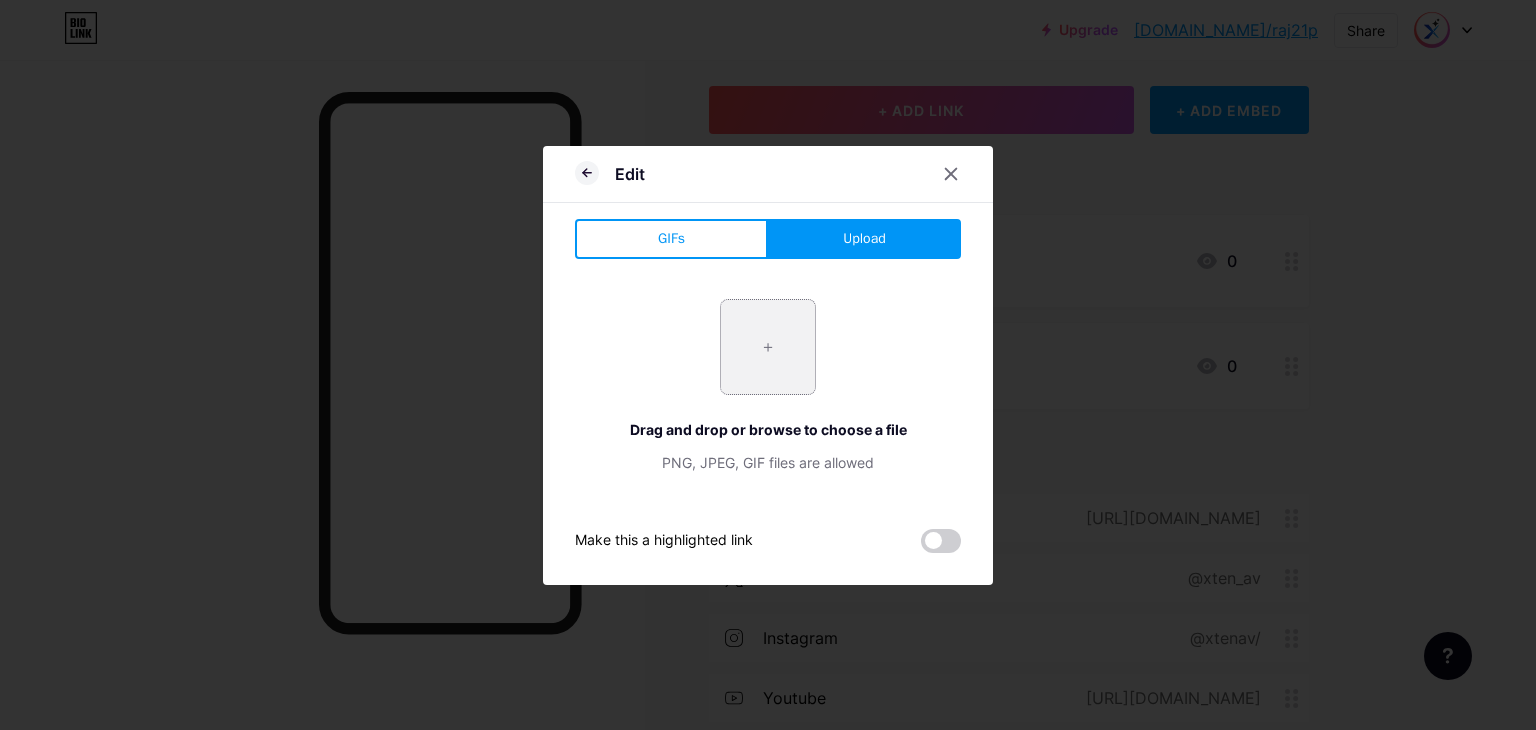 type on "C:\fakepath\Xavia-X-colored-Chat-logo.png" 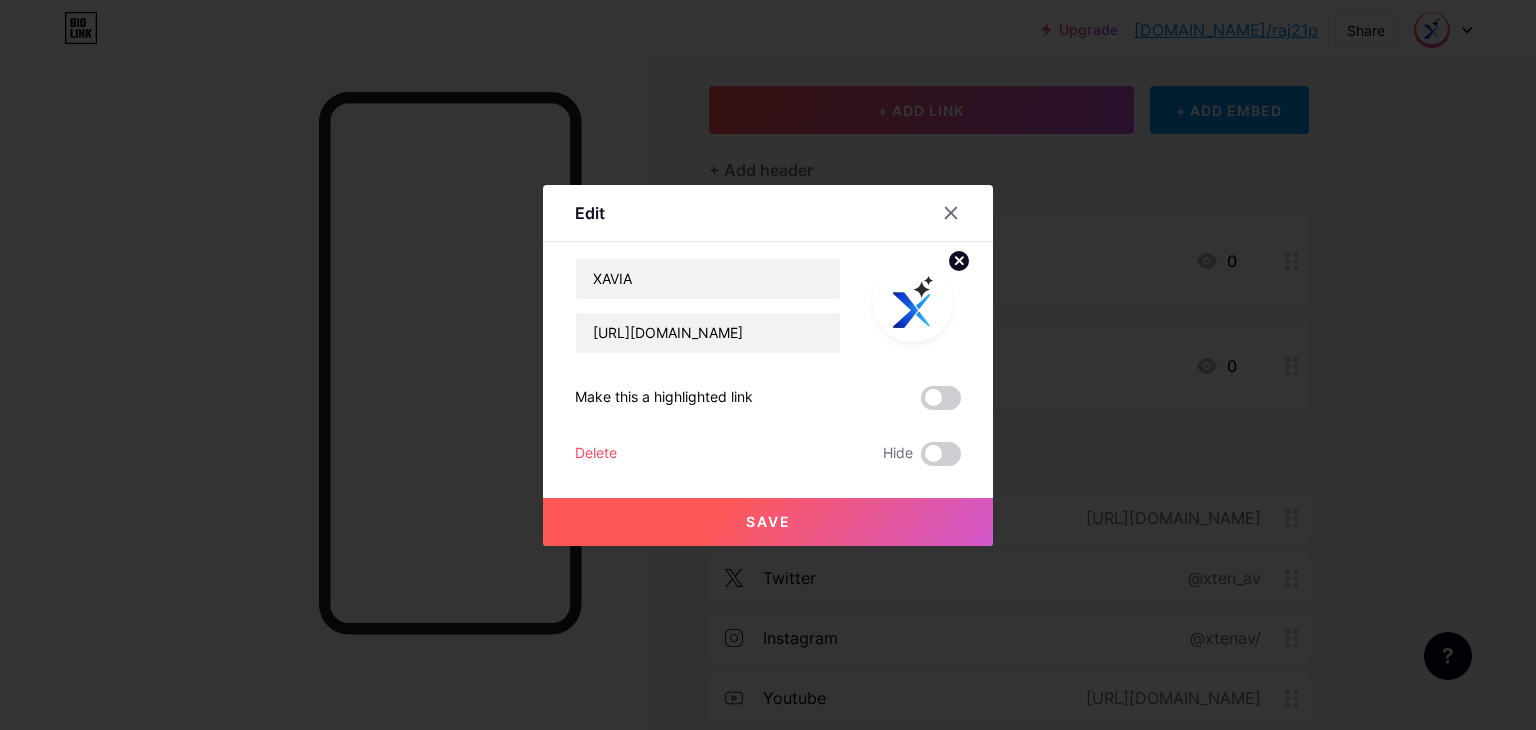 click at bounding box center (941, 398) 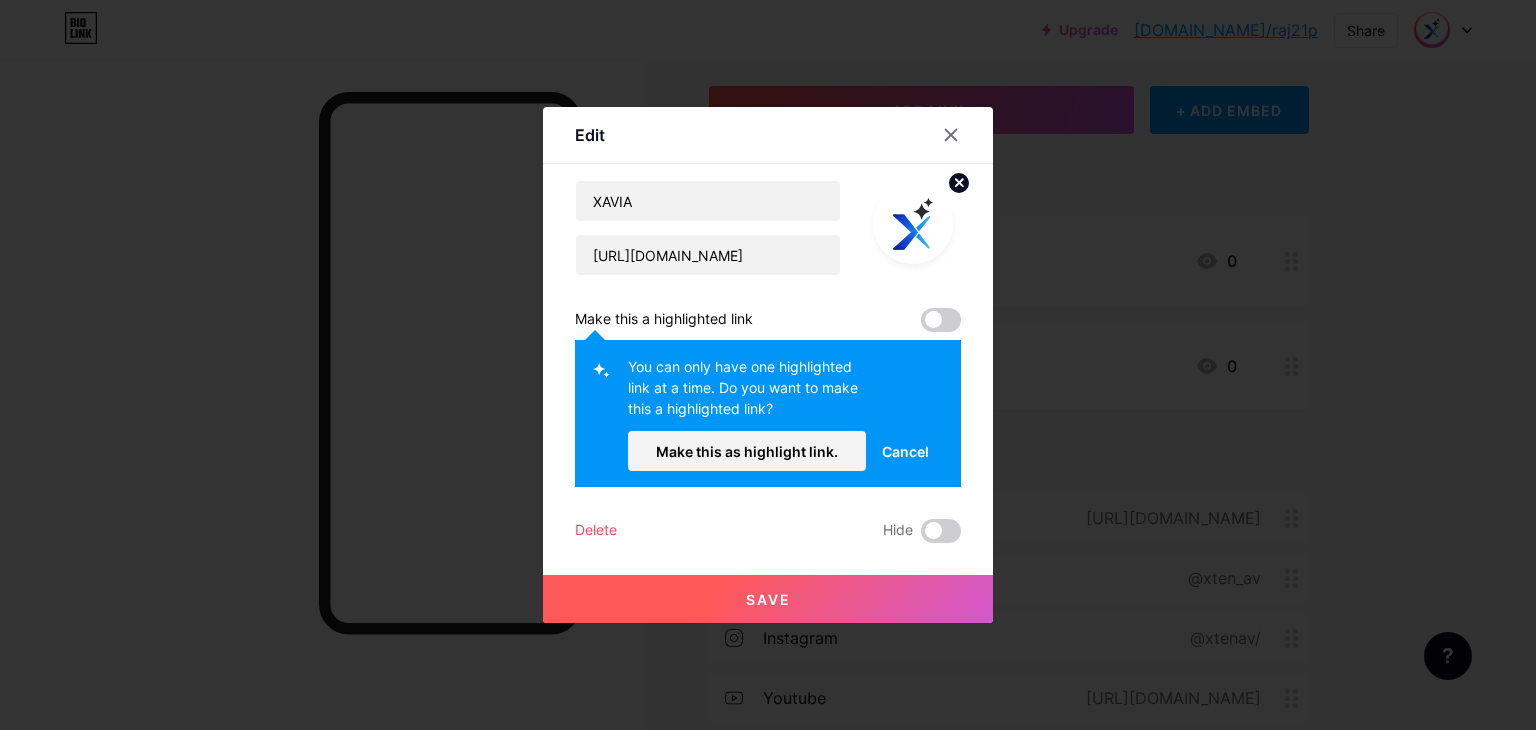click on "Save" at bounding box center [768, 599] 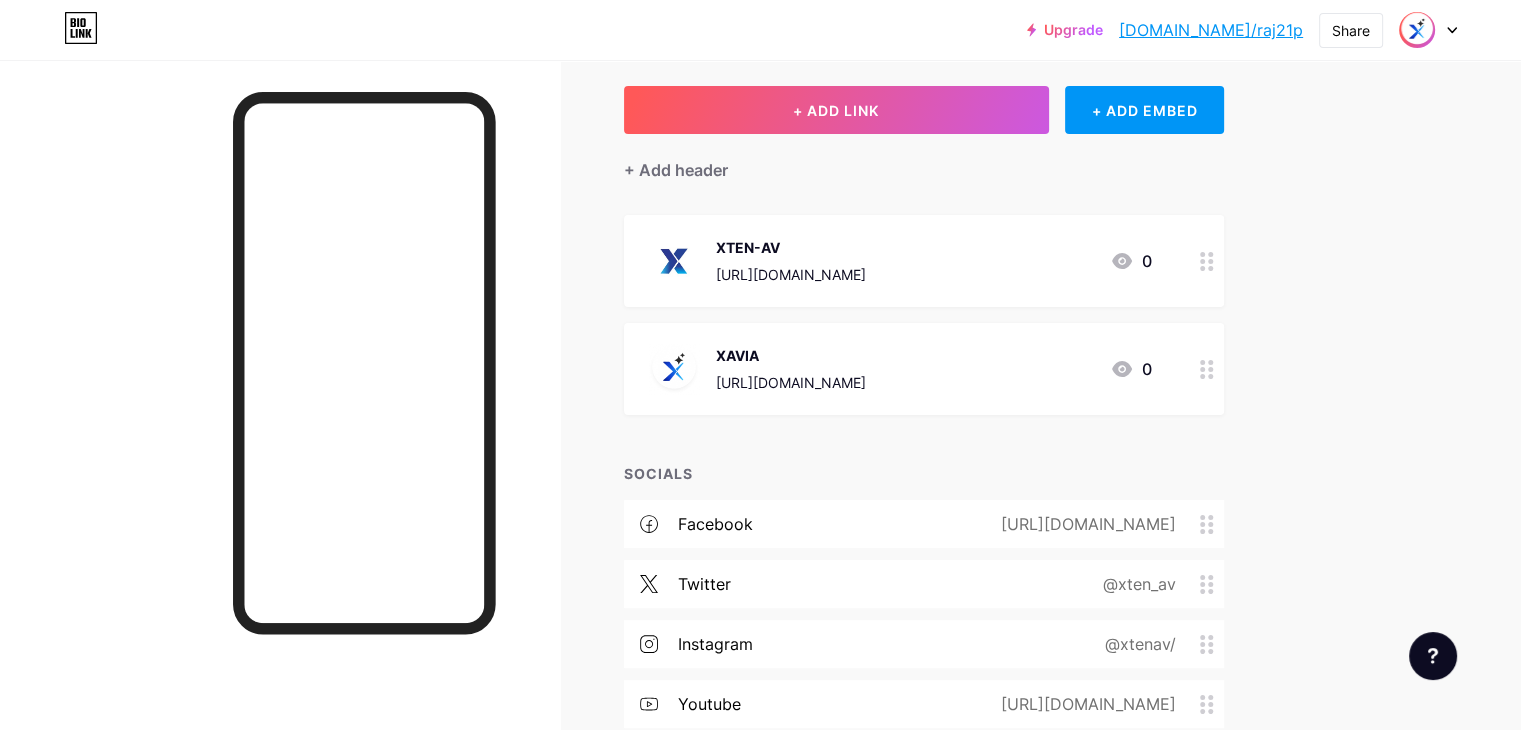 click on "[DOMAIN_NAME]/raj21p" at bounding box center [1211, 30] 